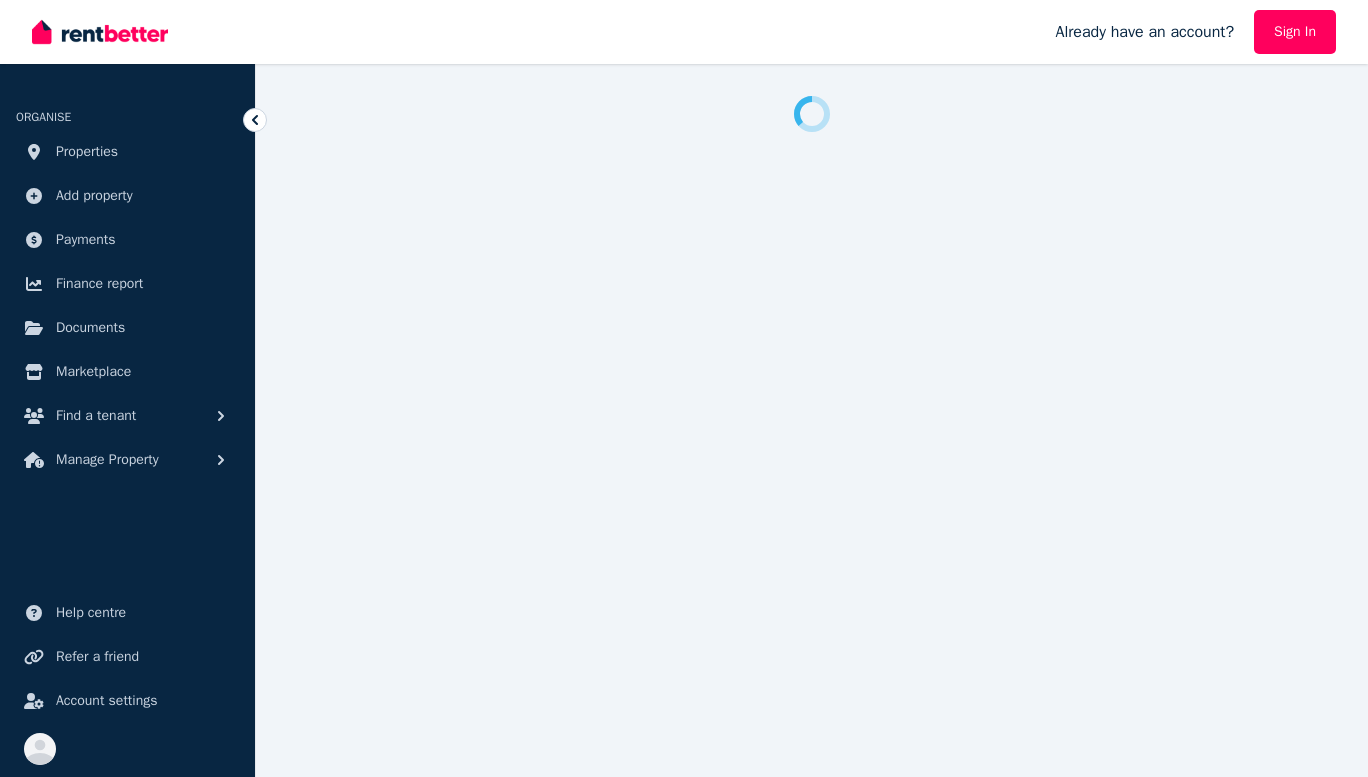 scroll, scrollTop: 0, scrollLeft: 0, axis: both 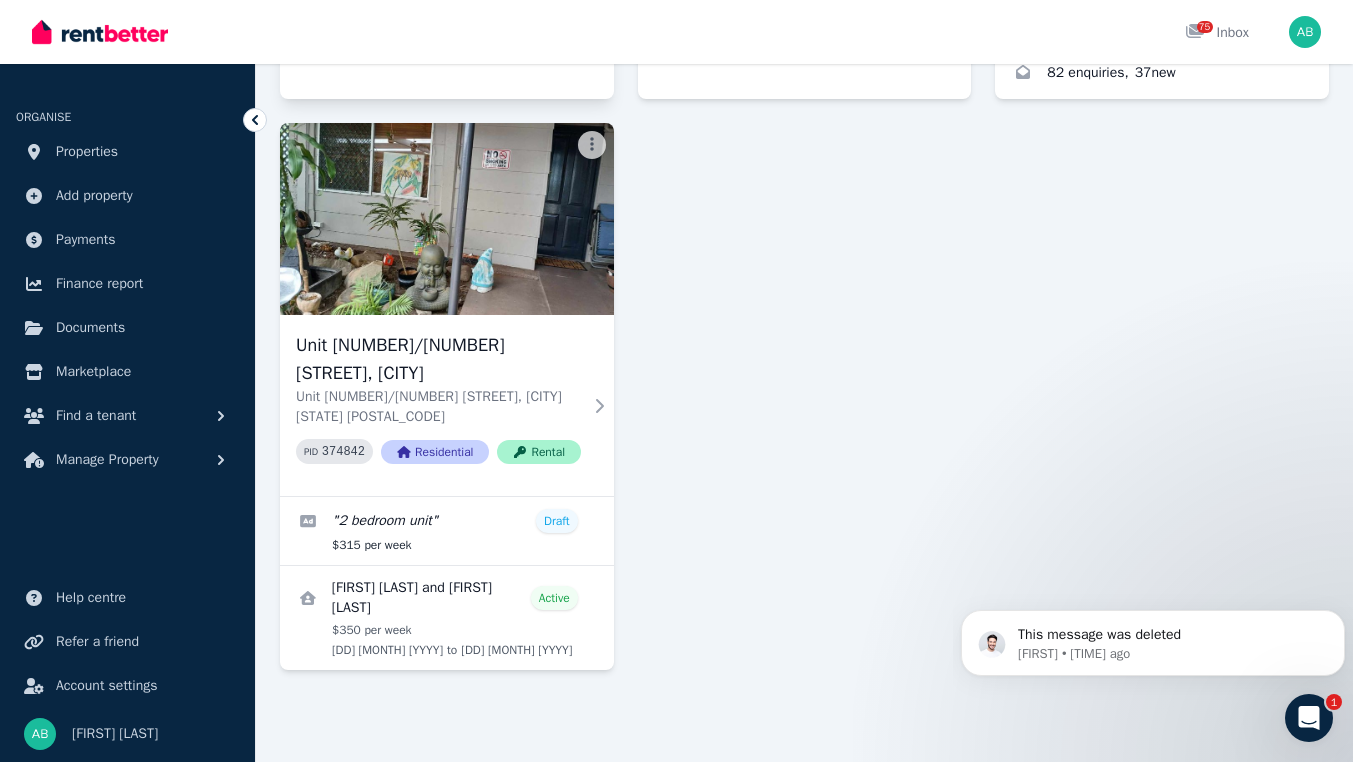 click on "unit [NUMBER]/[NUMBER] [STREET], [CITY]" at bounding box center [438, -297] 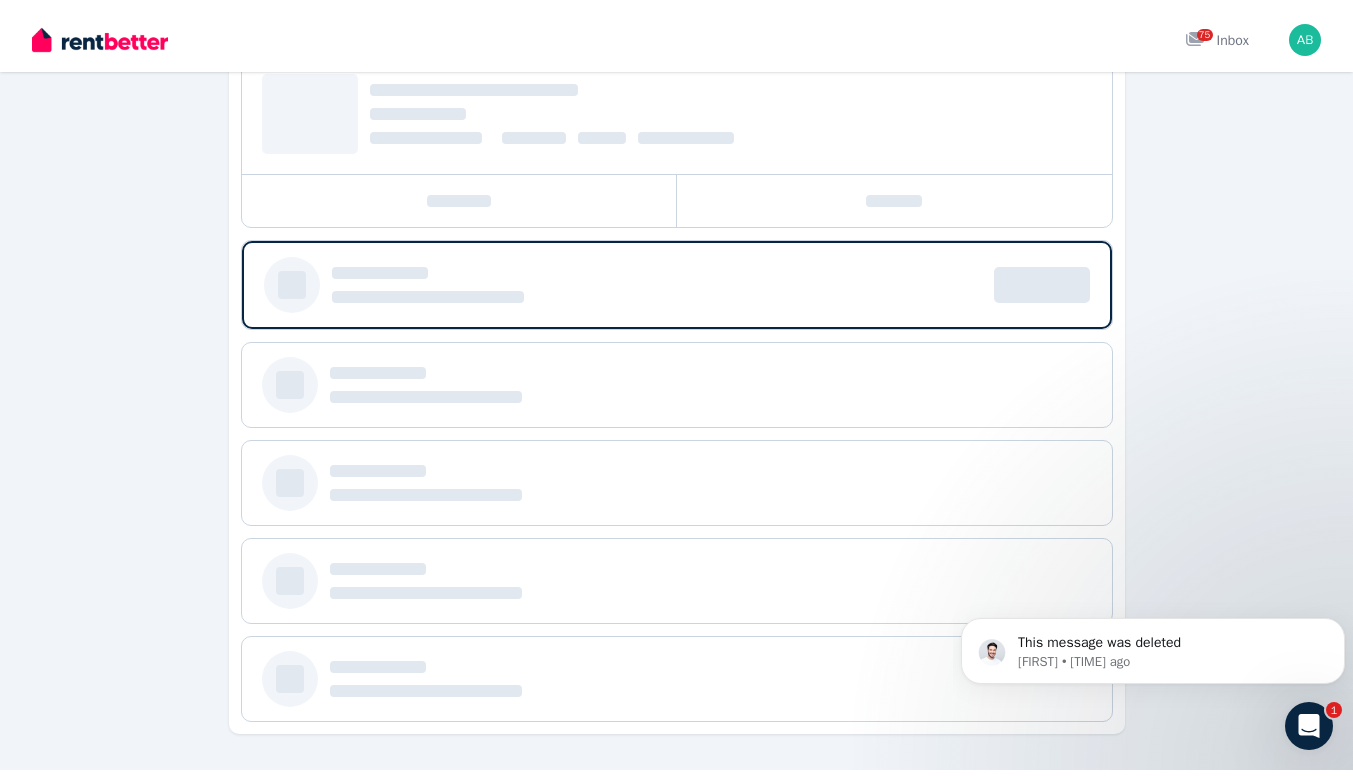 scroll, scrollTop: 0, scrollLeft: 0, axis: both 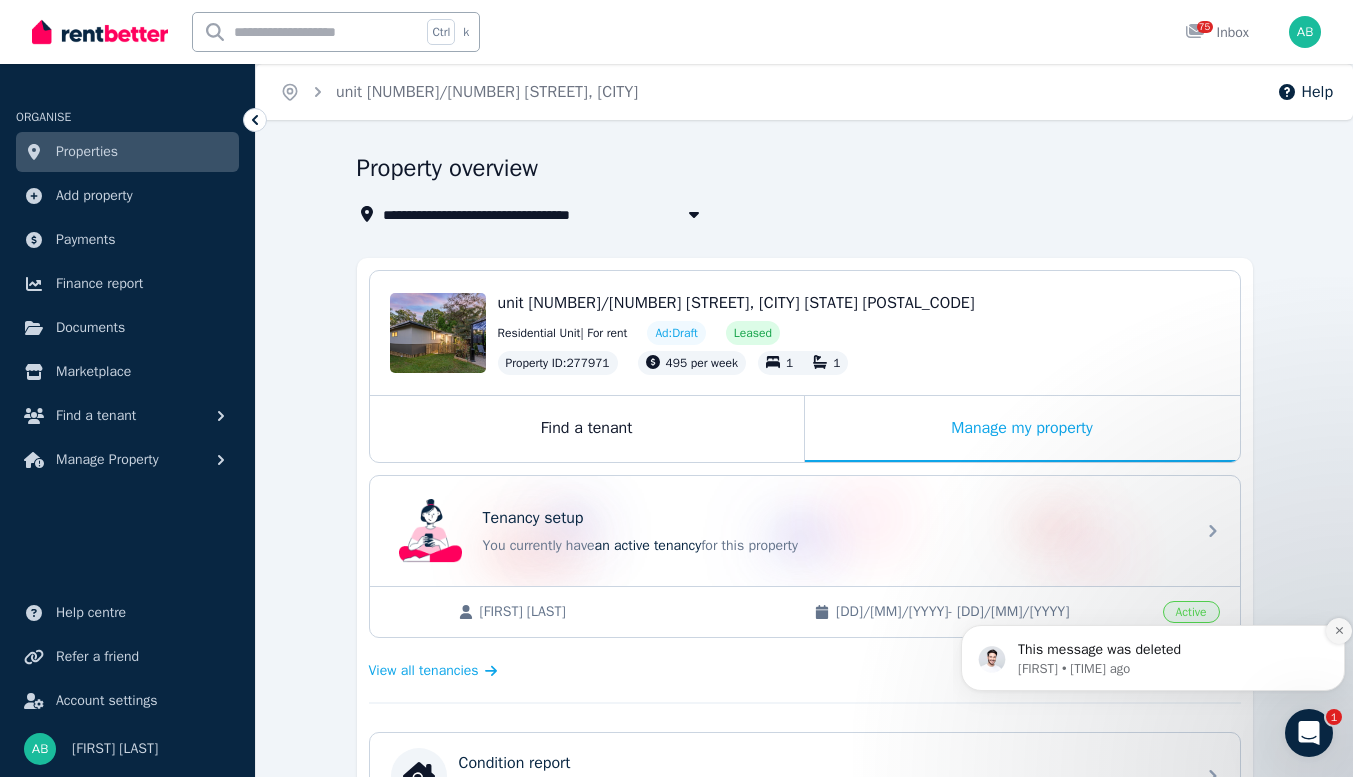 click 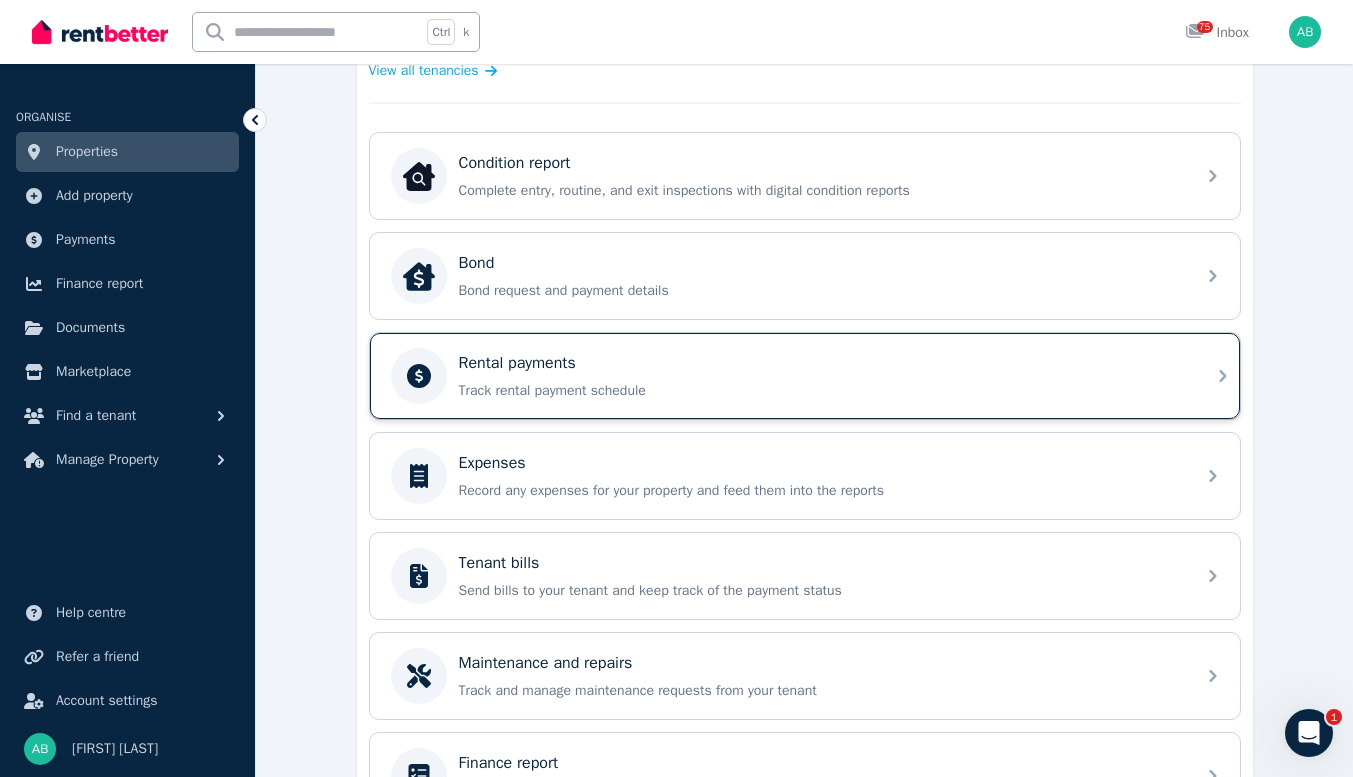 scroll, scrollTop: 400, scrollLeft: 0, axis: vertical 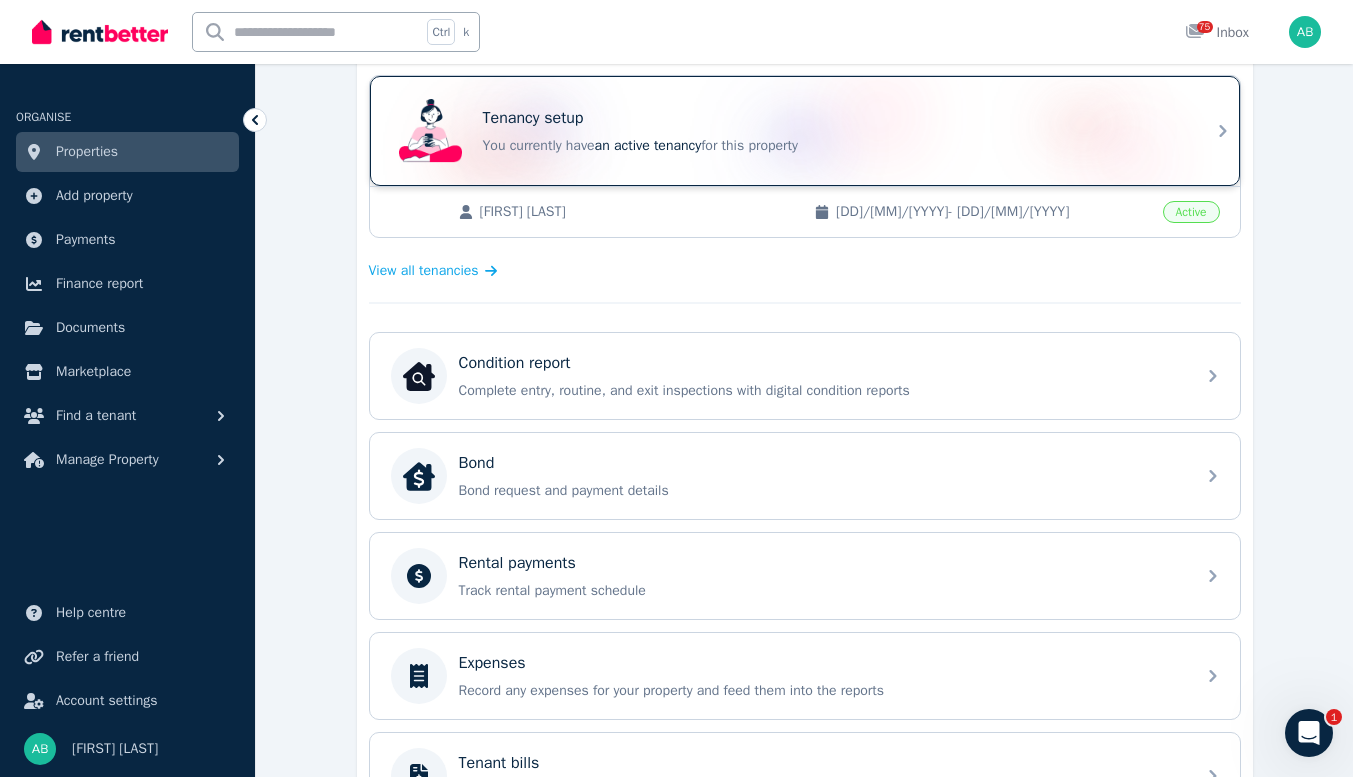 click on "an active tenancy" at bounding box center (648, 145) 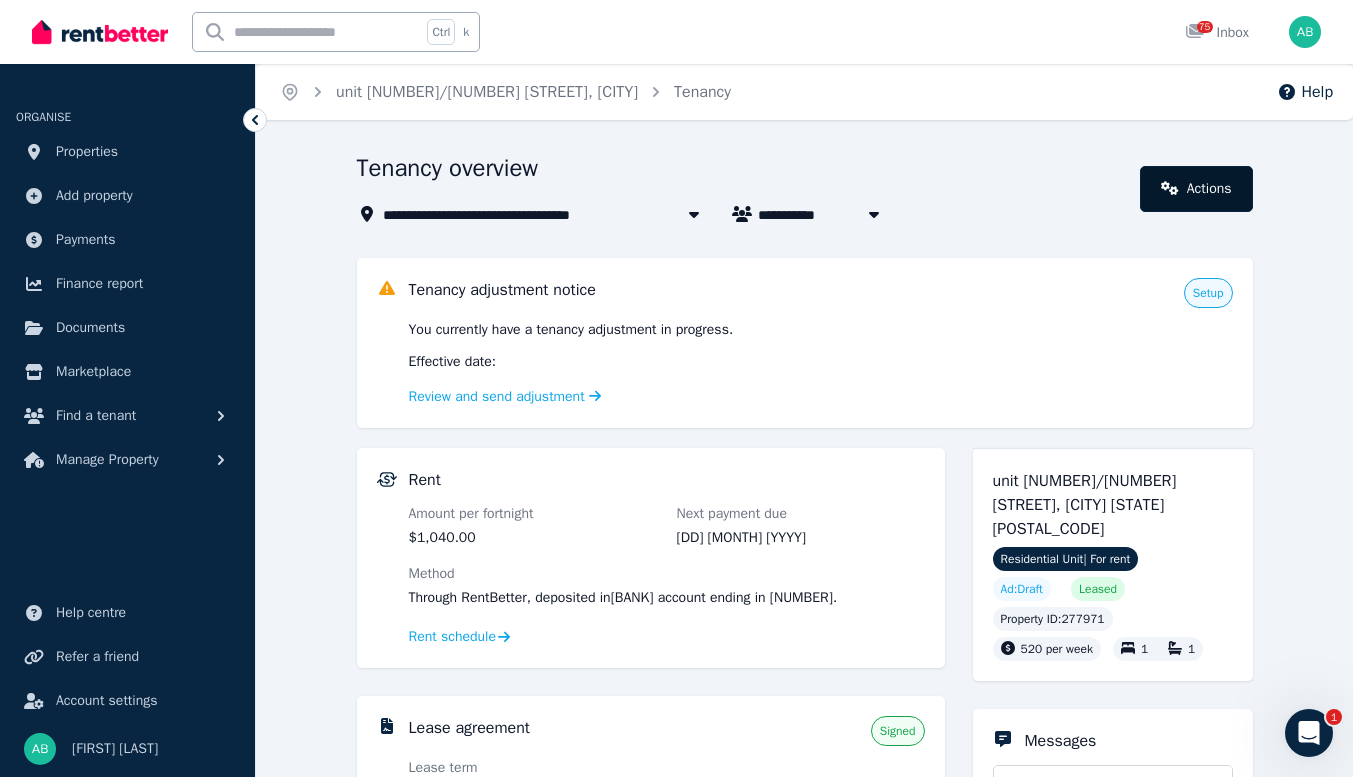 click 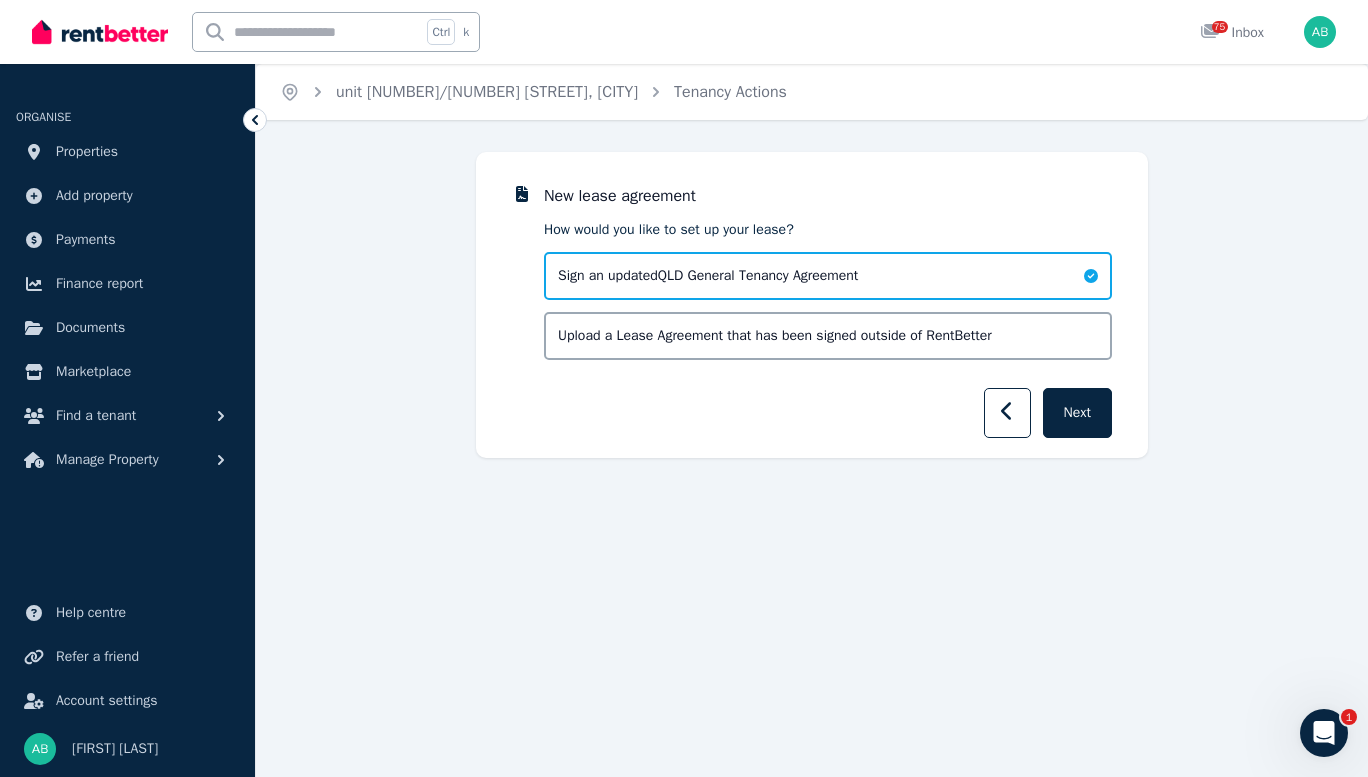 click on "Sign an updated  QLD General Tenancy Agreement" at bounding box center (708, 276) 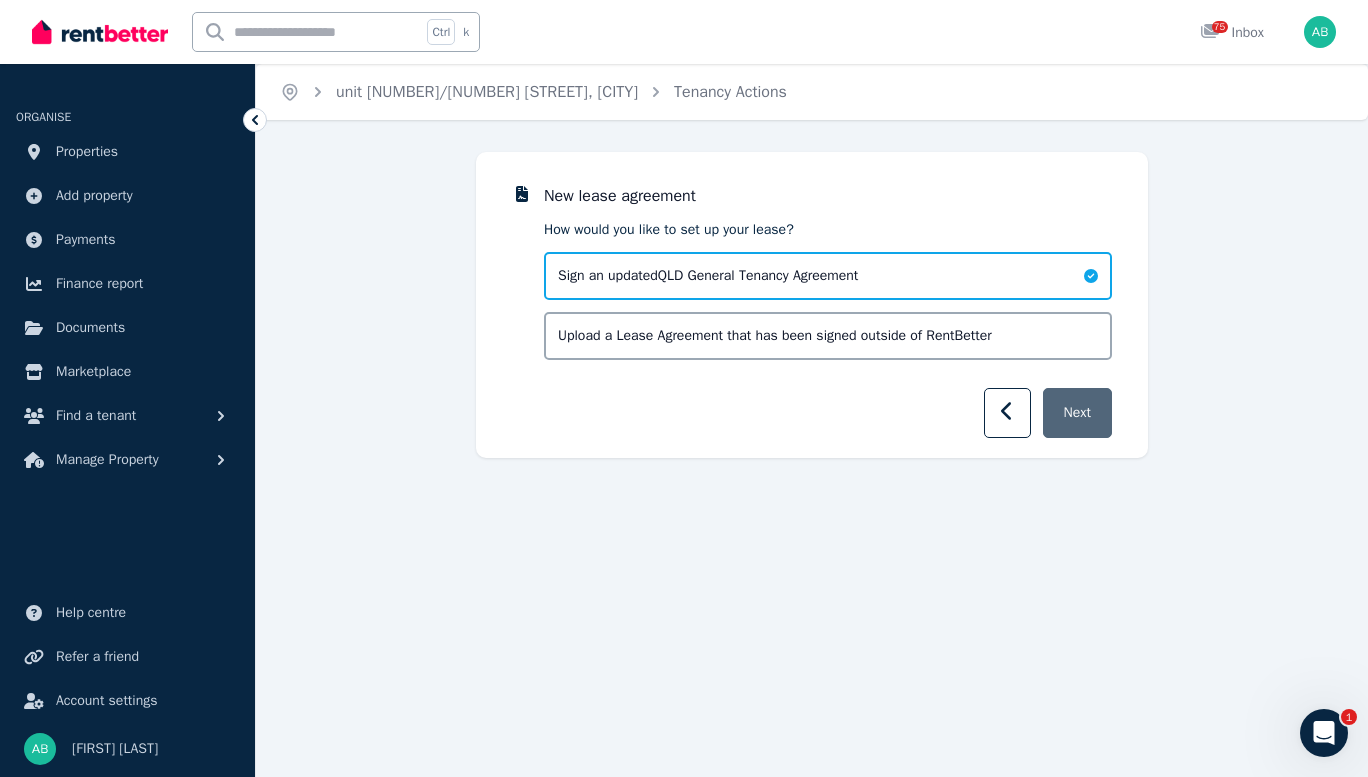click on "Next" at bounding box center (1077, 413) 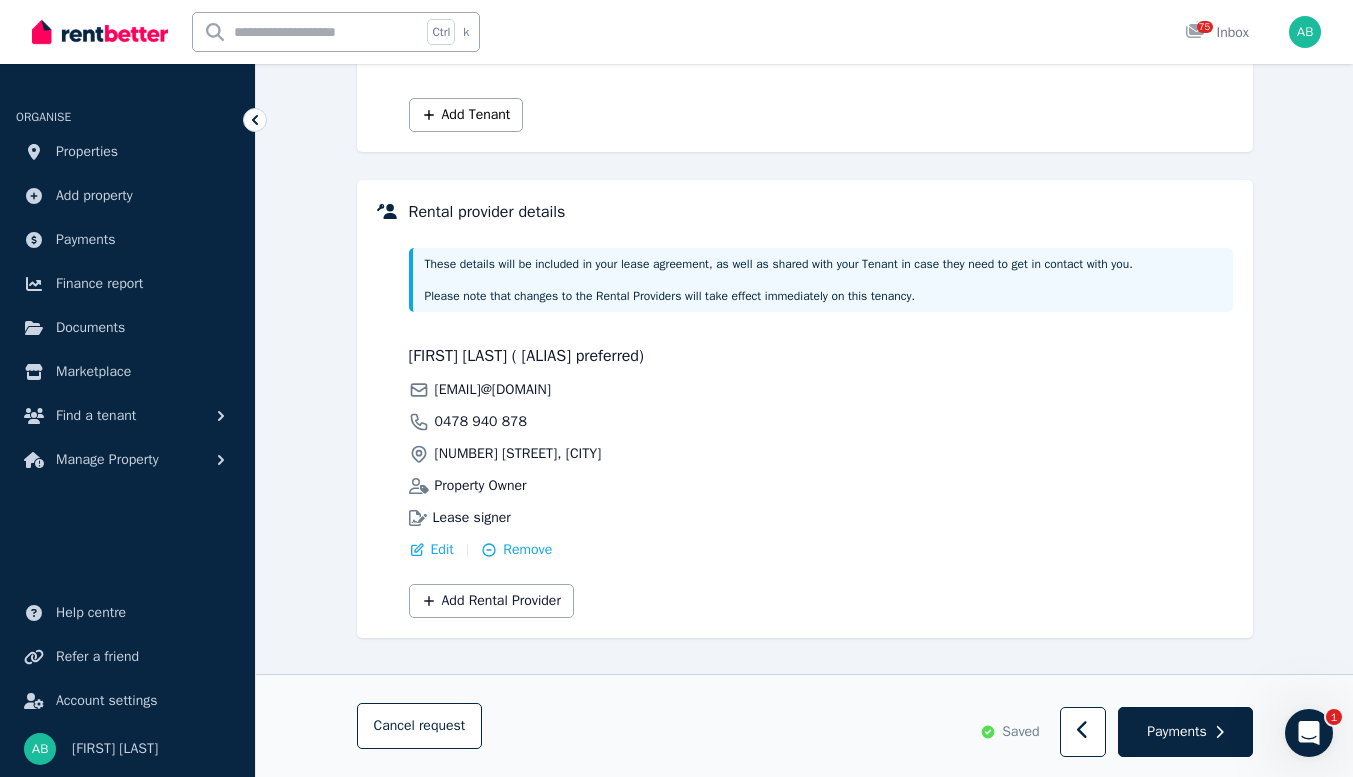 scroll, scrollTop: 647, scrollLeft: 0, axis: vertical 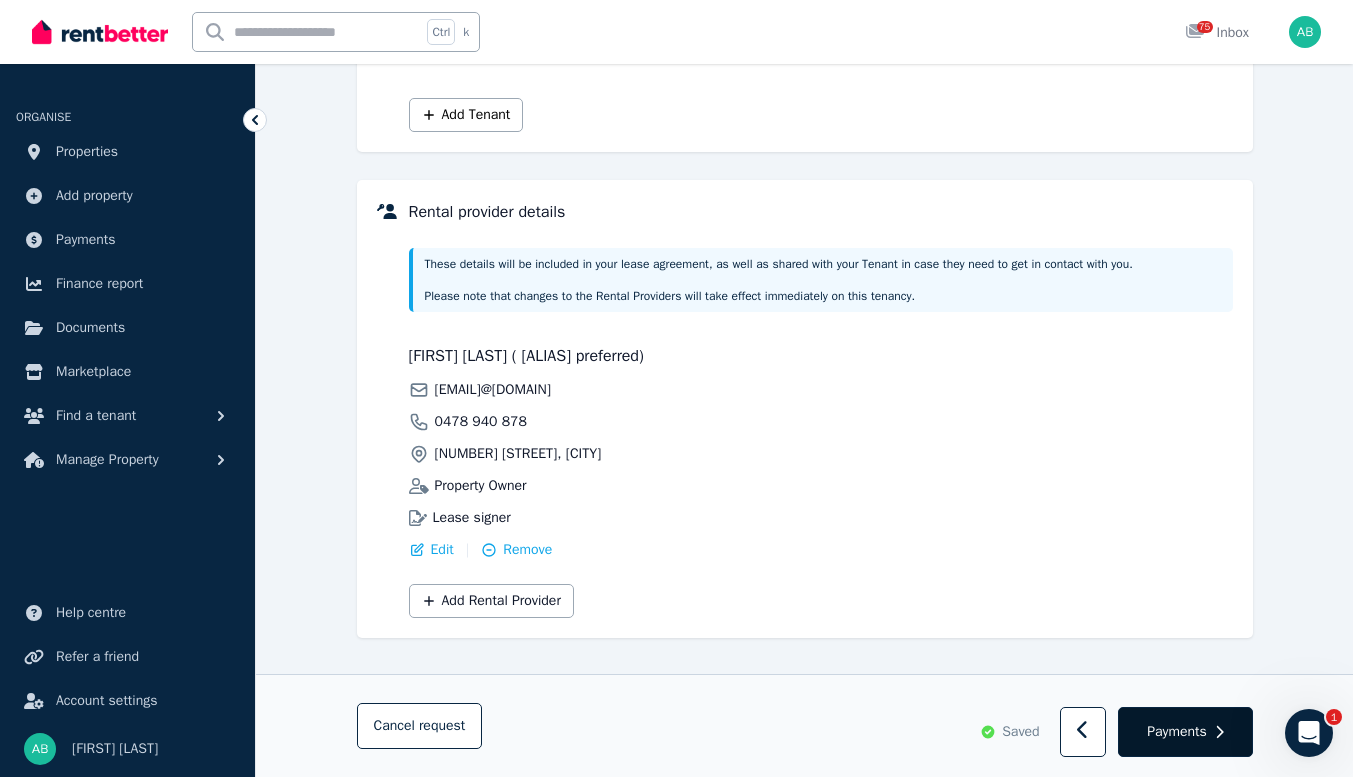 click on "Payments" at bounding box center [1177, 732] 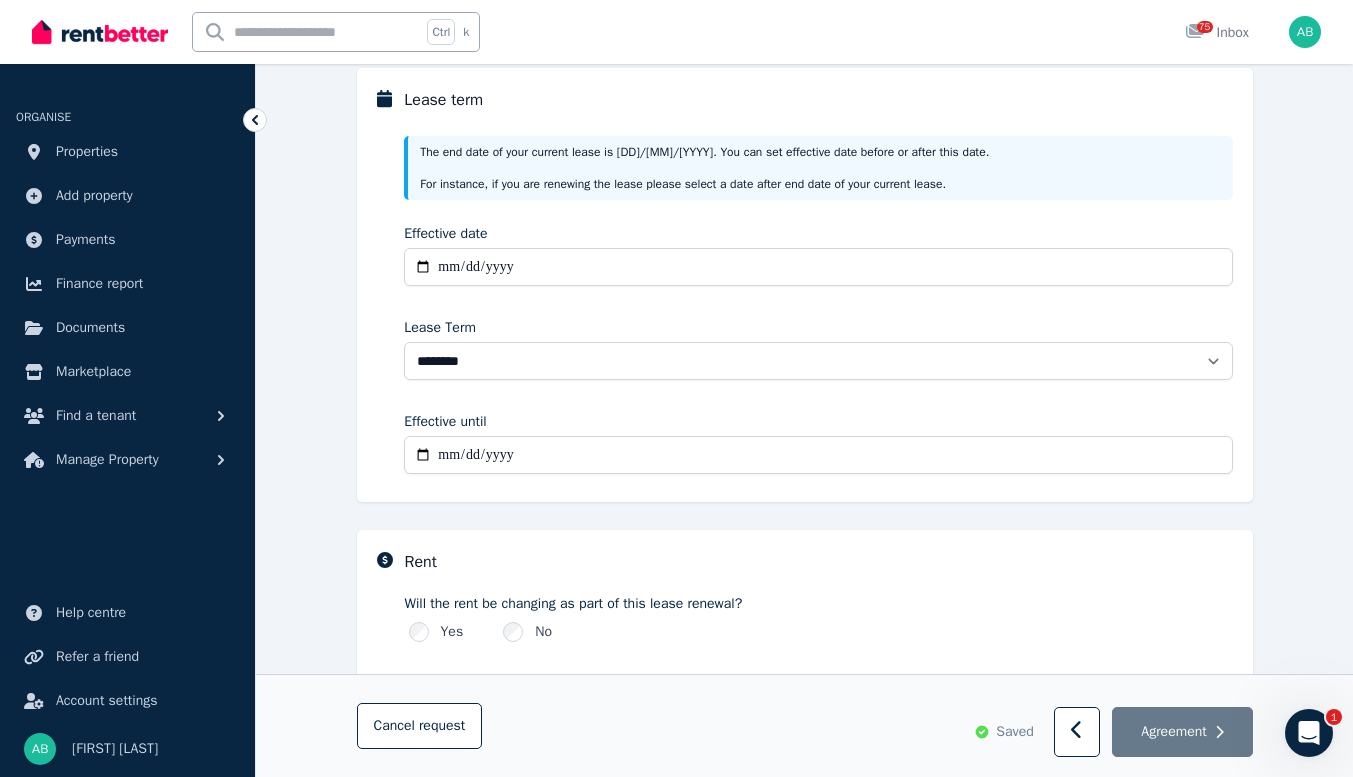 scroll, scrollTop: 247, scrollLeft: 0, axis: vertical 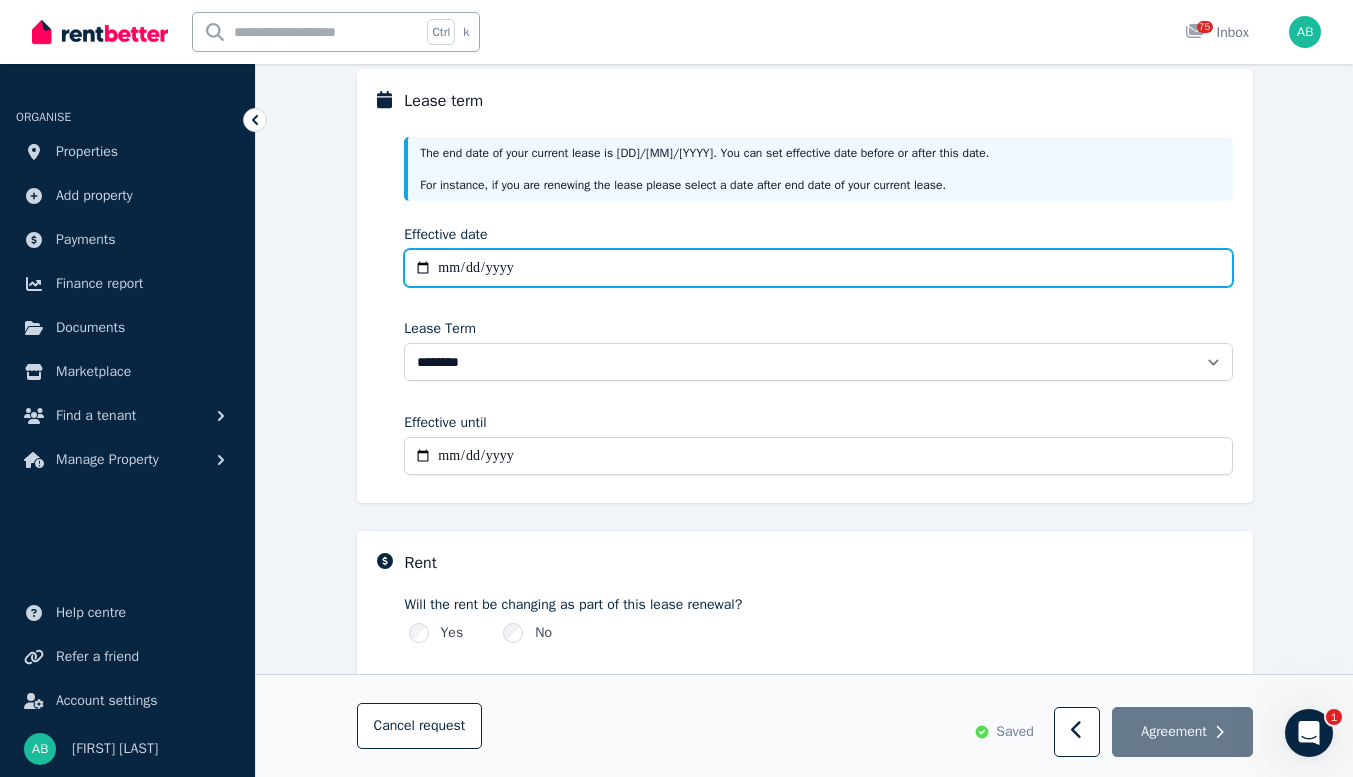 click on "Effective date" at bounding box center (818, 268) 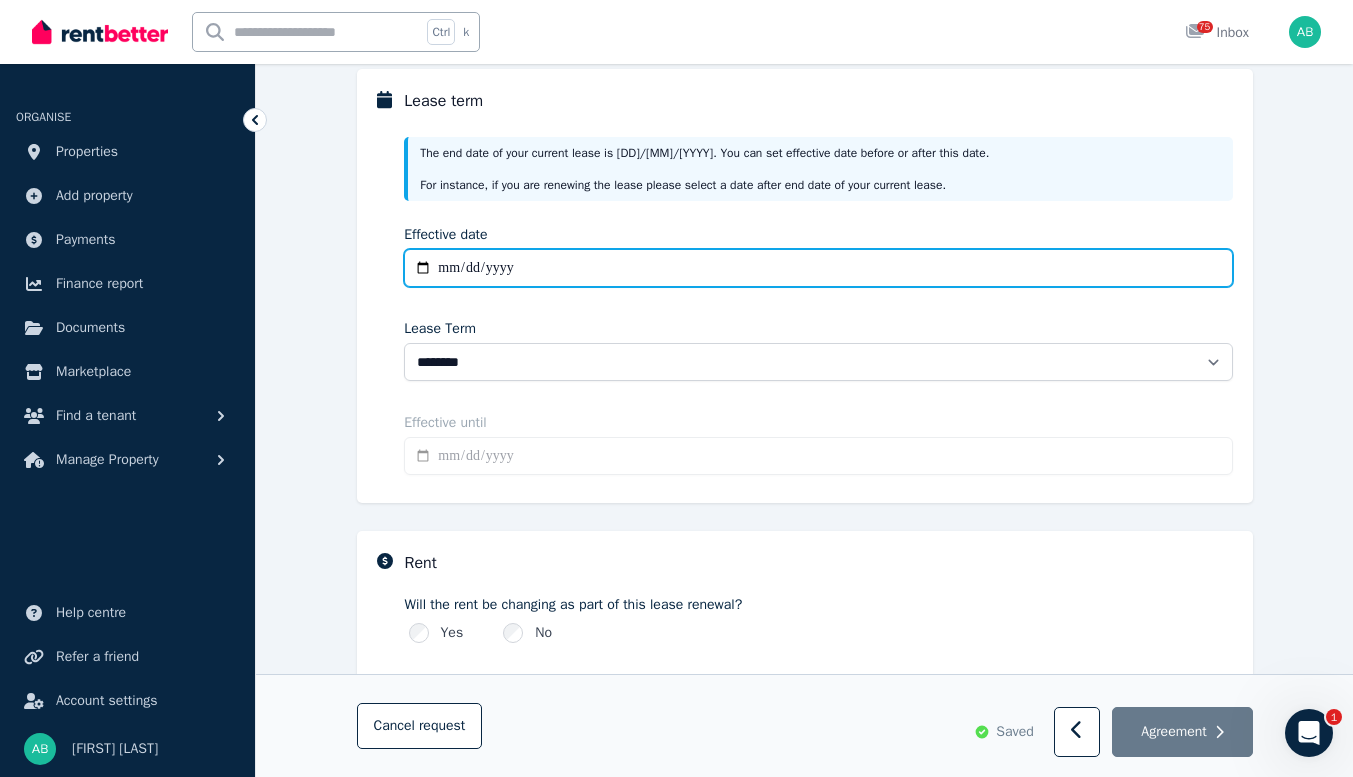 type on "**********" 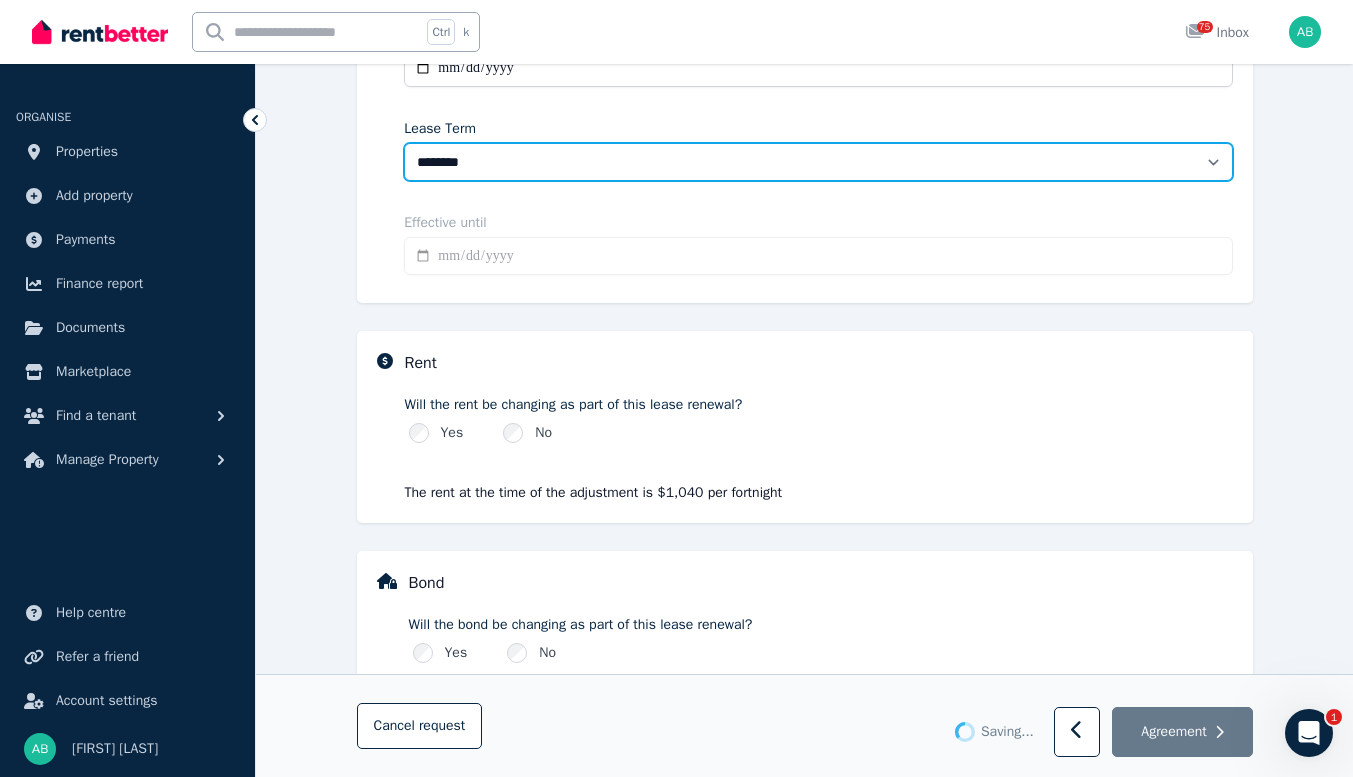 click on "******** ******** ********* ******* ******* ******* ******* ***** ********" at bounding box center (818, 162) 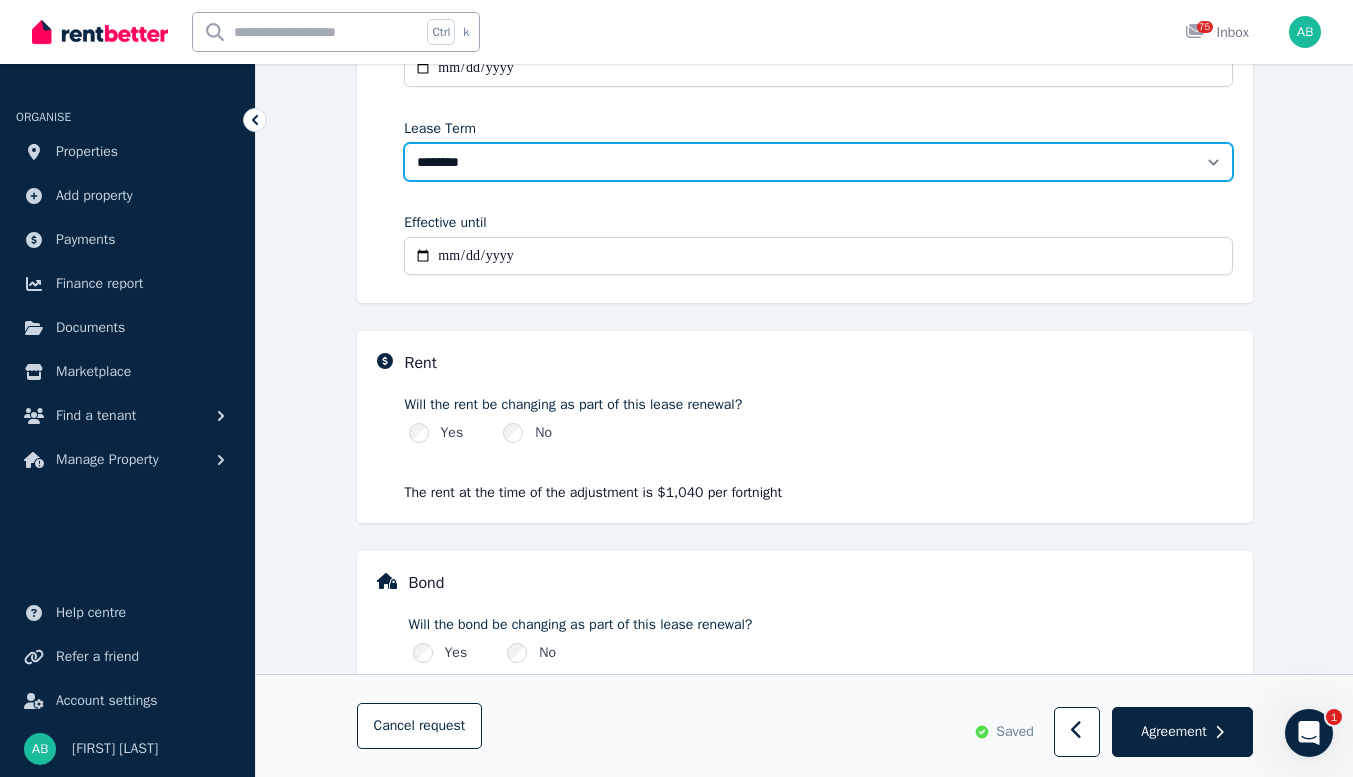 select on "**********" 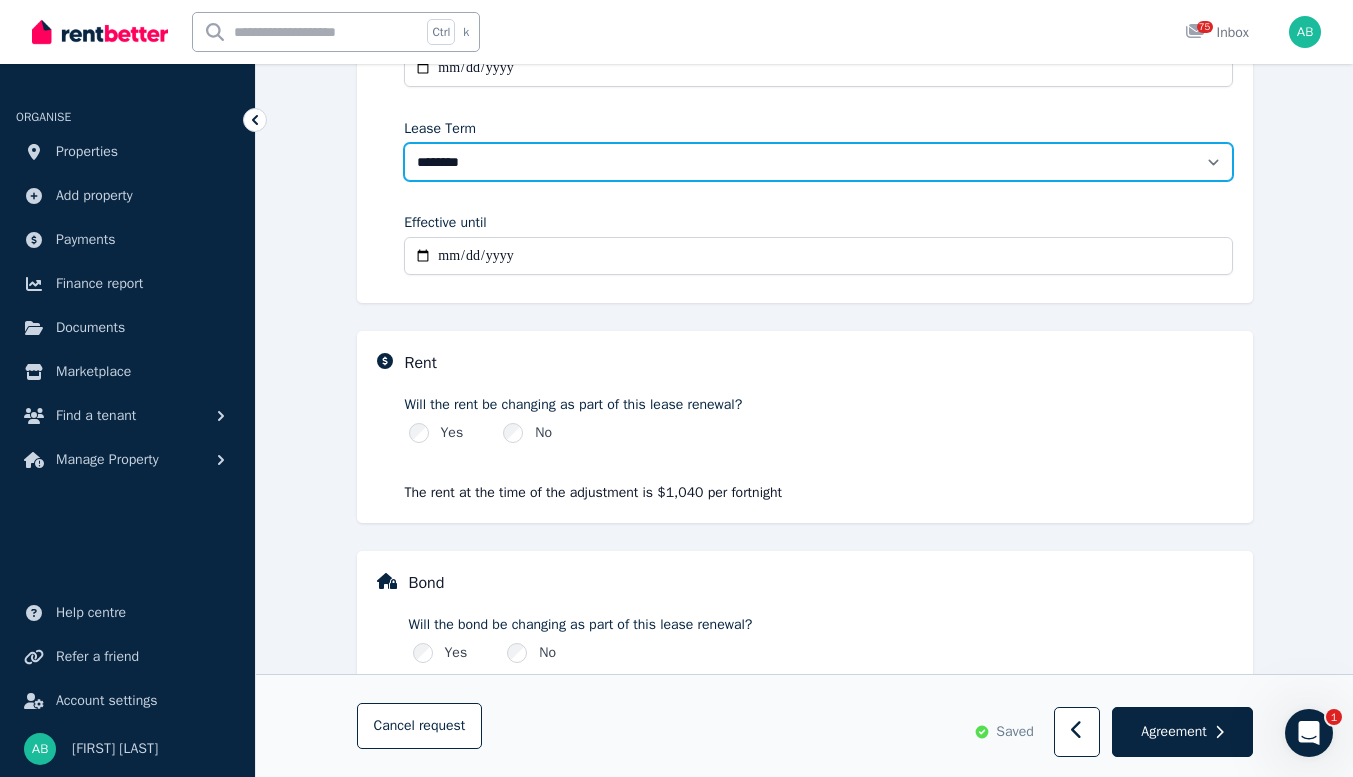 click on "******** ******** ********* ******* ******* ******* ******* ***** ********" at bounding box center (818, 162) 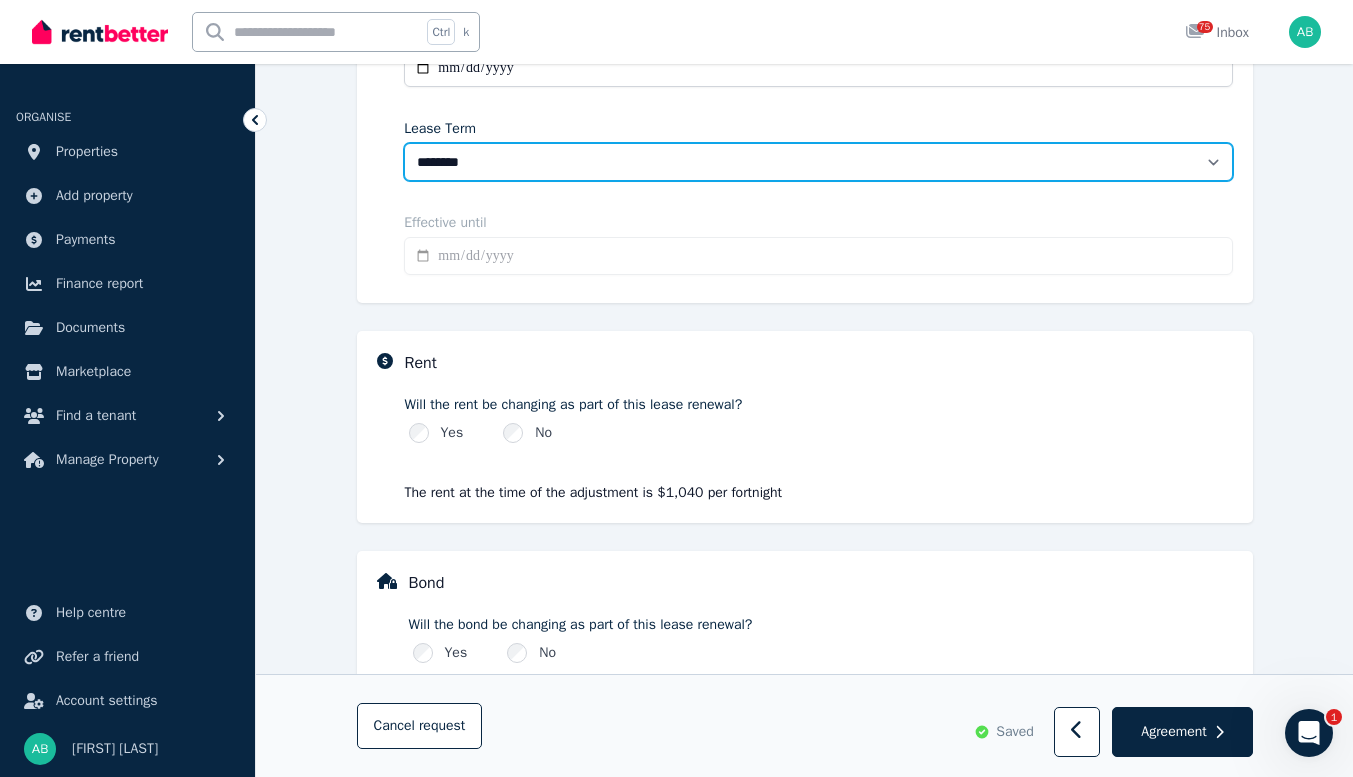 click on "******** ******** ********* ******* ******* ******* ******* ***** ********" at bounding box center (818, 162) 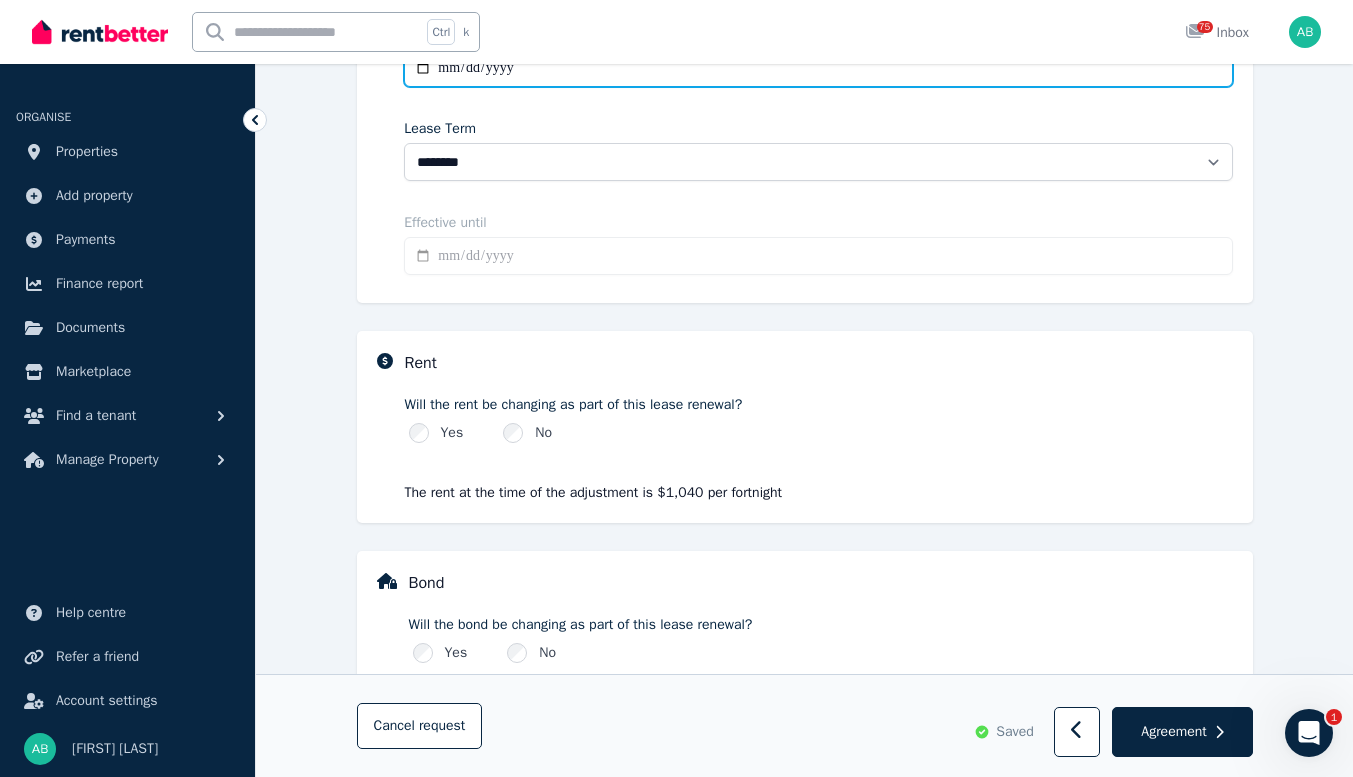 click on "**********" at bounding box center [818, 68] 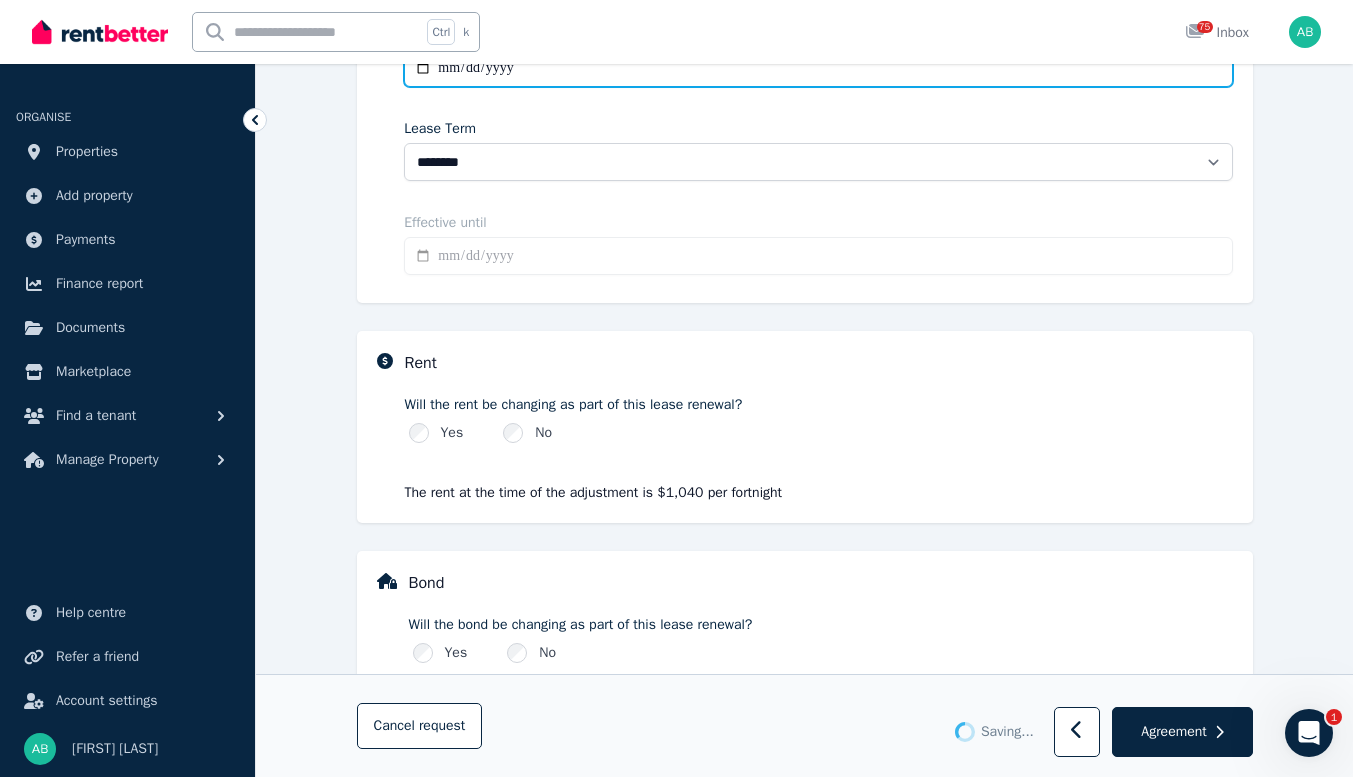 type on "**********" 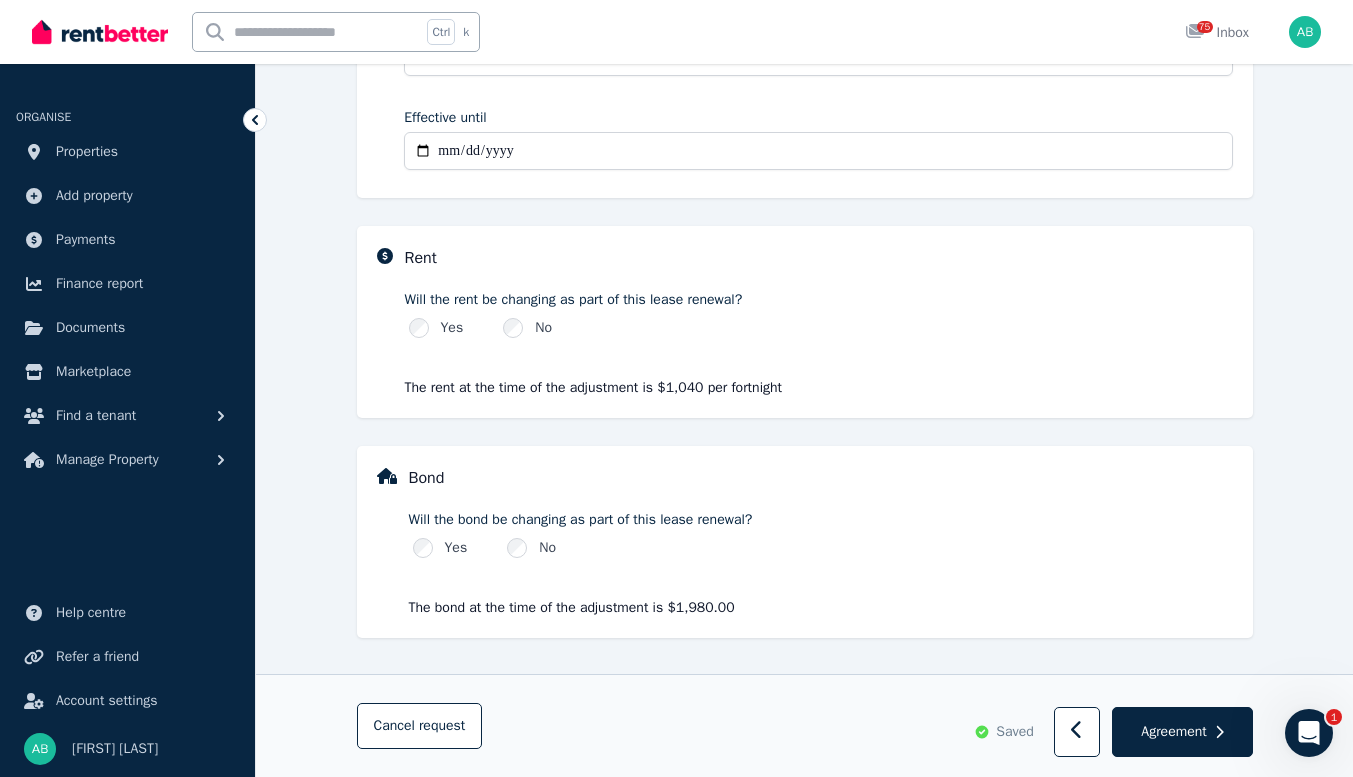 scroll, scrollTop: 879, scrollLeft: 0, axis: vertical 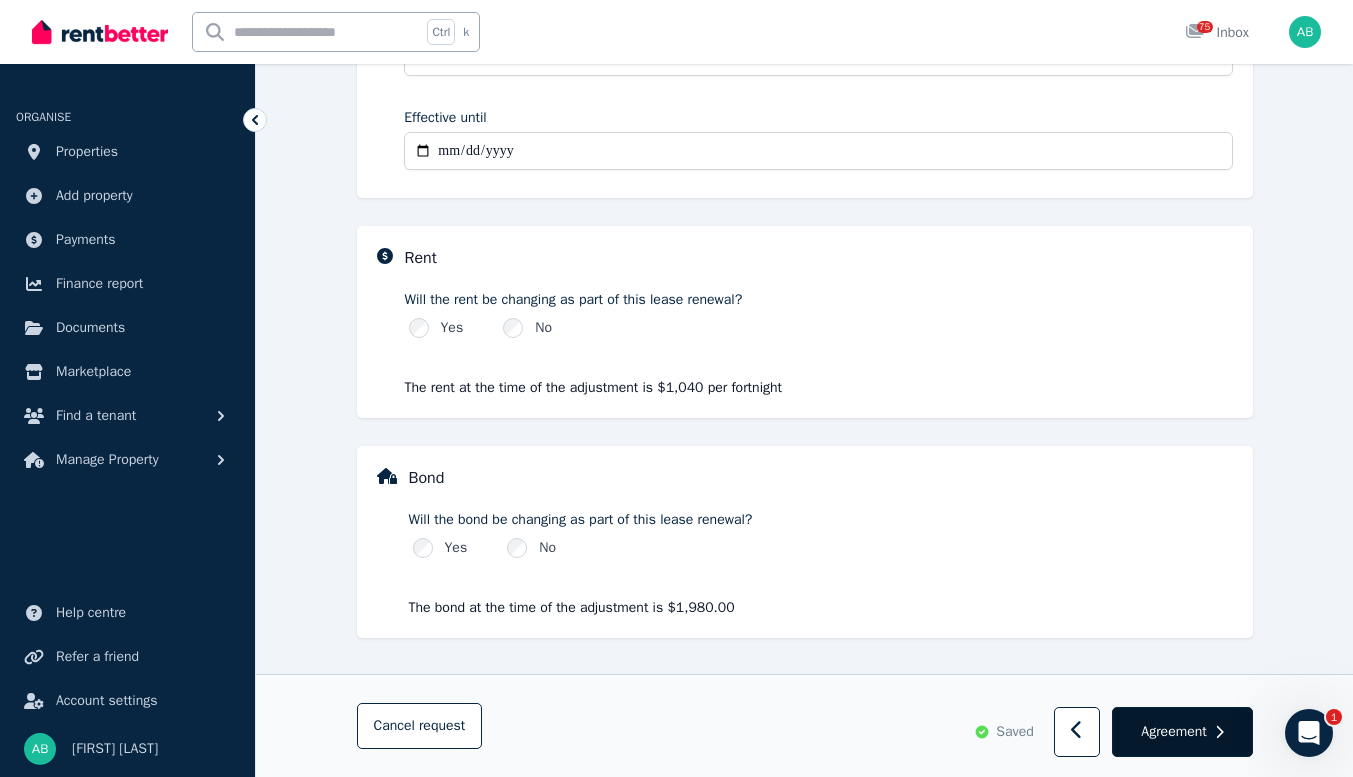 click on "Agreement" at bounding box center [1173, 732] 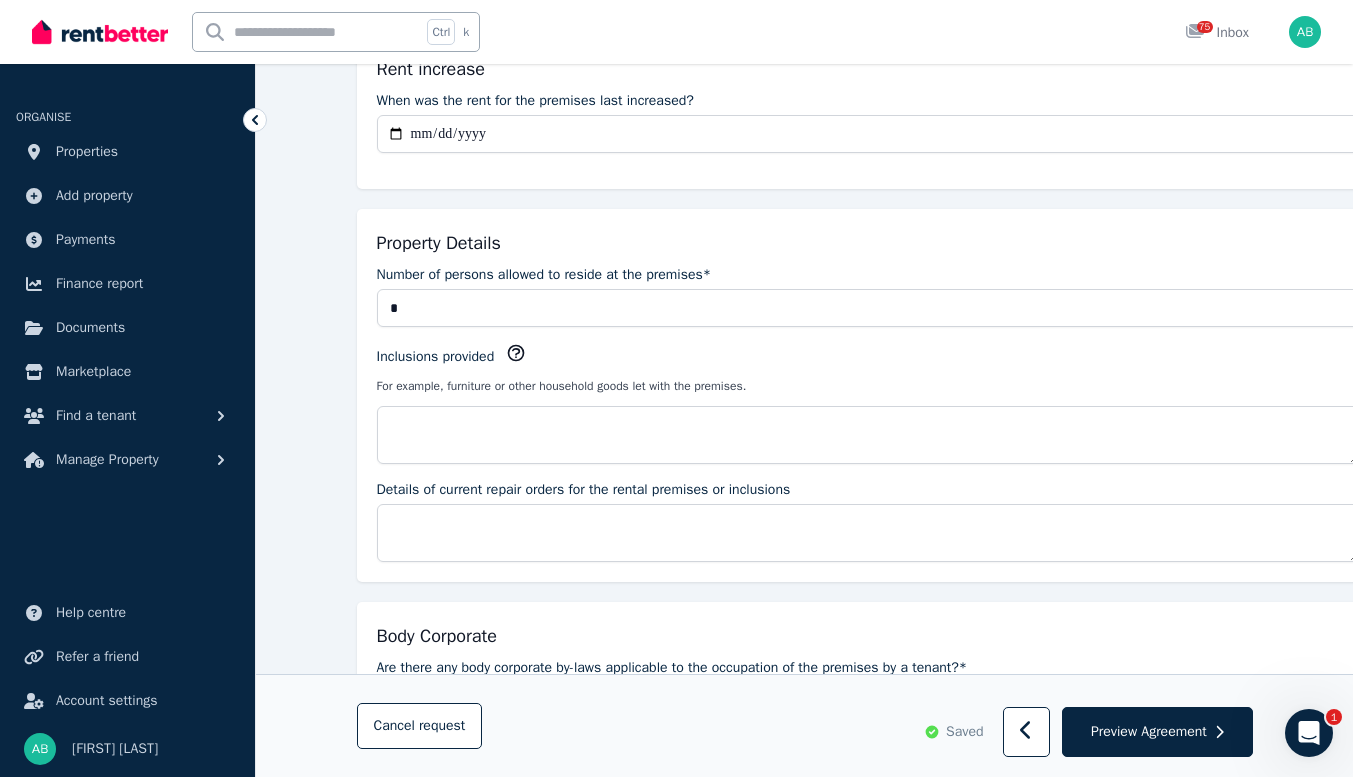 scroll, scrollTop: 900, scrollLeft: 0, axis: vertical 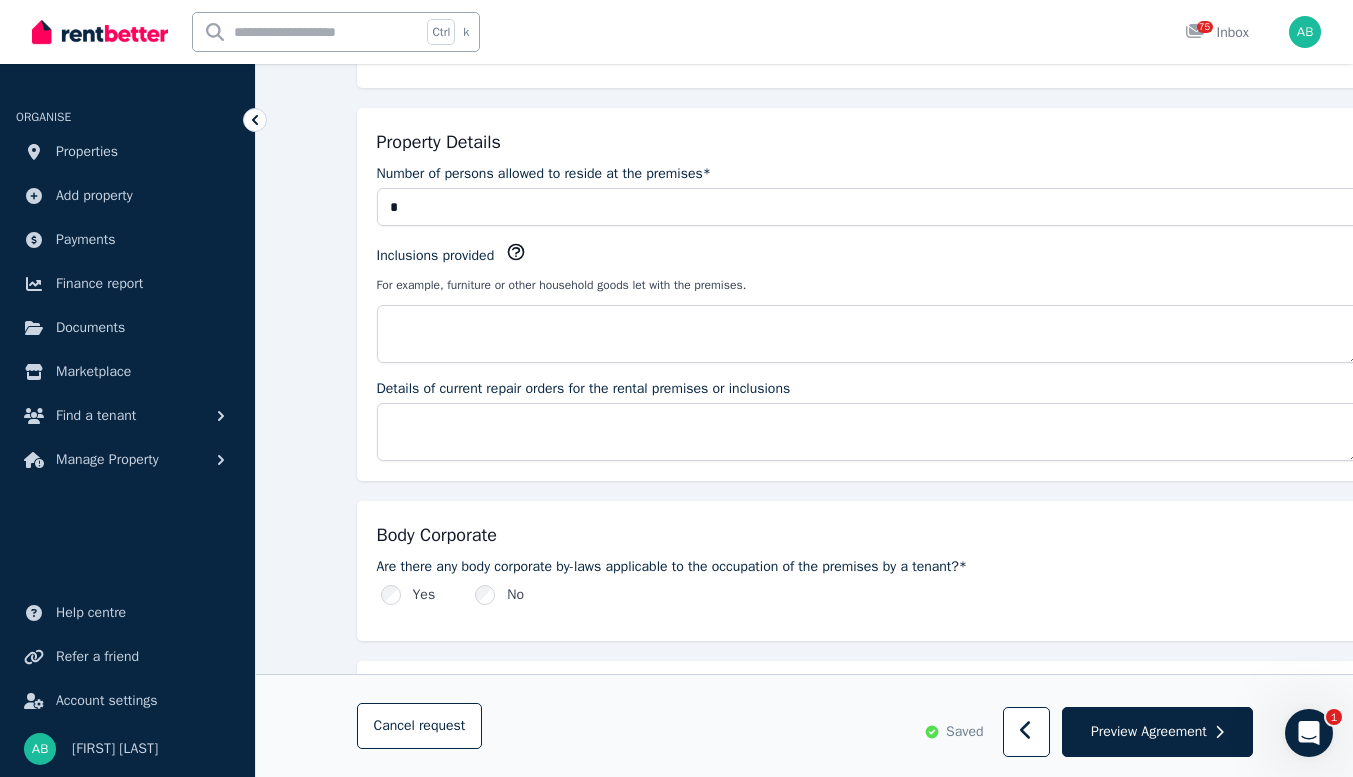click on "When was the rent for the premises last increased?" at bounding box center (868, 33) 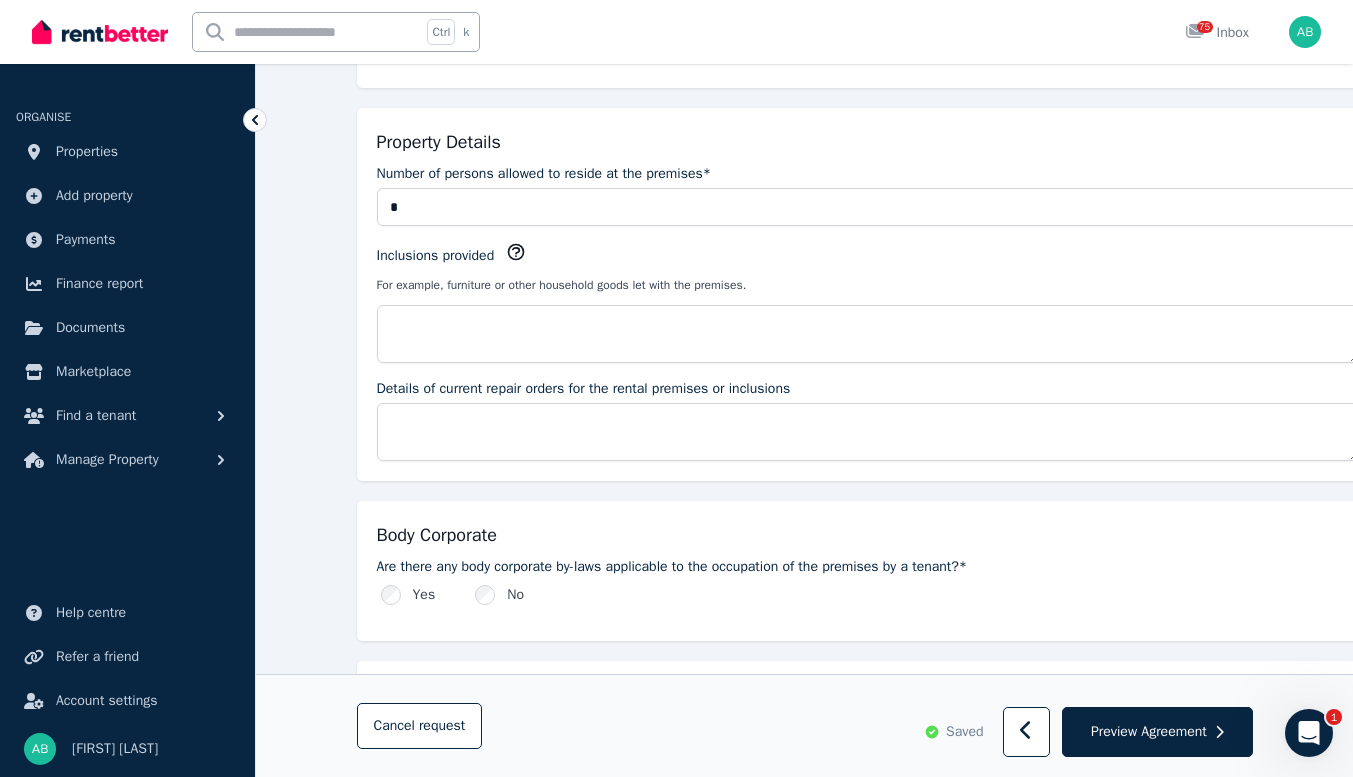 type on "**********" 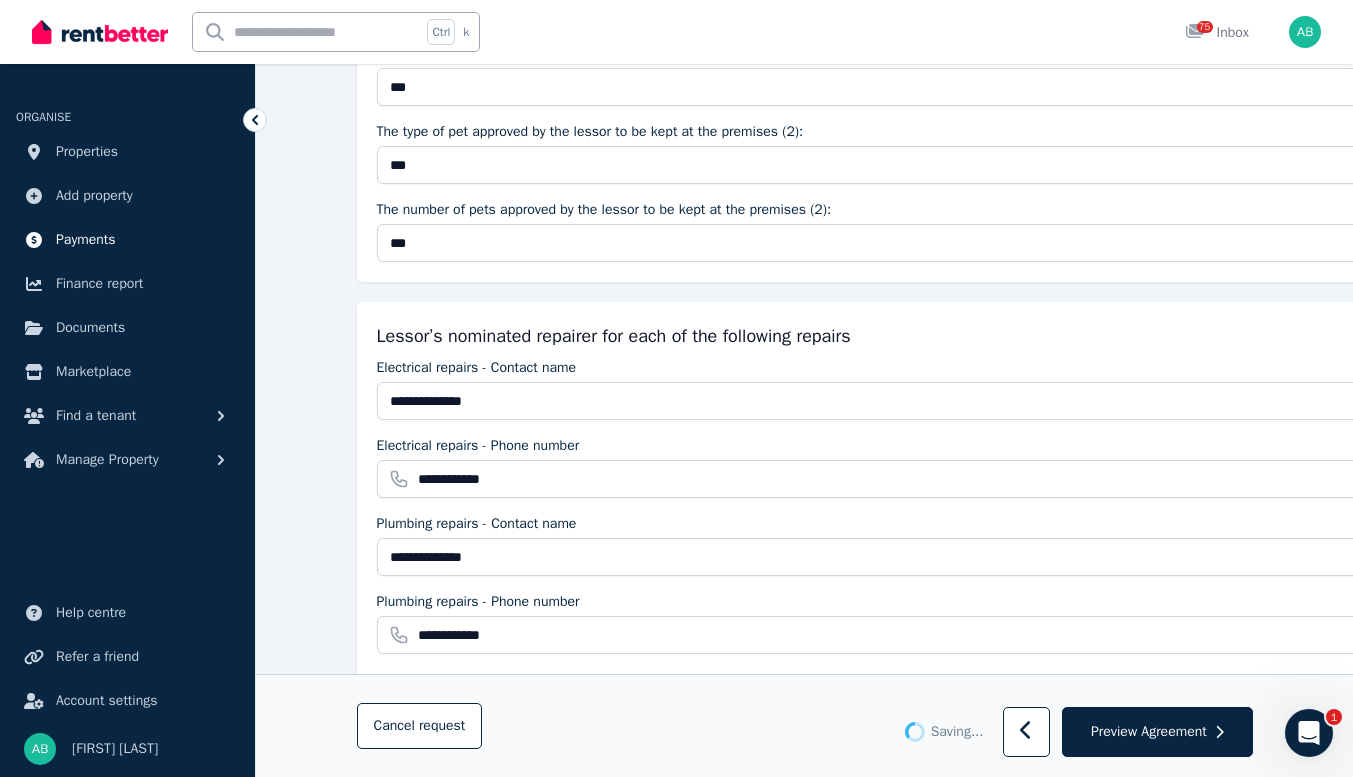 scroll, scrollTop: 1700, scrollLeft: 0, axis: vertical 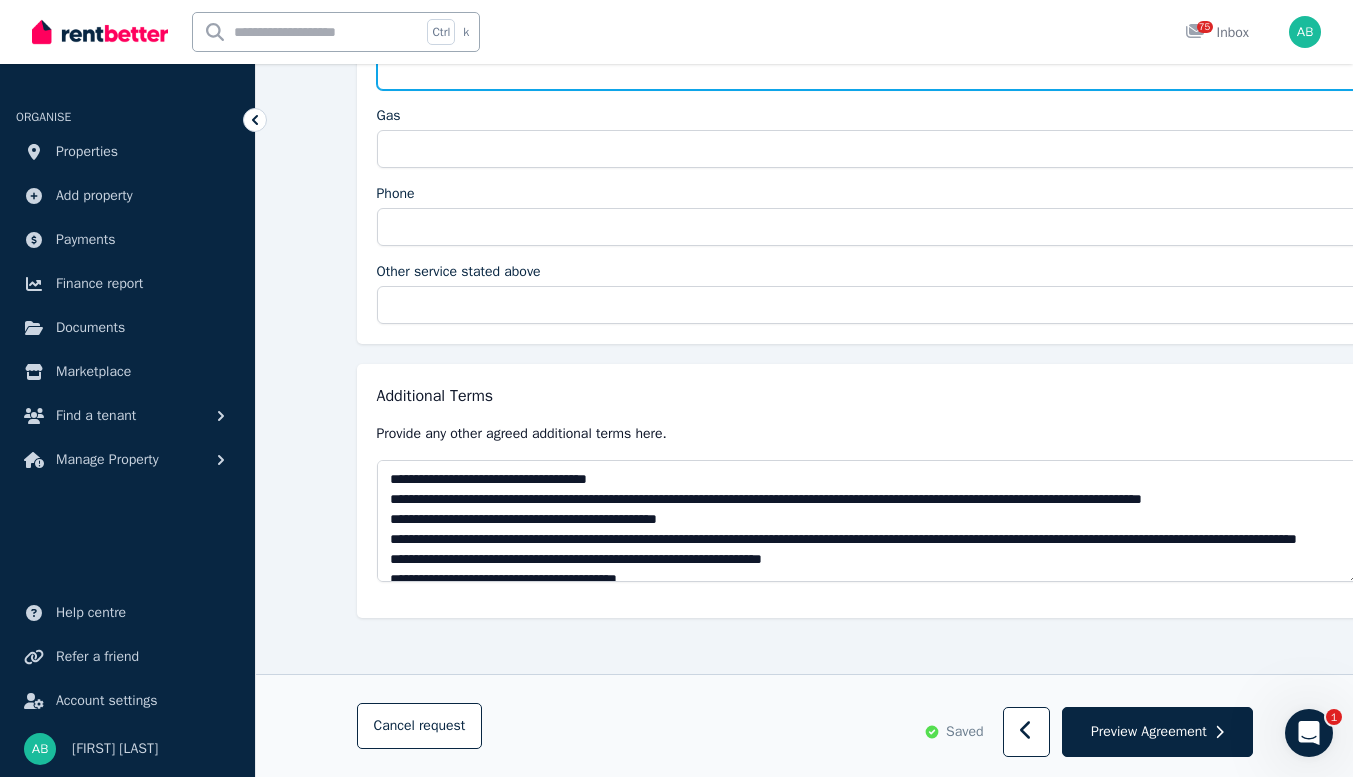 click on "Electricity" at bounding box center [868, 71] 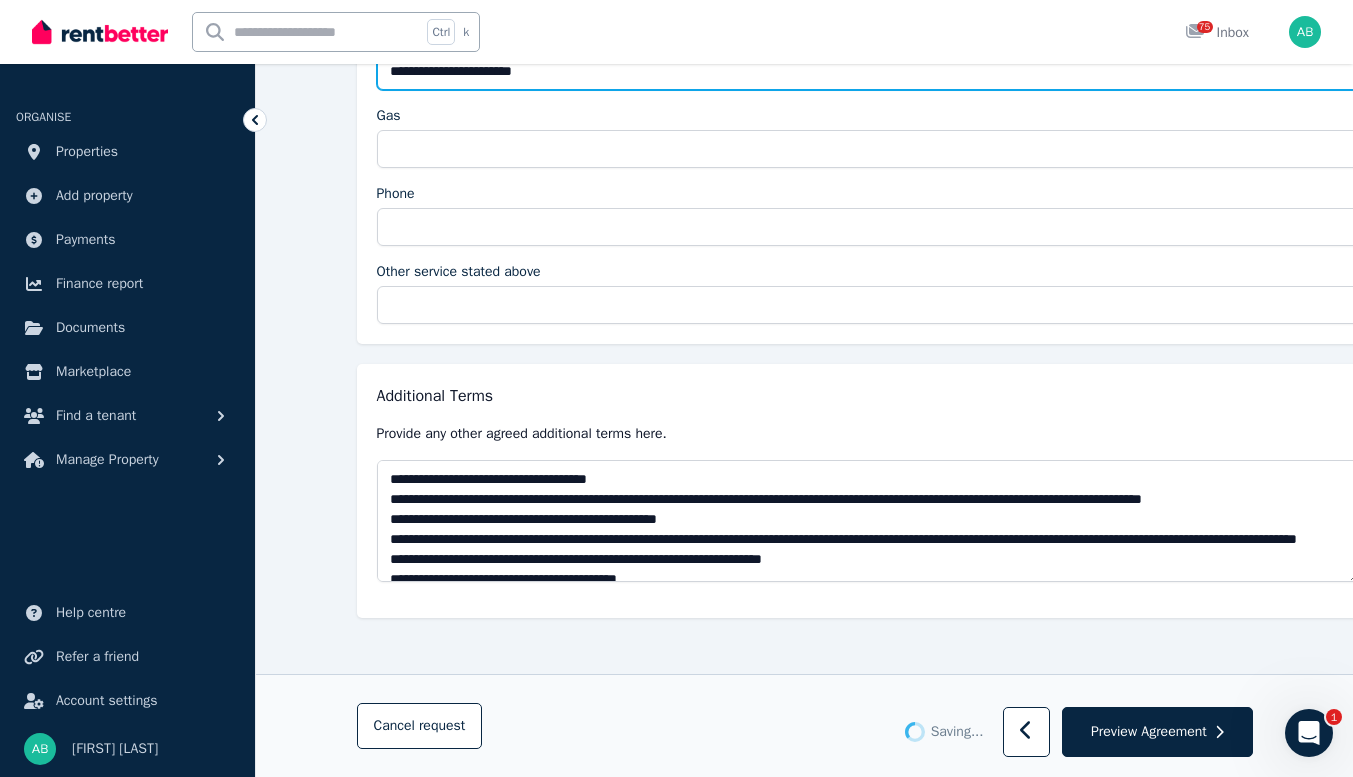 drag, startPoint x: 542, startPoint y: 429, endPoint x: 335, endPoint y: 420, distance: 207.19556 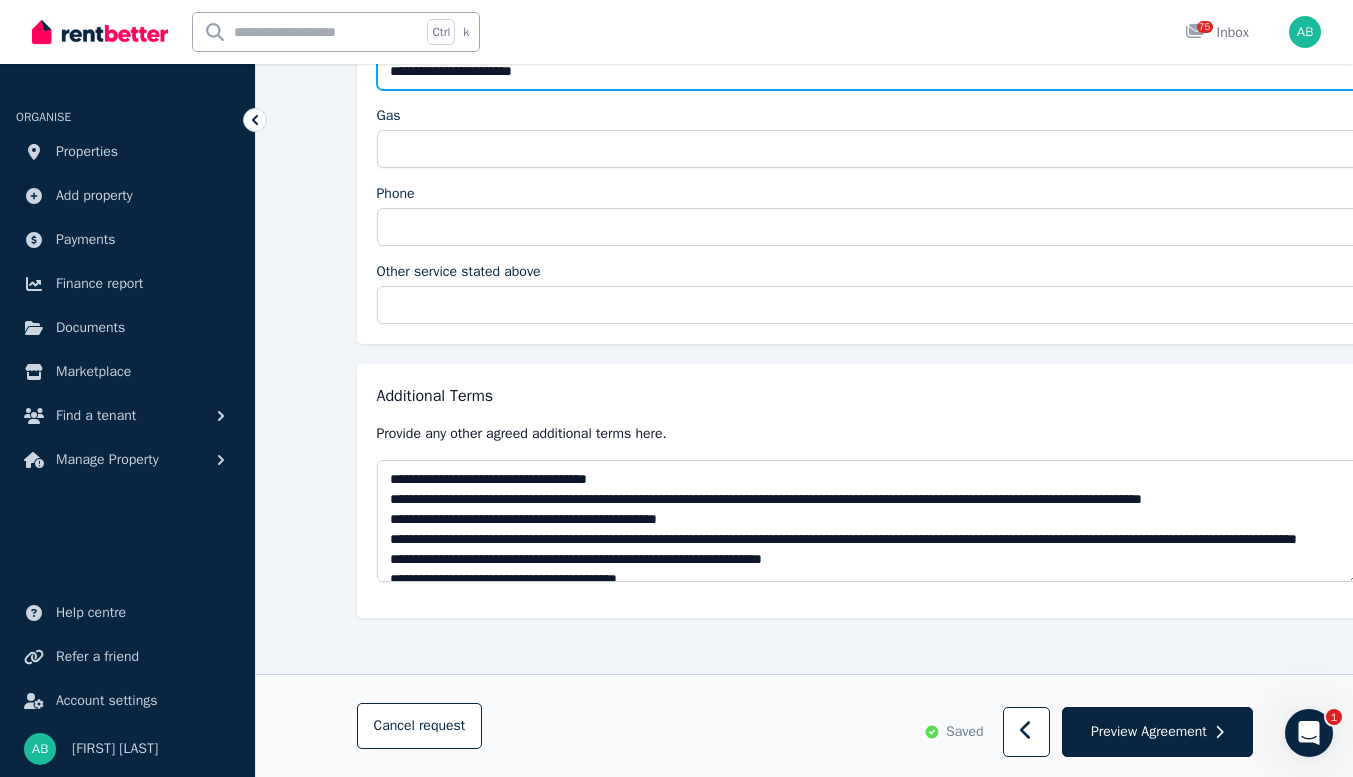 scroll, scrollTop: 4352, scrollLeft: 0, axis: vertical 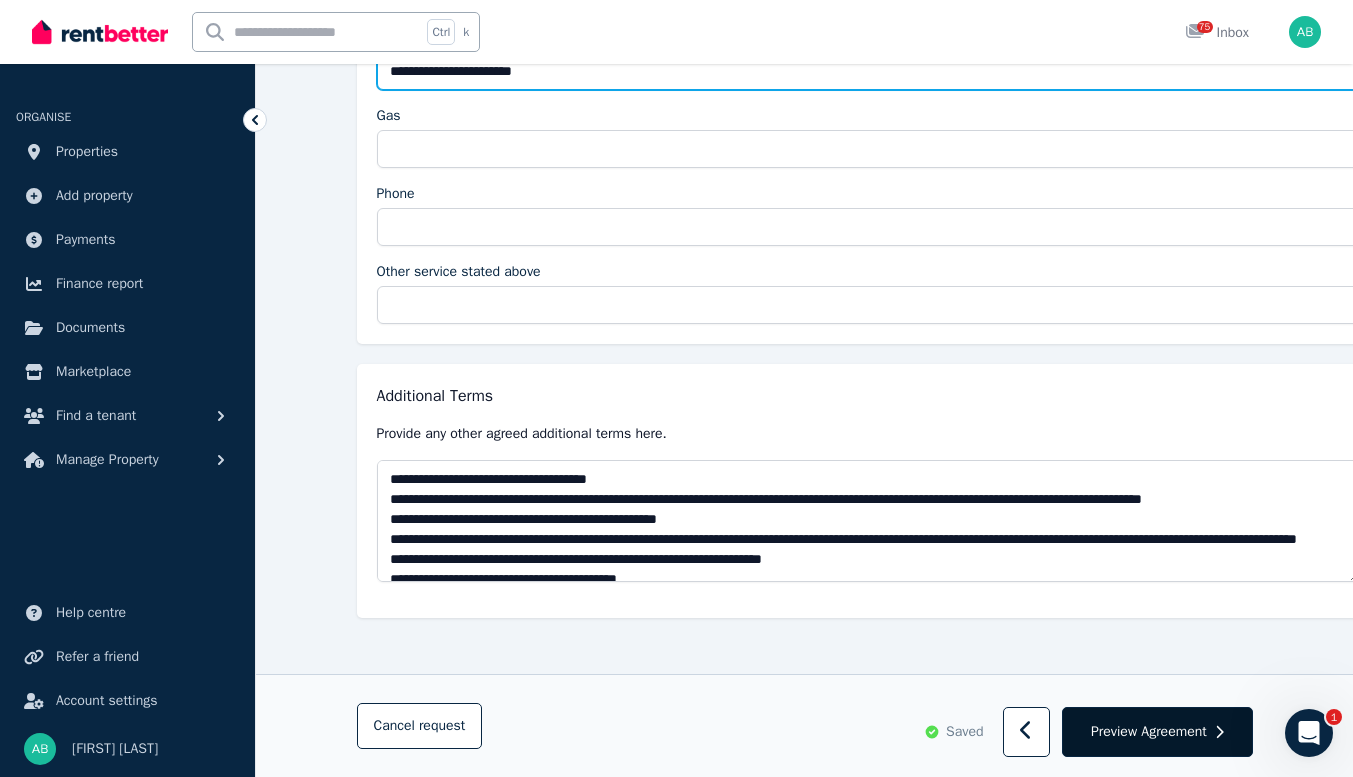 type on "**********" 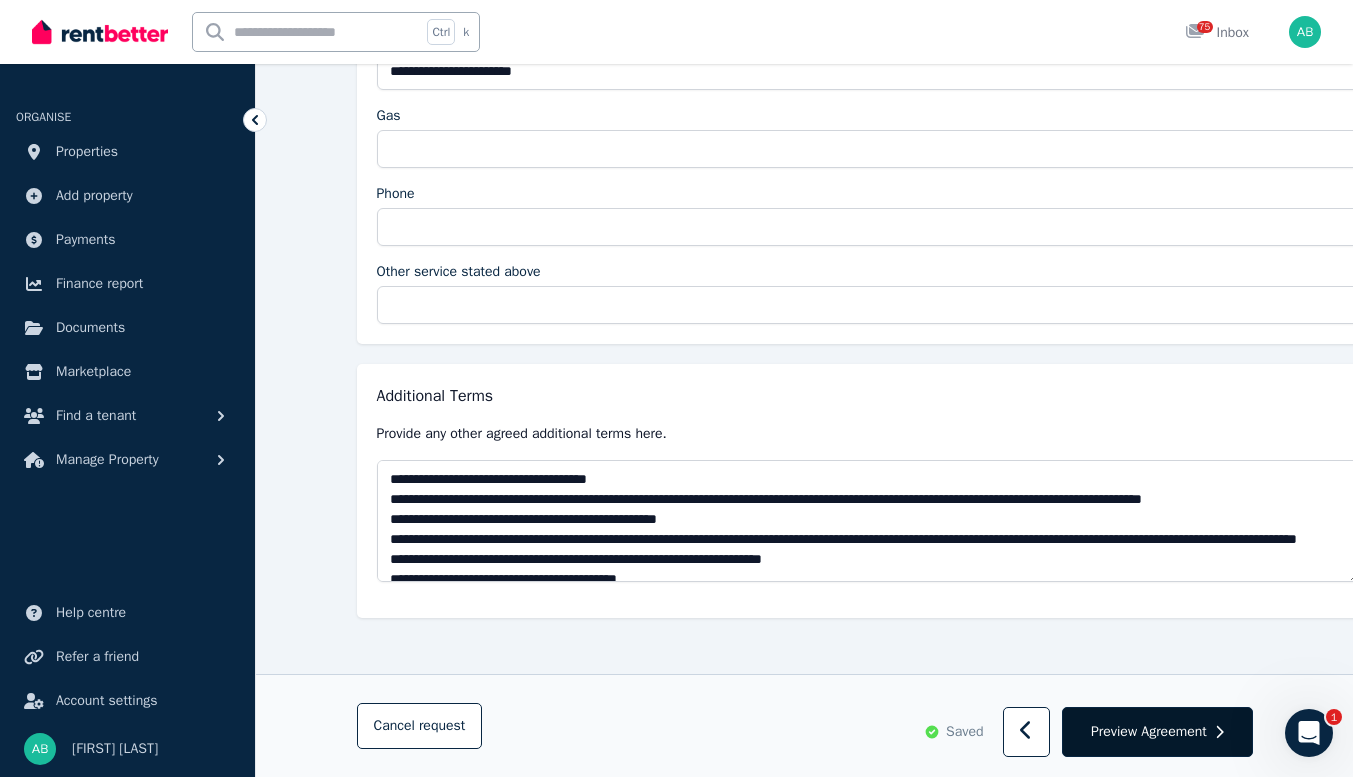 click on "Preview Agreement" at bounding box center [1149, 732] 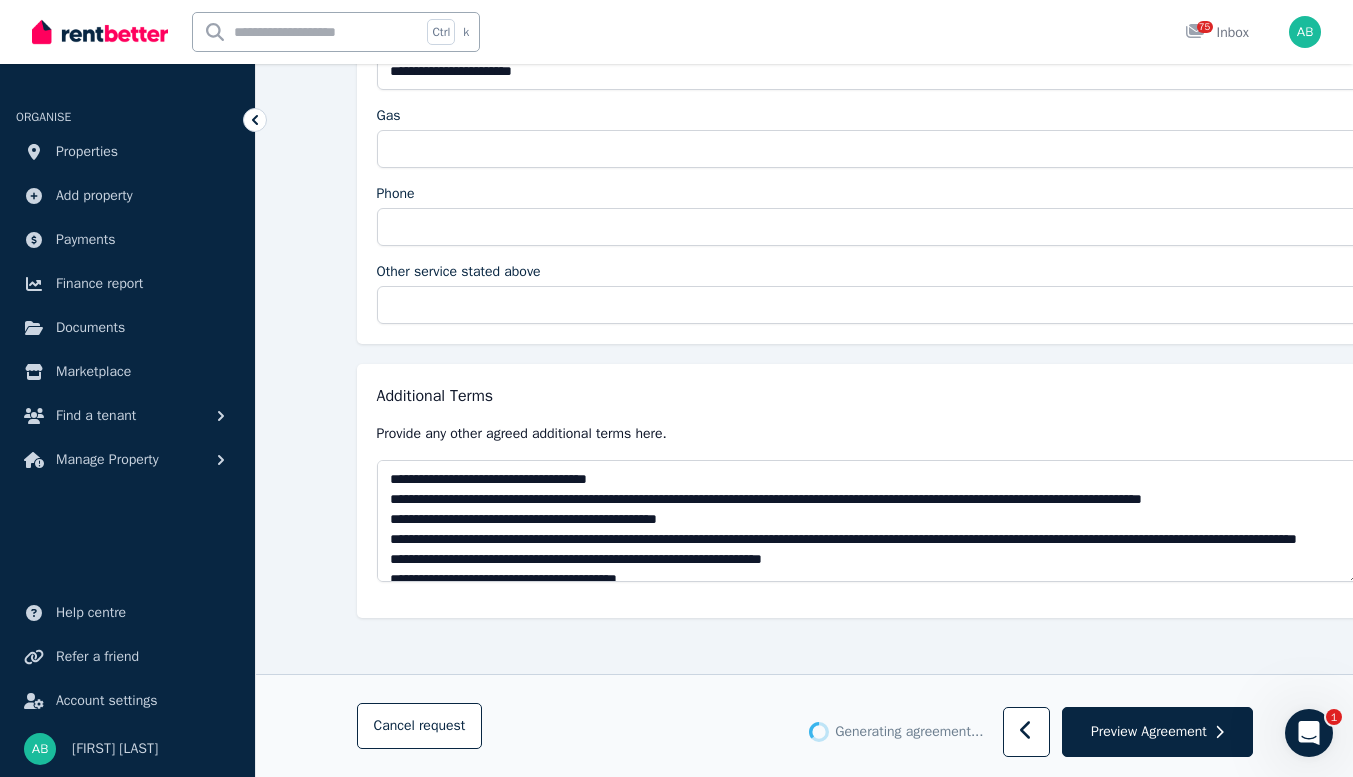 scroll, scrollTop: 4752, scrollLeft: 0, axis: vertical 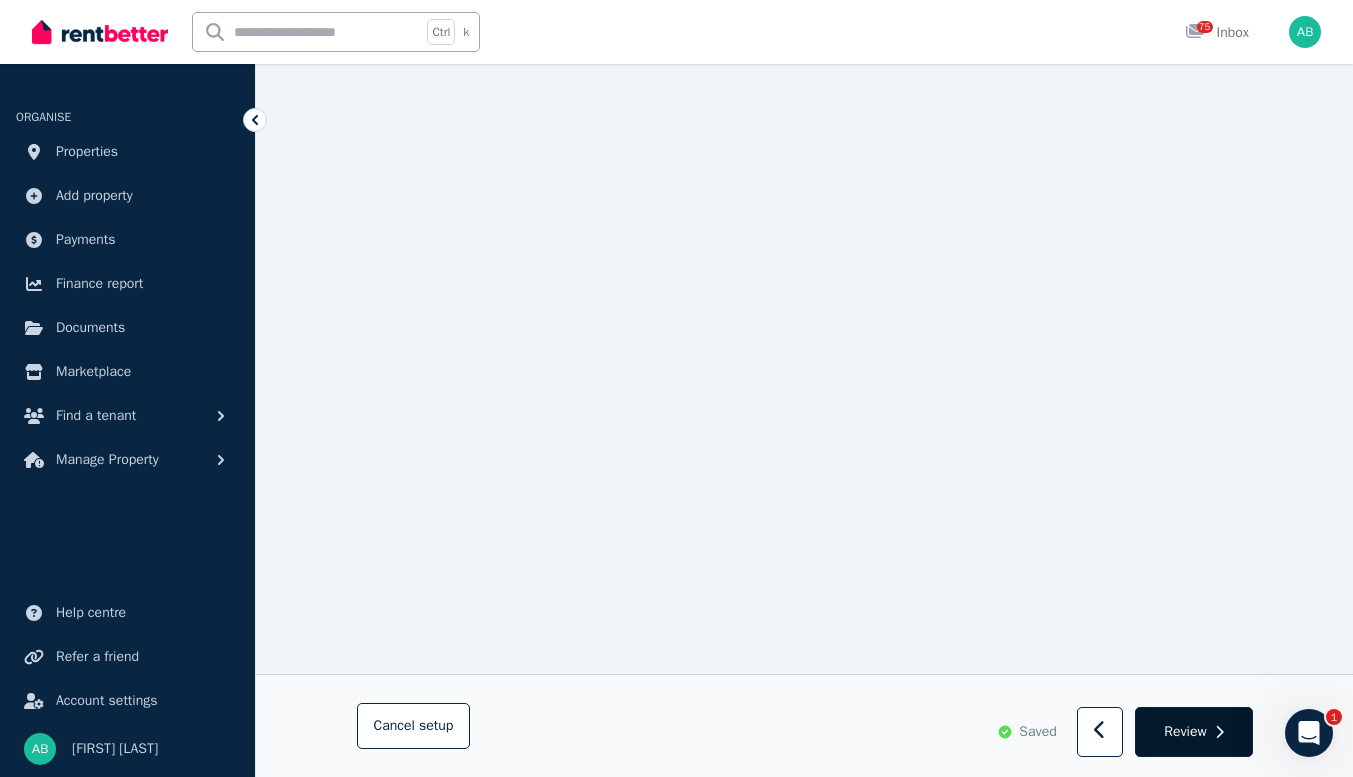 click on "Review" at bounding box center [1185, 732] 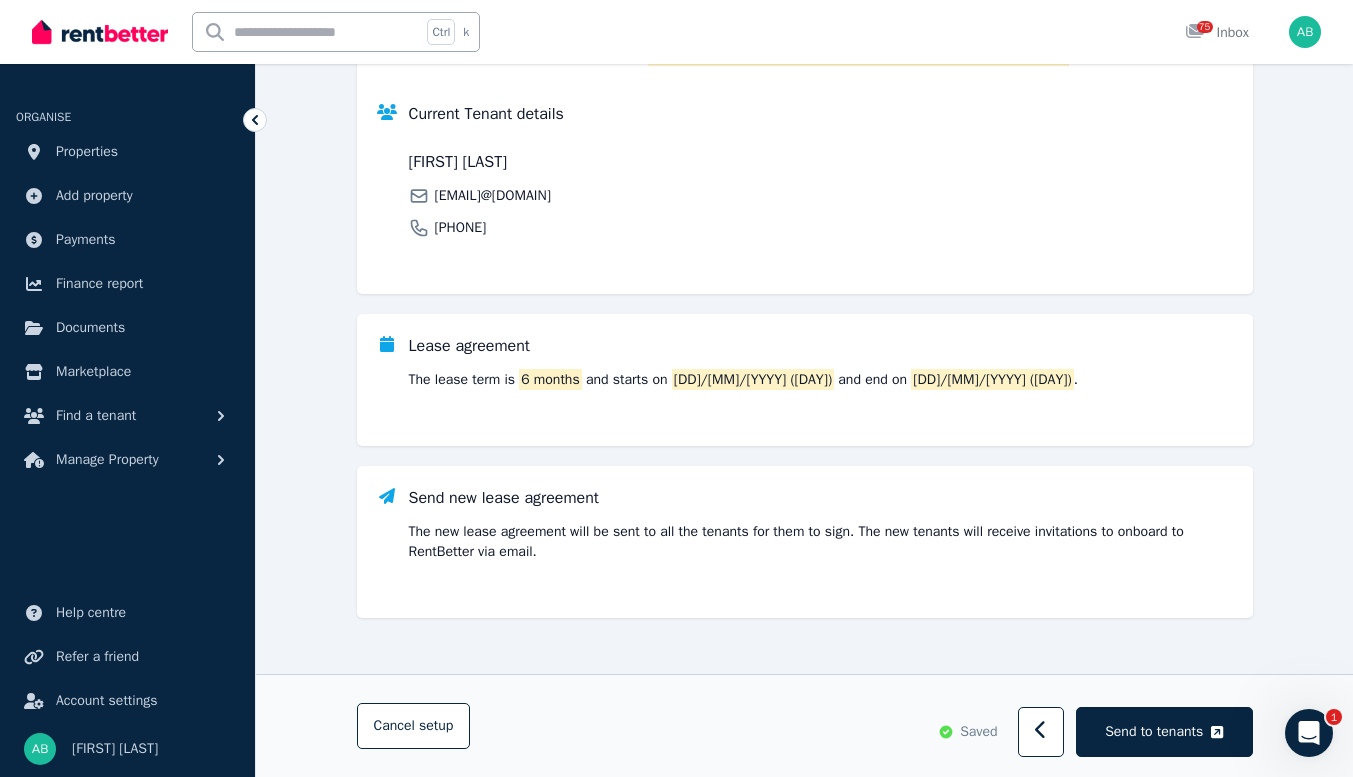 scroll, scrollTop: 648, scrollLeft: 0, axis: vertical 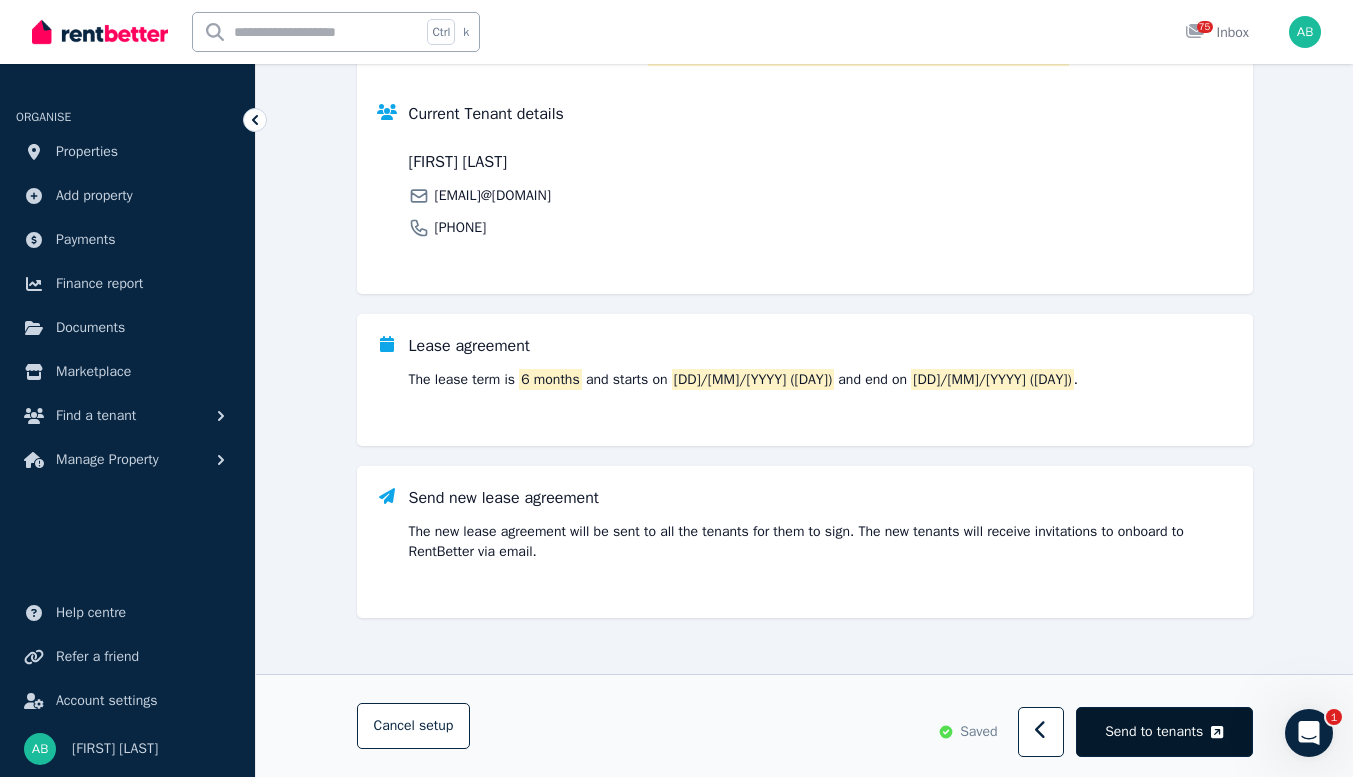 click on "Send to tenants" at bounding box center (1164, 732) 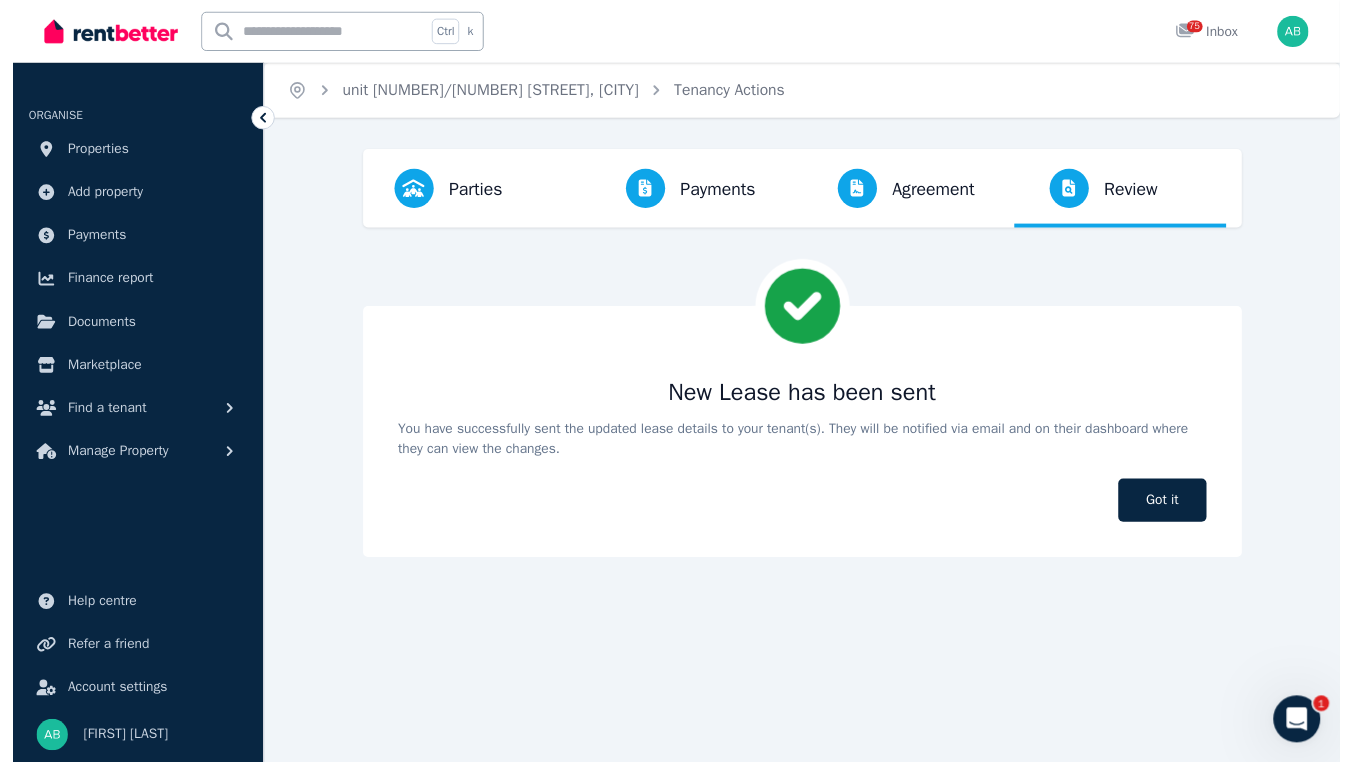 scroll, scrollTop: 0, scrollLeft: 0, axis: both 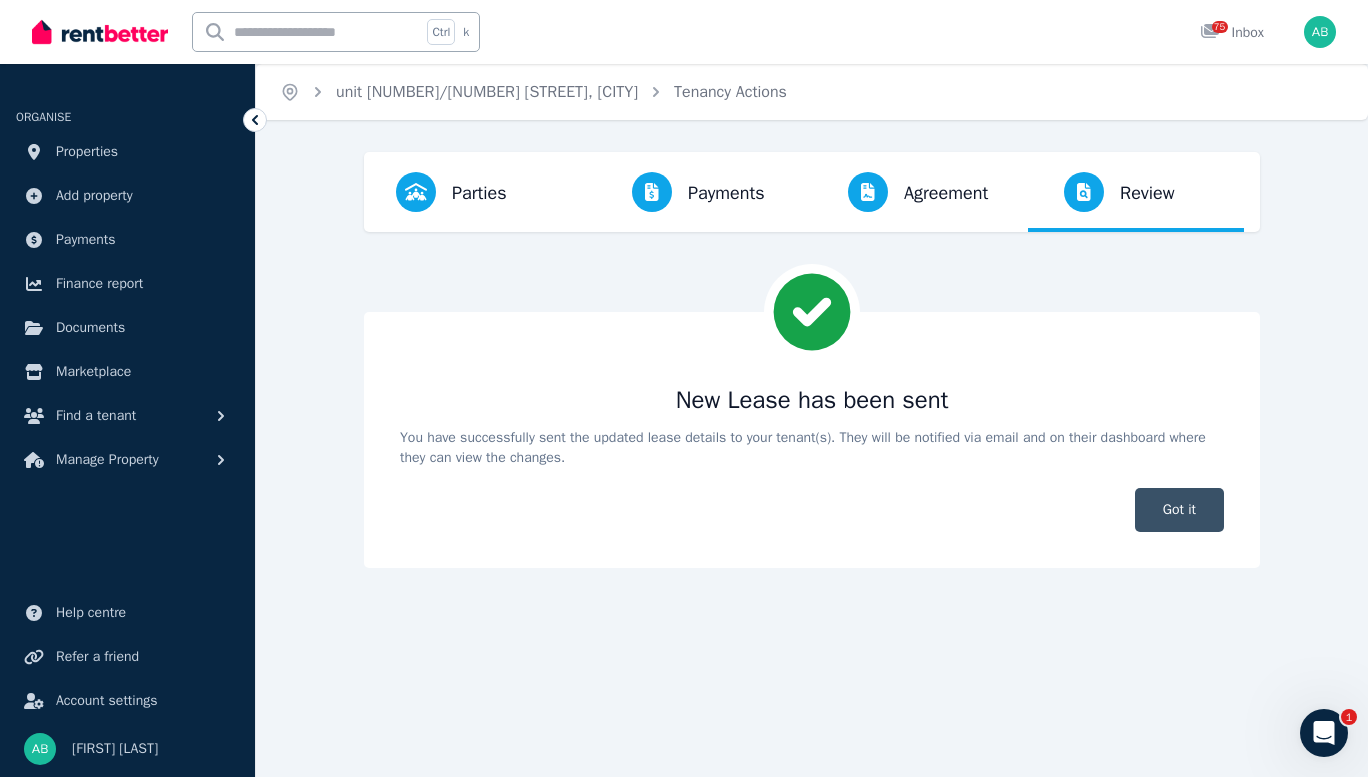 click on "Got it" at bounding box center (1179, 510) 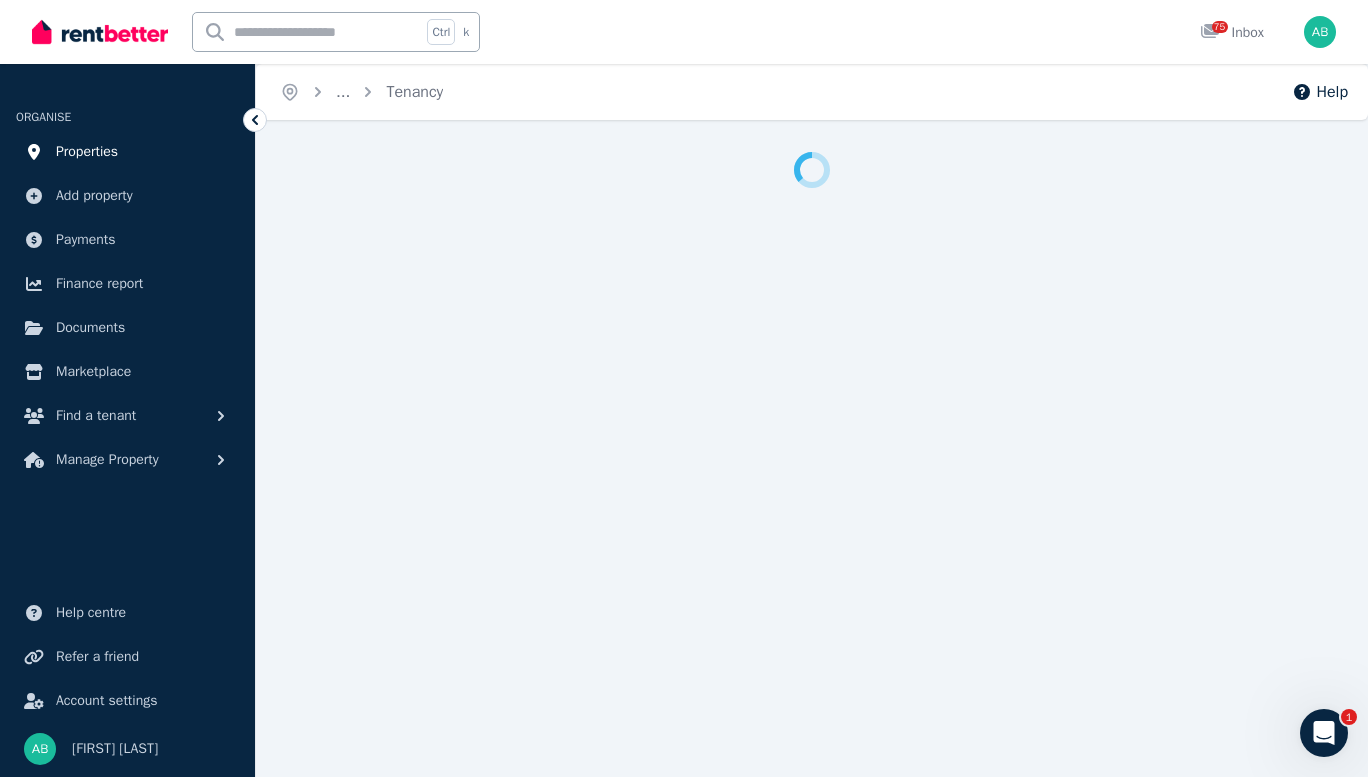 click on "Properties" at bounding box center [87, 152] 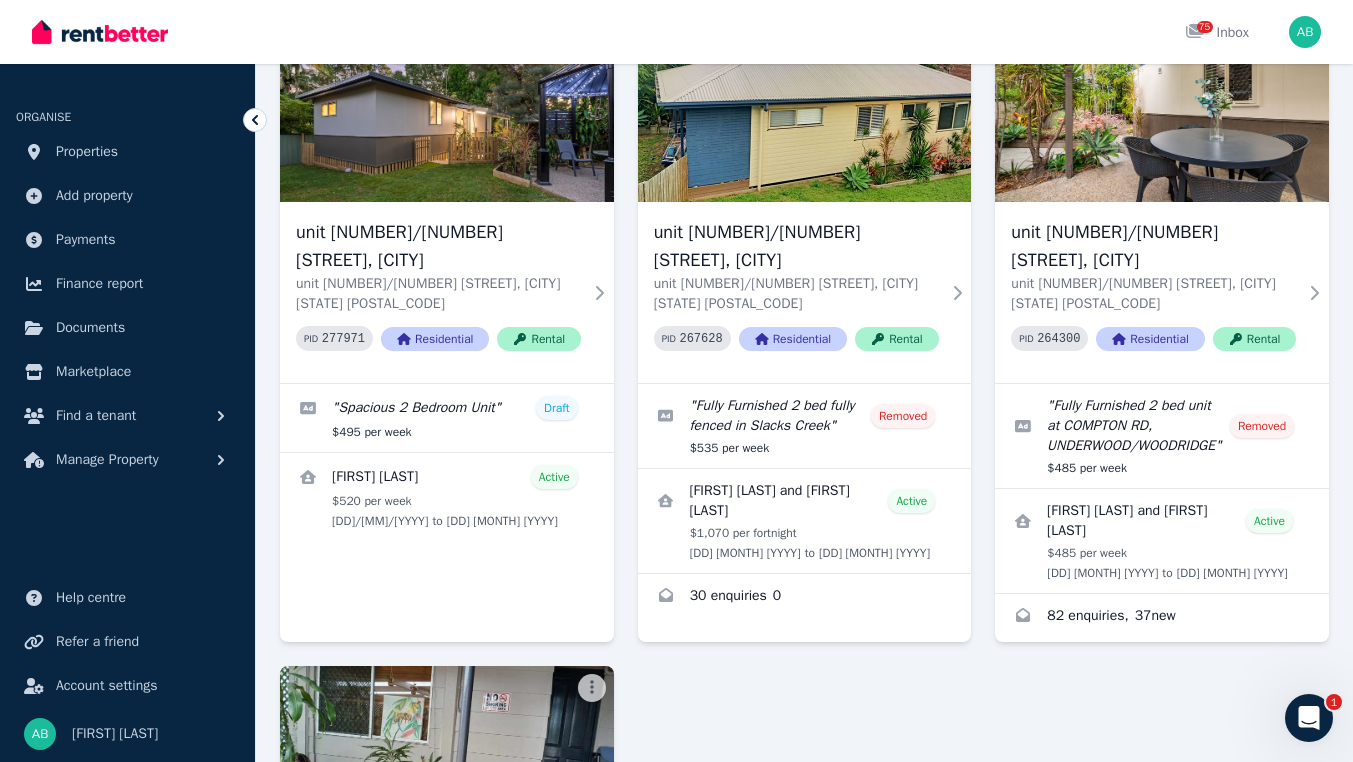 scroll, scrollTop: 2000, scrollLeft: 0, axis: vertical 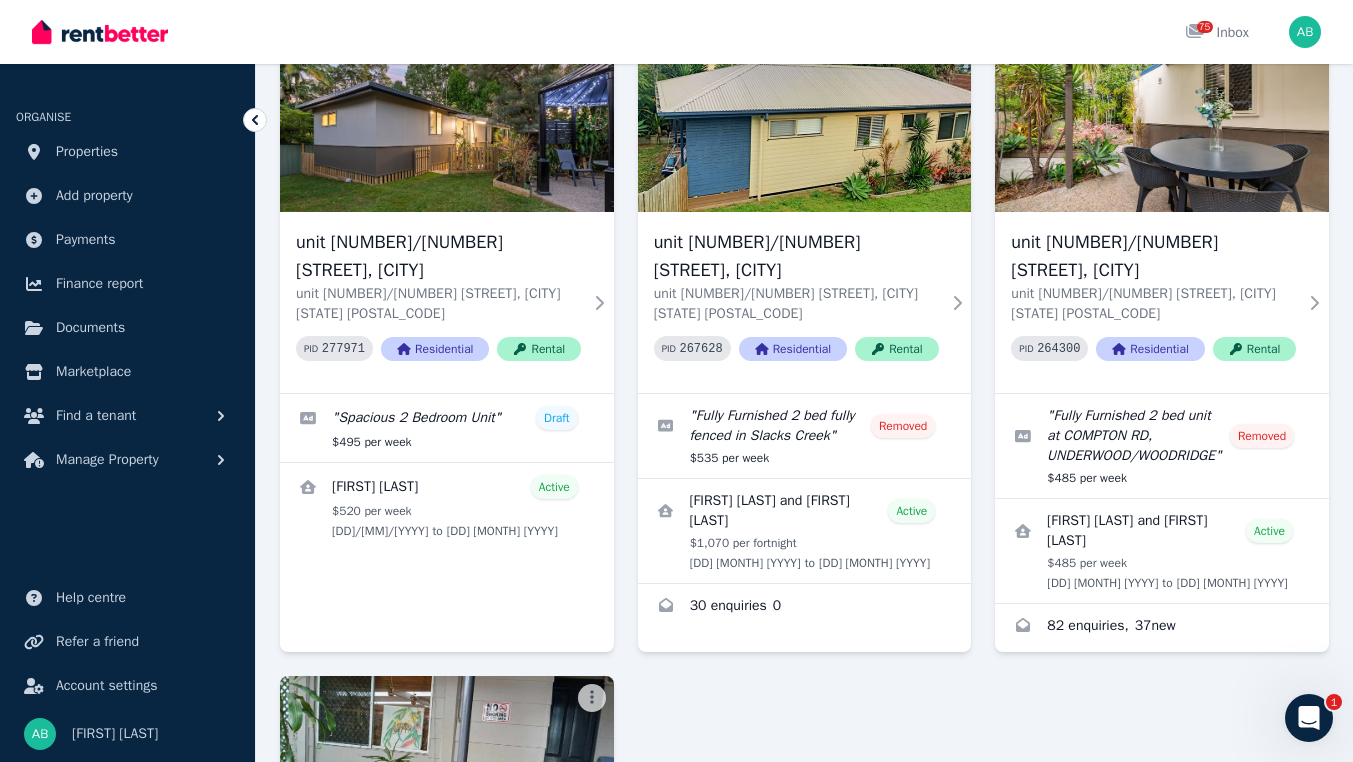click on "[NUMBER] [STREET], [CITY]" at bounding box center (796, -366) 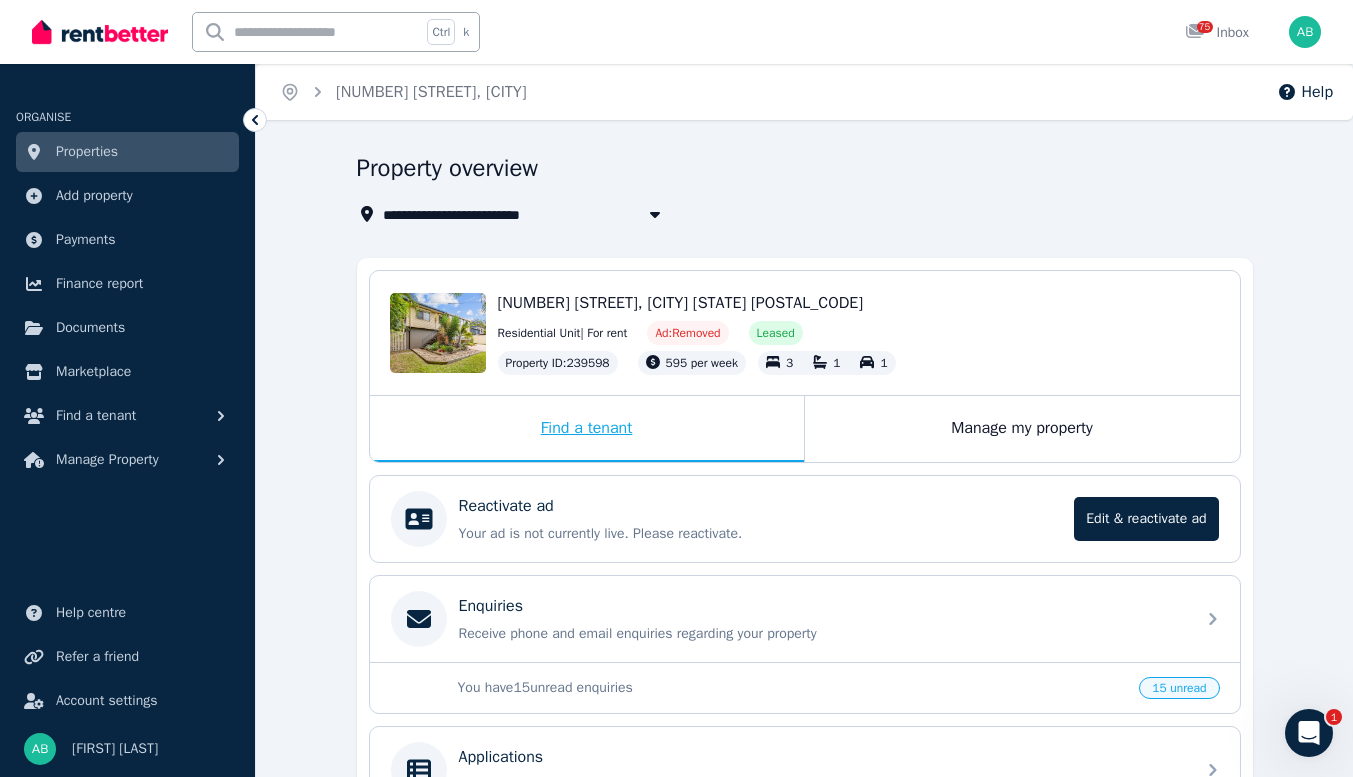 scroll, scrollTop: 300, scrollLeft: 0, axis: vertical 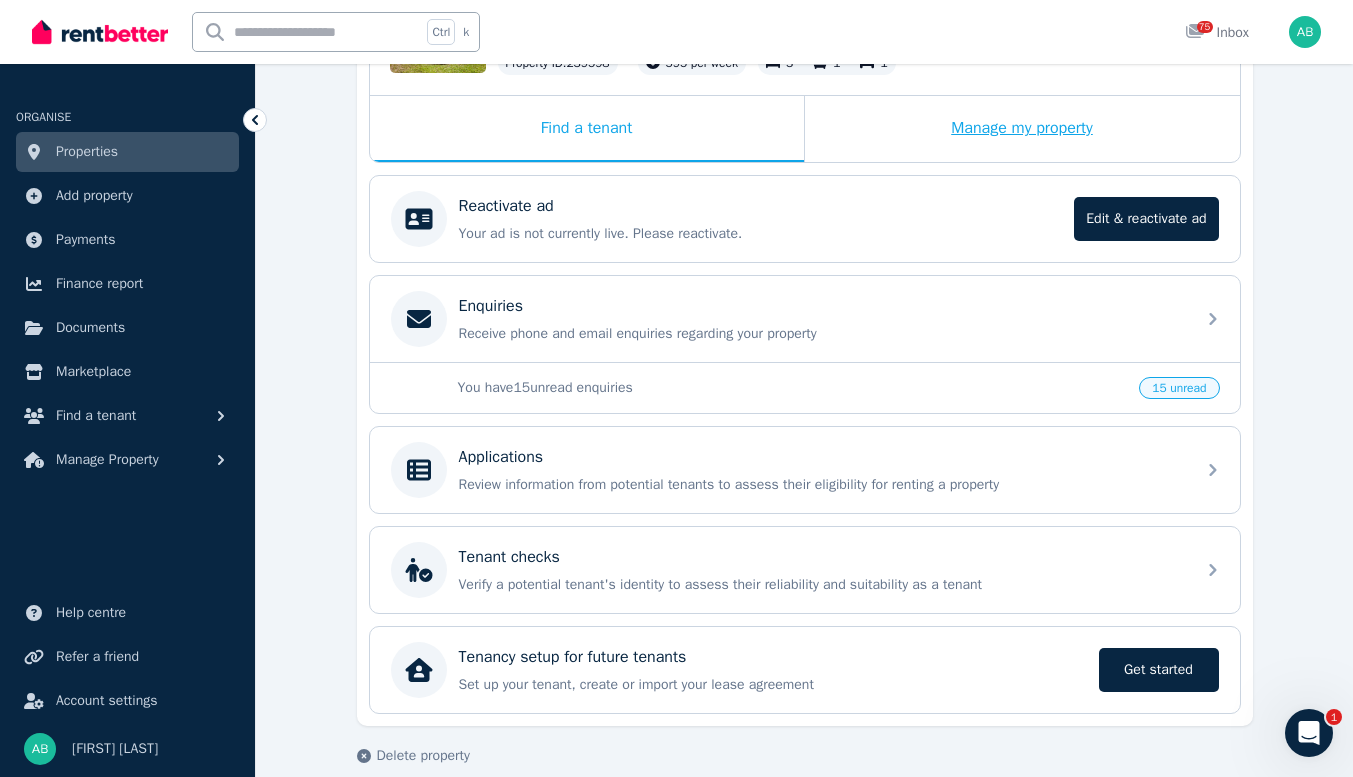 click on "Manage my property" at bounding box center (1022, 129) 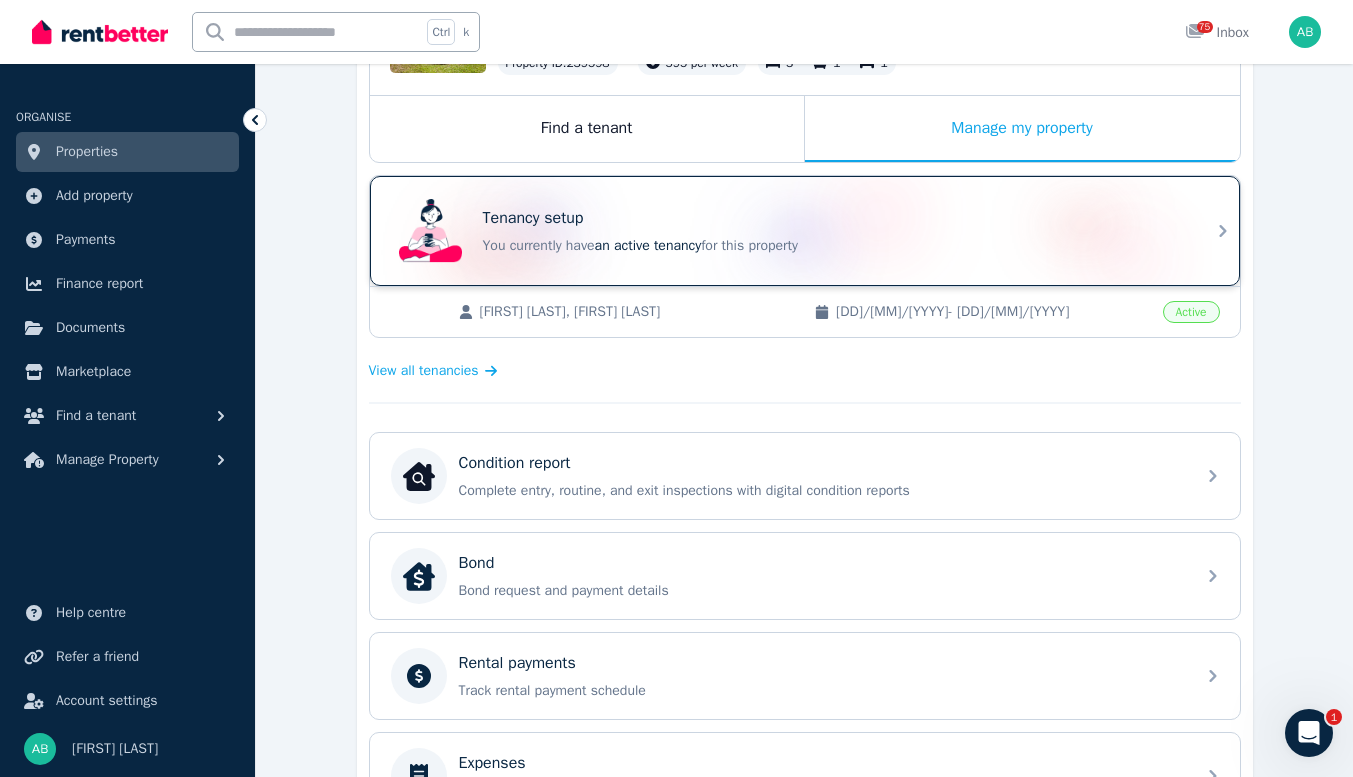 click on "Tenancy setup" at bounding box center (833, 218) 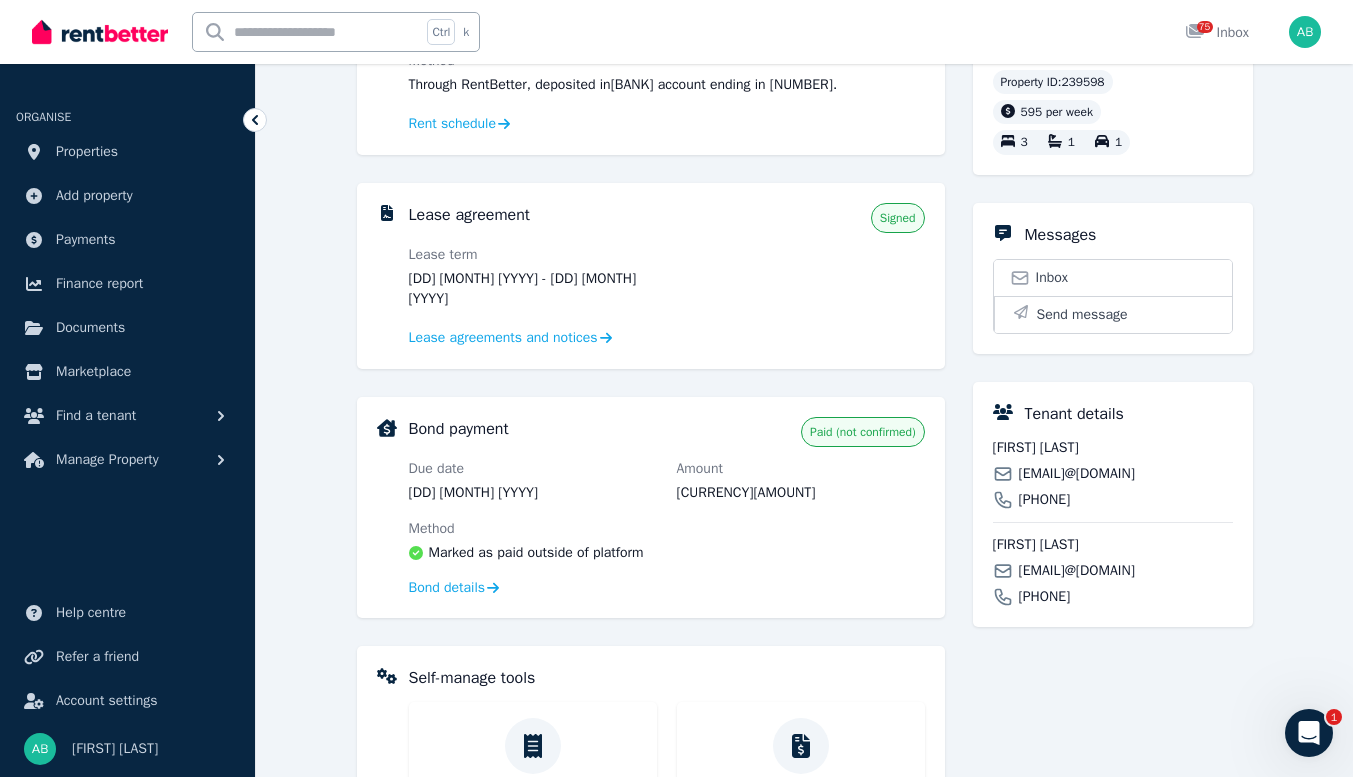 scroll, scrollTop: 300, scrollLeft: 0, axis: vertical 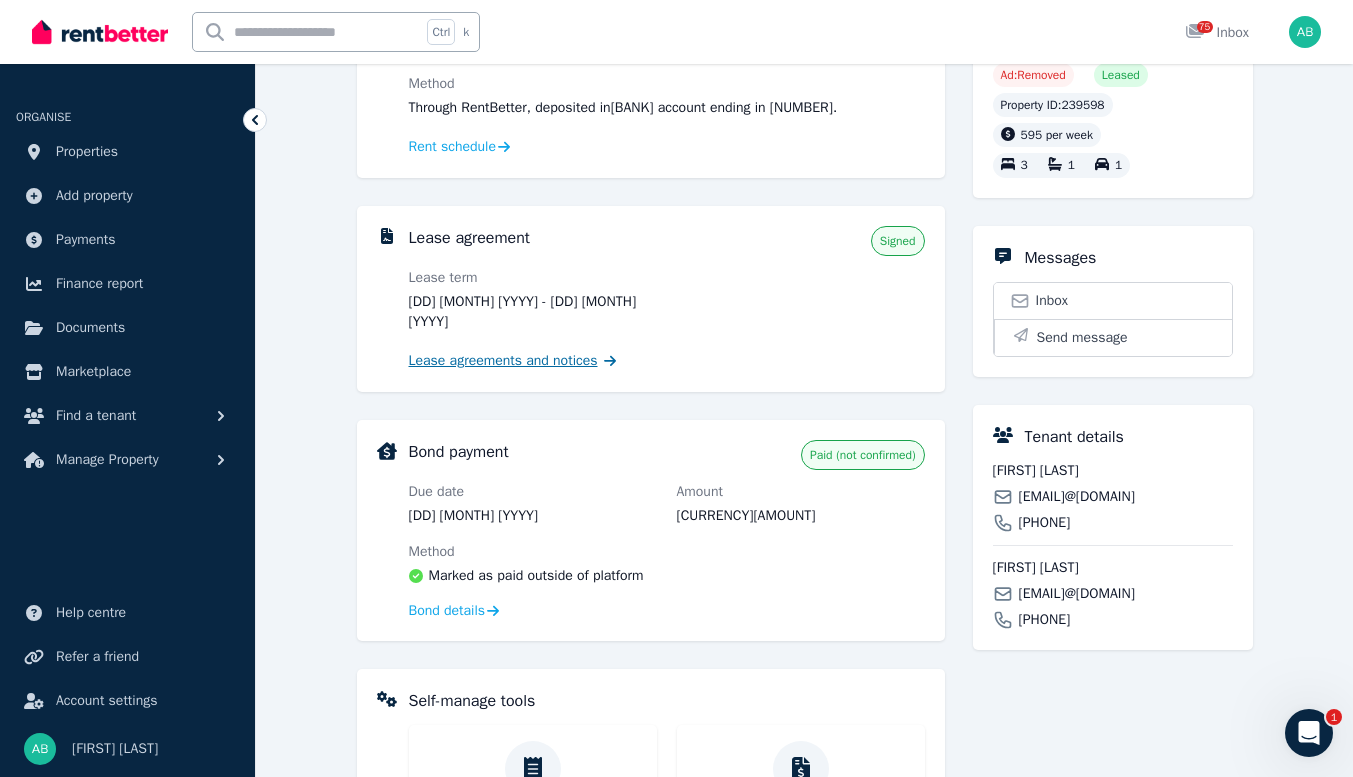 click on "Lease agreements and notices" at bounding box center [503, 361] 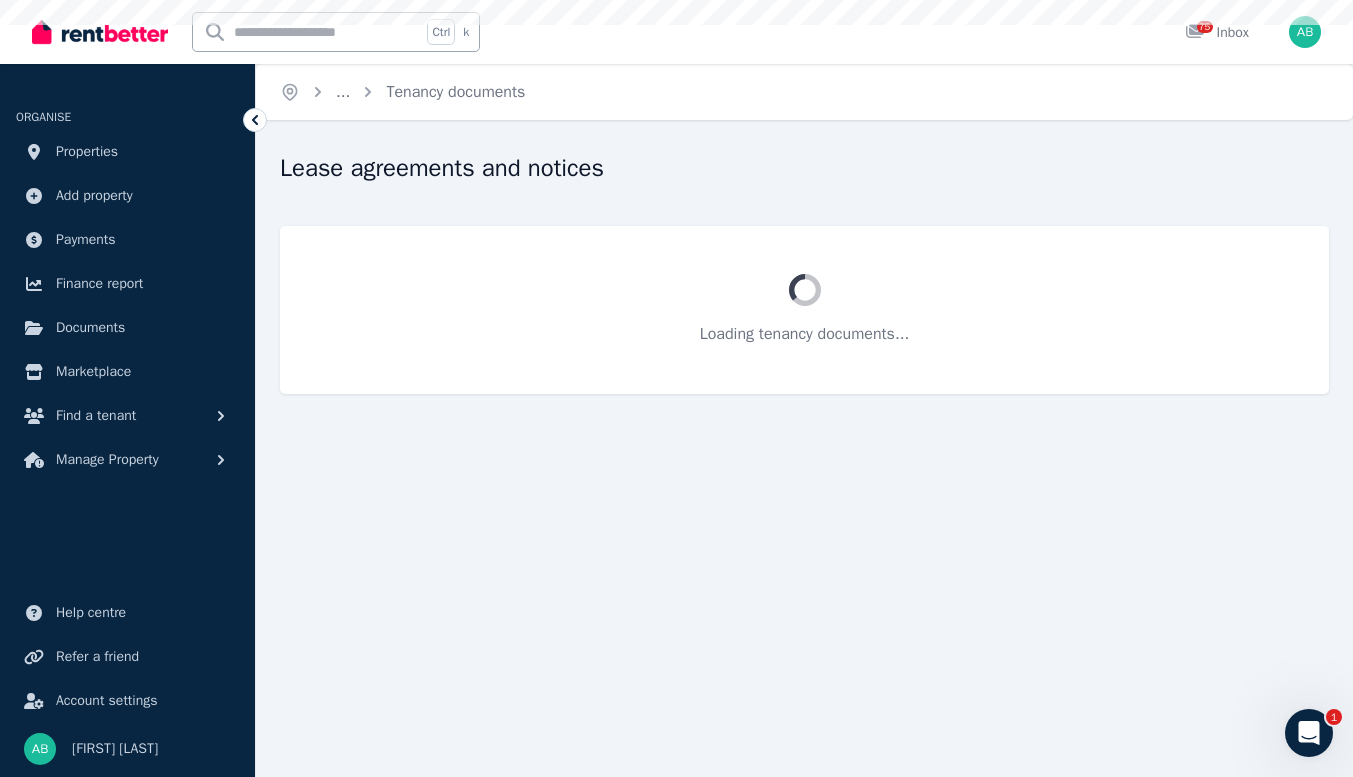 scroll, scrollTop: 0, scrollLeft: 0, axis: both 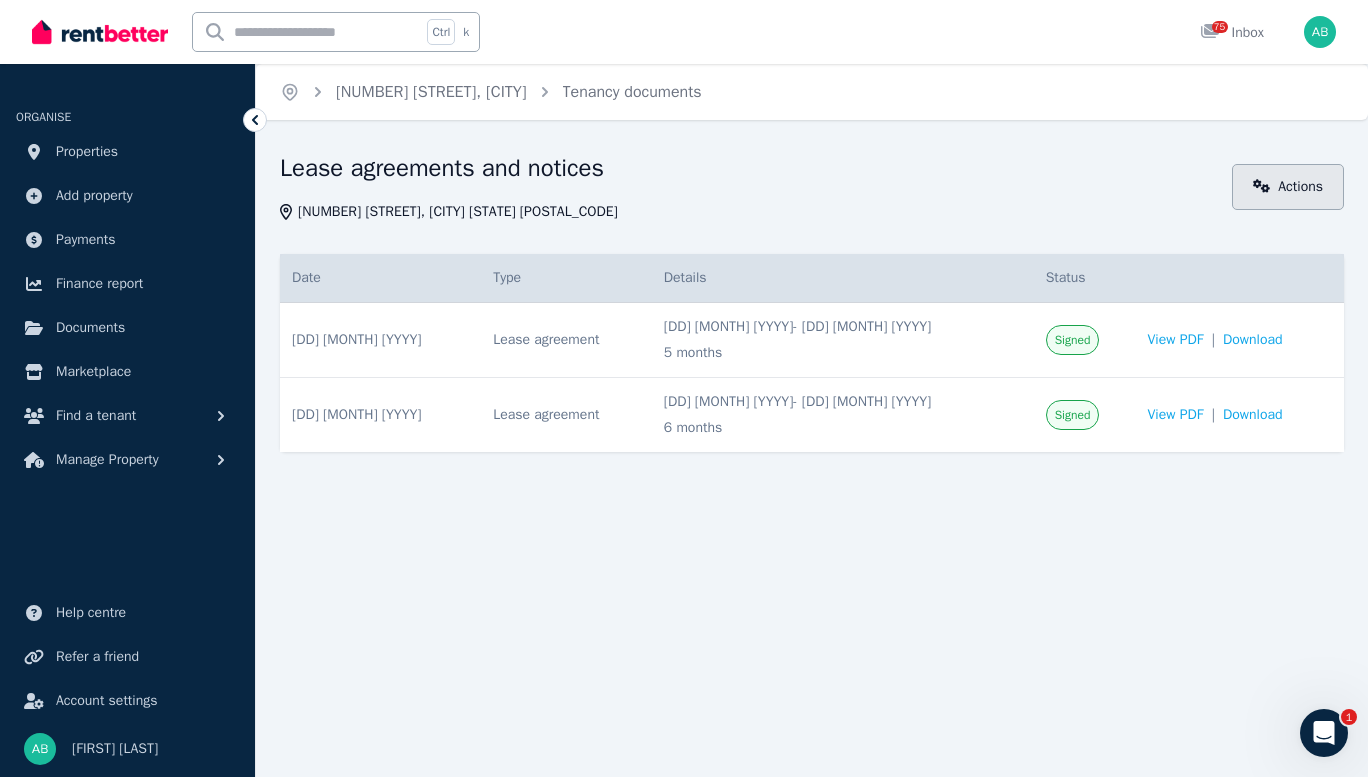 click on "Actions" at bounding box center (1288, 187) 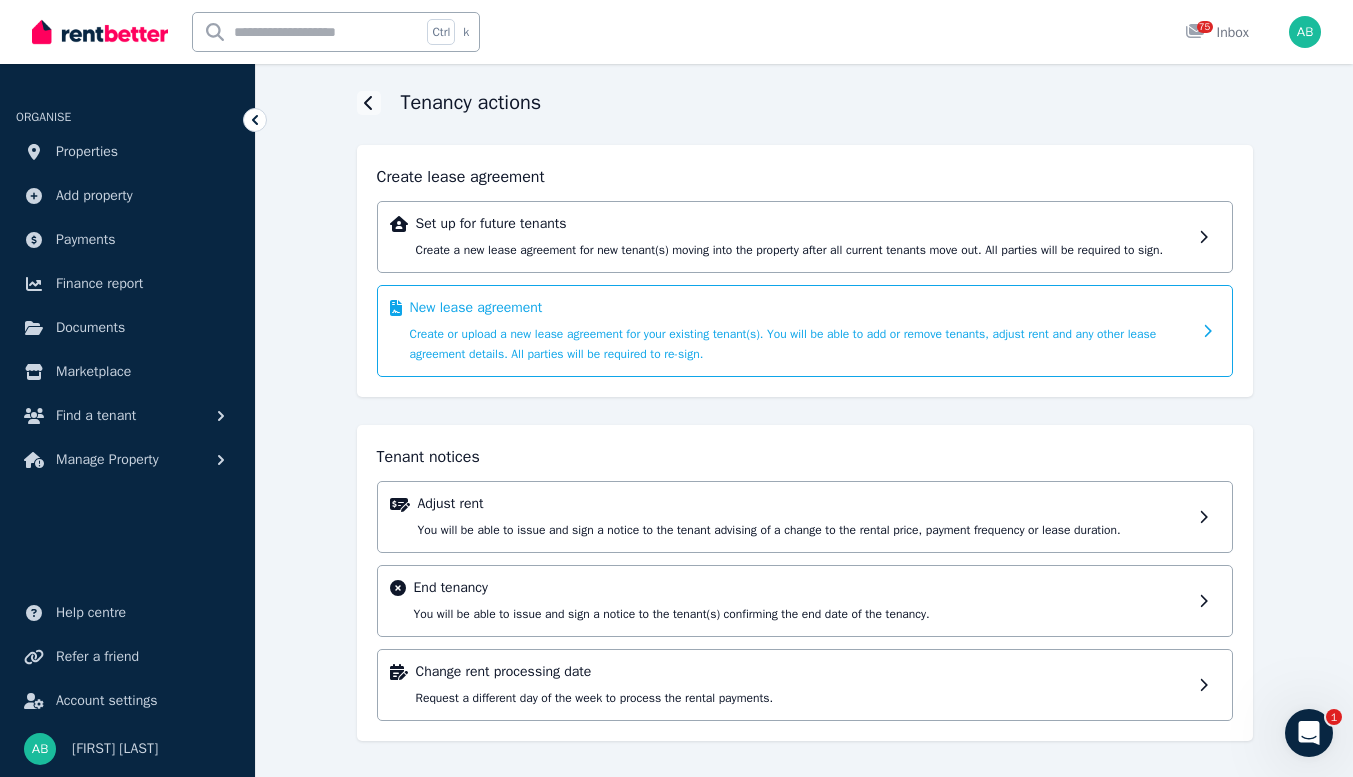 scroll, scrollTop: 200, scrollLeft: 0, axis: vertical 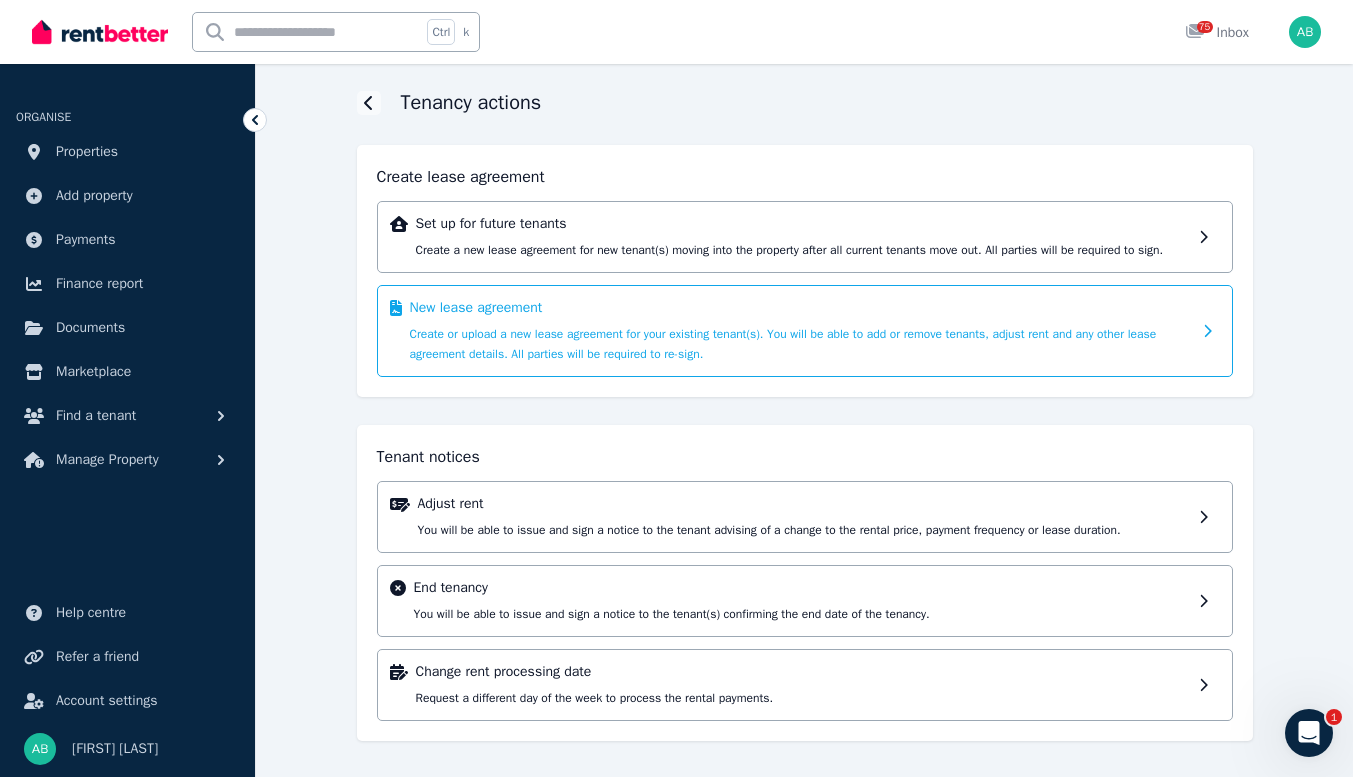 click on "Create or upload a new lease agreement for your existing tenant(s). You will be able to add or remove tenants, adjust rent and any other lease agreement details. All parties will be required to re-sign." at bounding box center [783, 344] 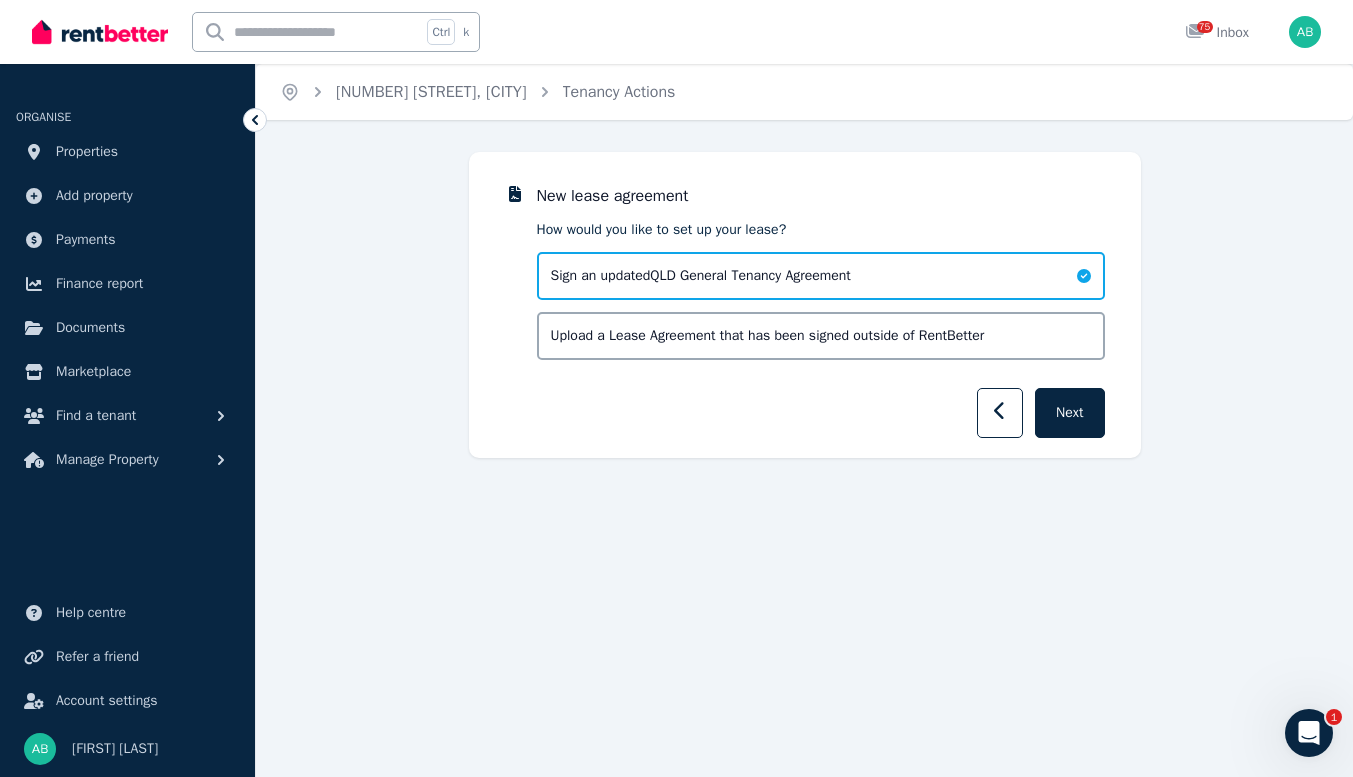 scroll, scrollTop: 0, scrollLeft: 0, axis: both 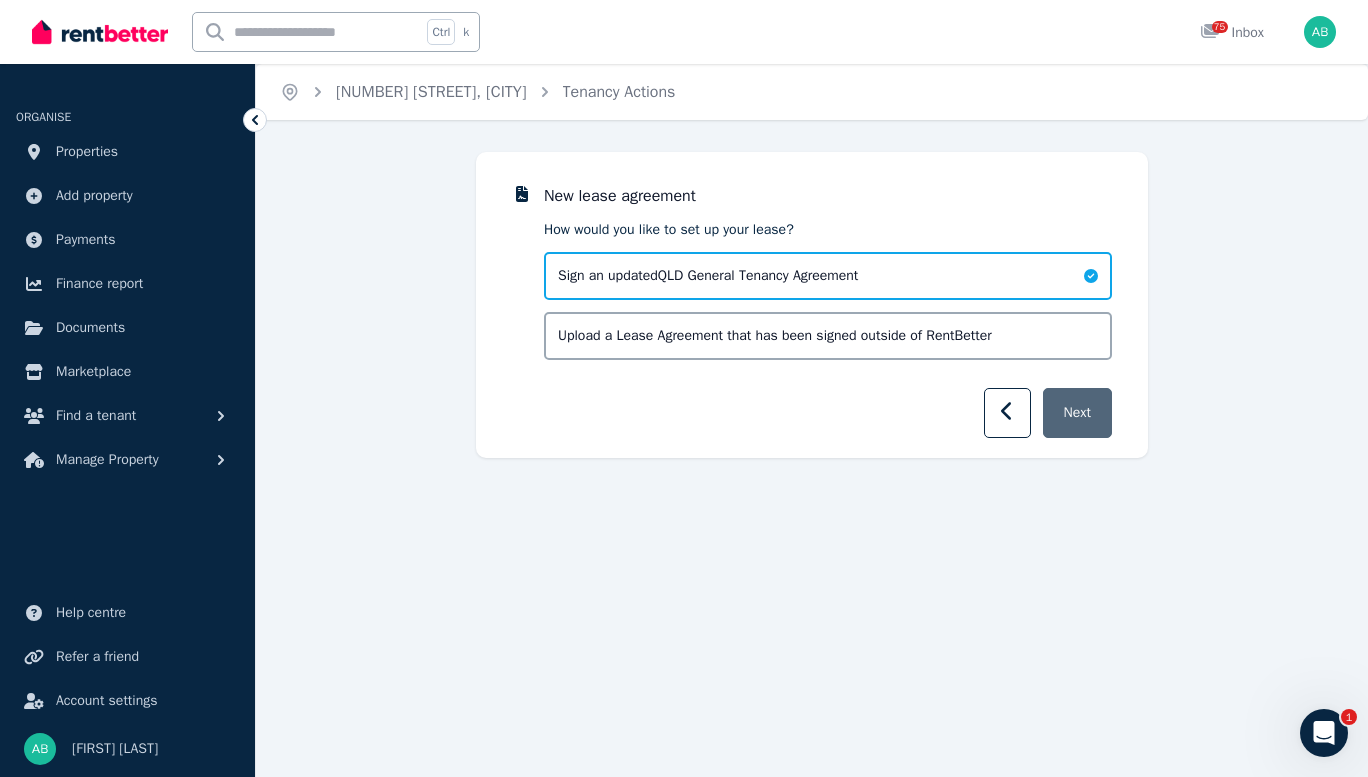 click on "Next" at bounding box center (1077, 413) 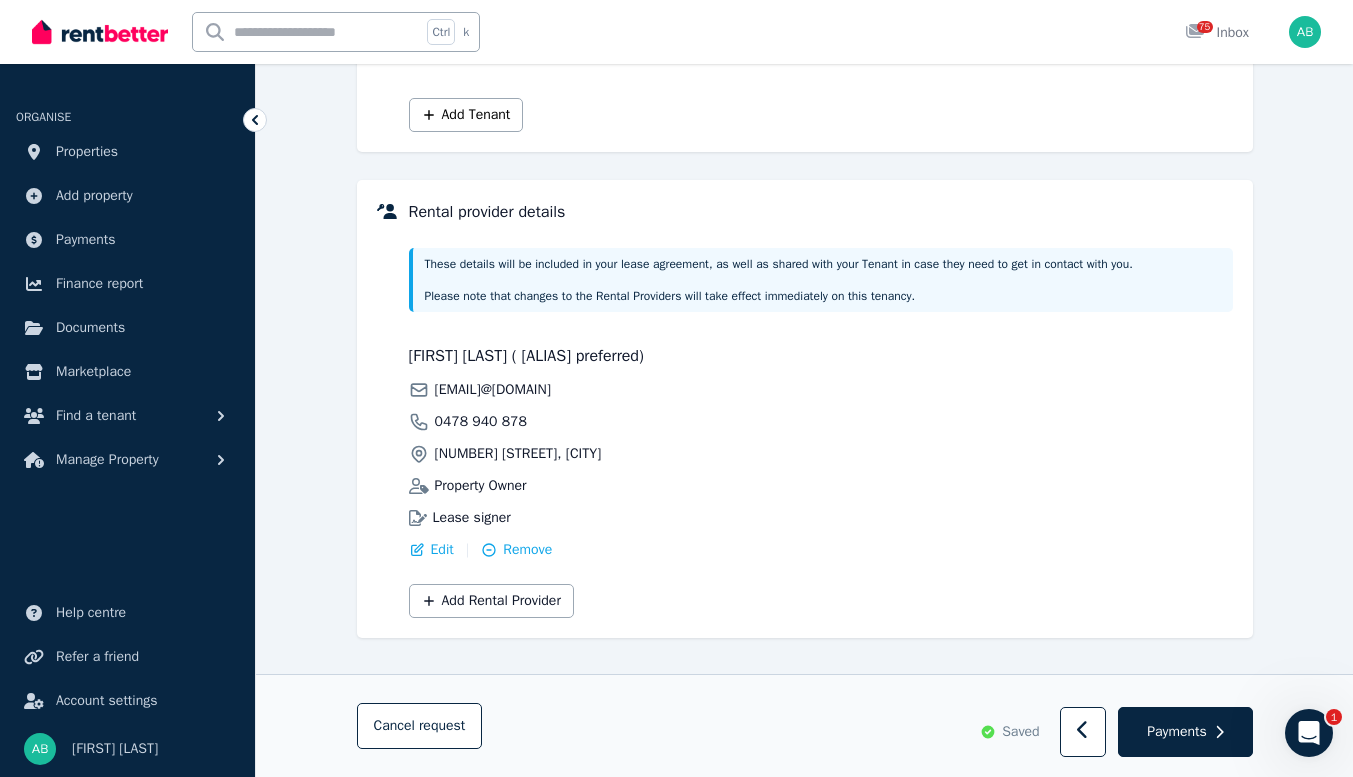 scroll, scrollTop: 707, scrollLeft: 0, axis: vertical 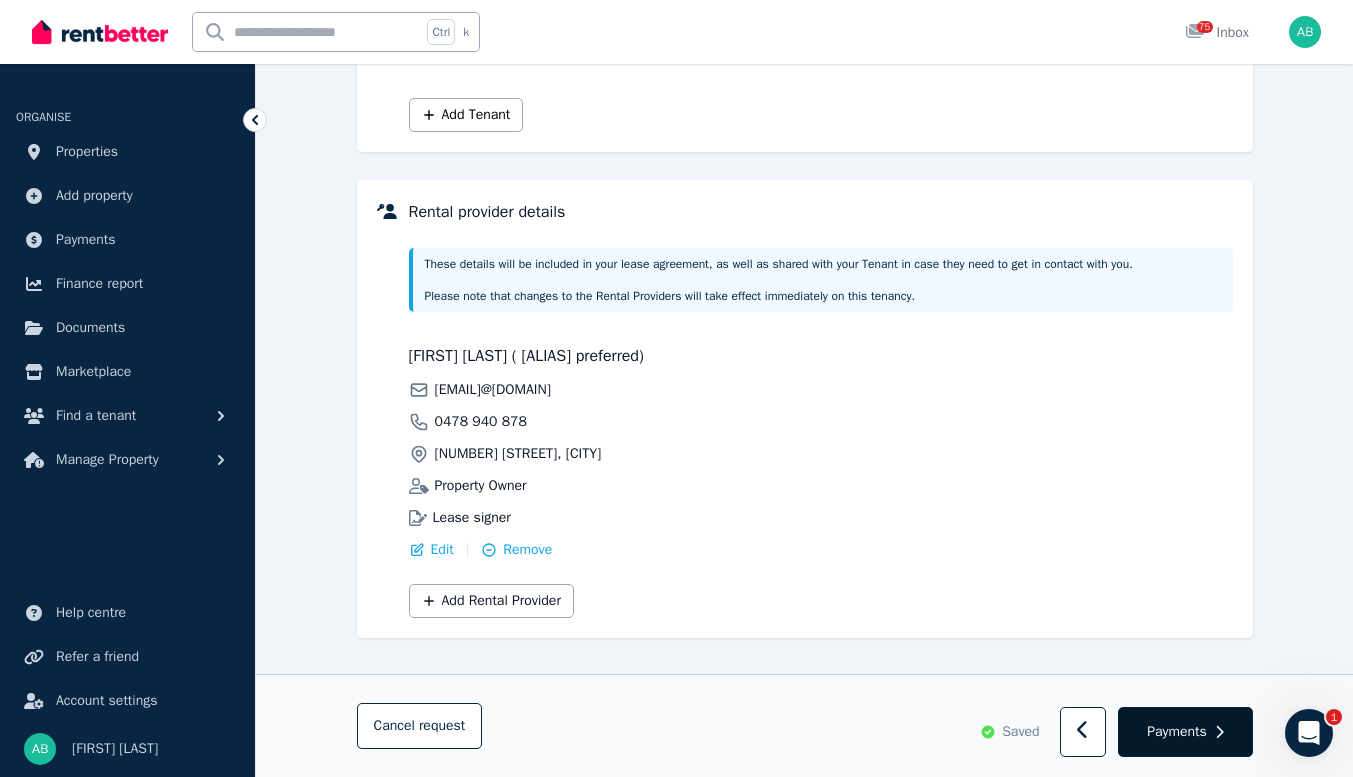 click on "Payments" at bounding box center [1177, 732] 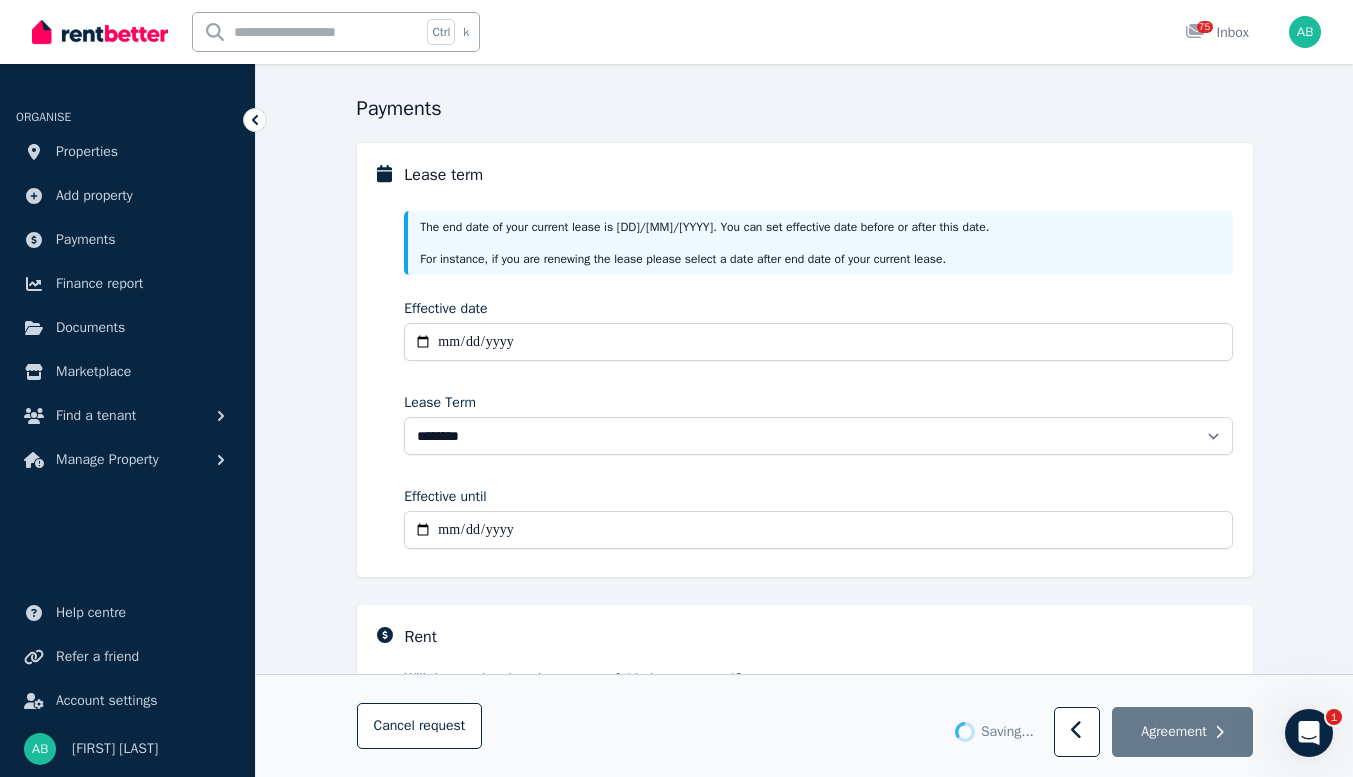 scroll, scrollTop: 300, scrollLeft: 0, axis: vertical 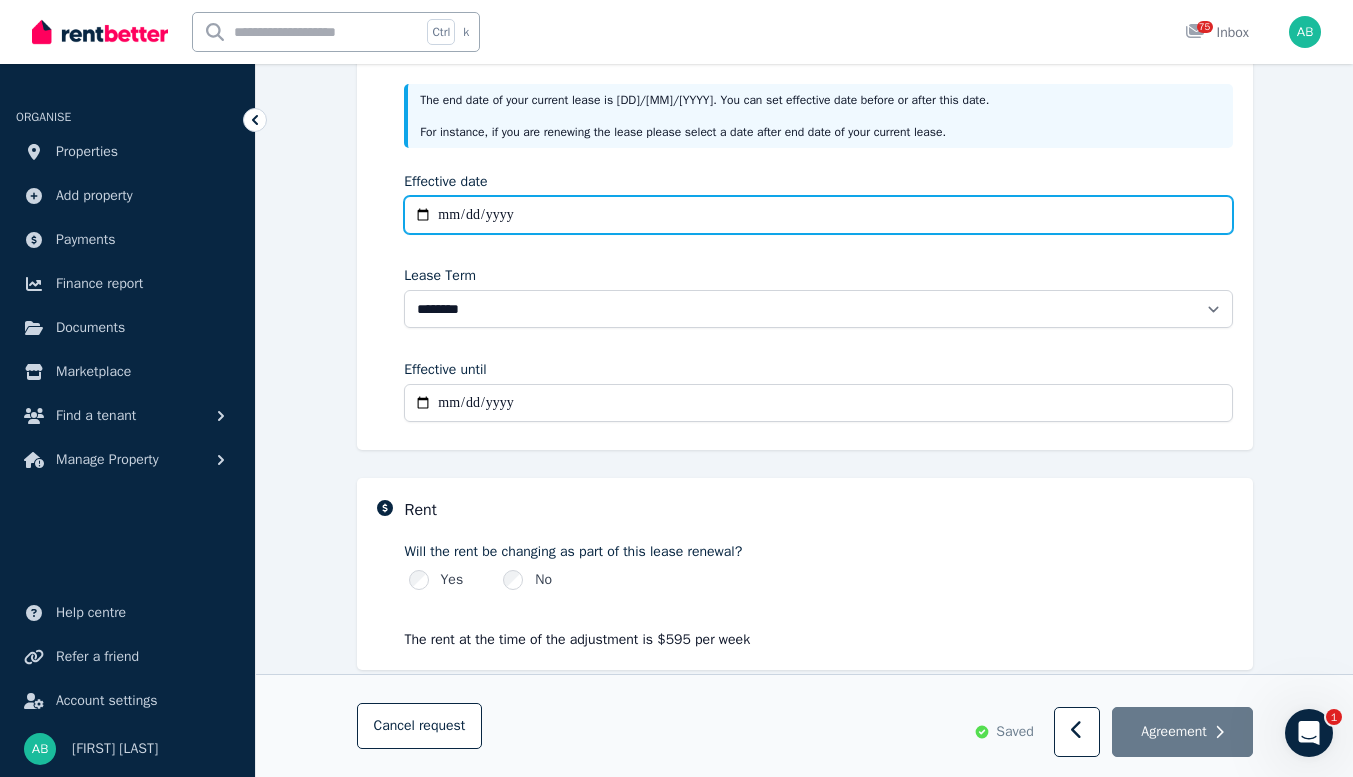 click on "Effective date" at bounding box center (818, 215) 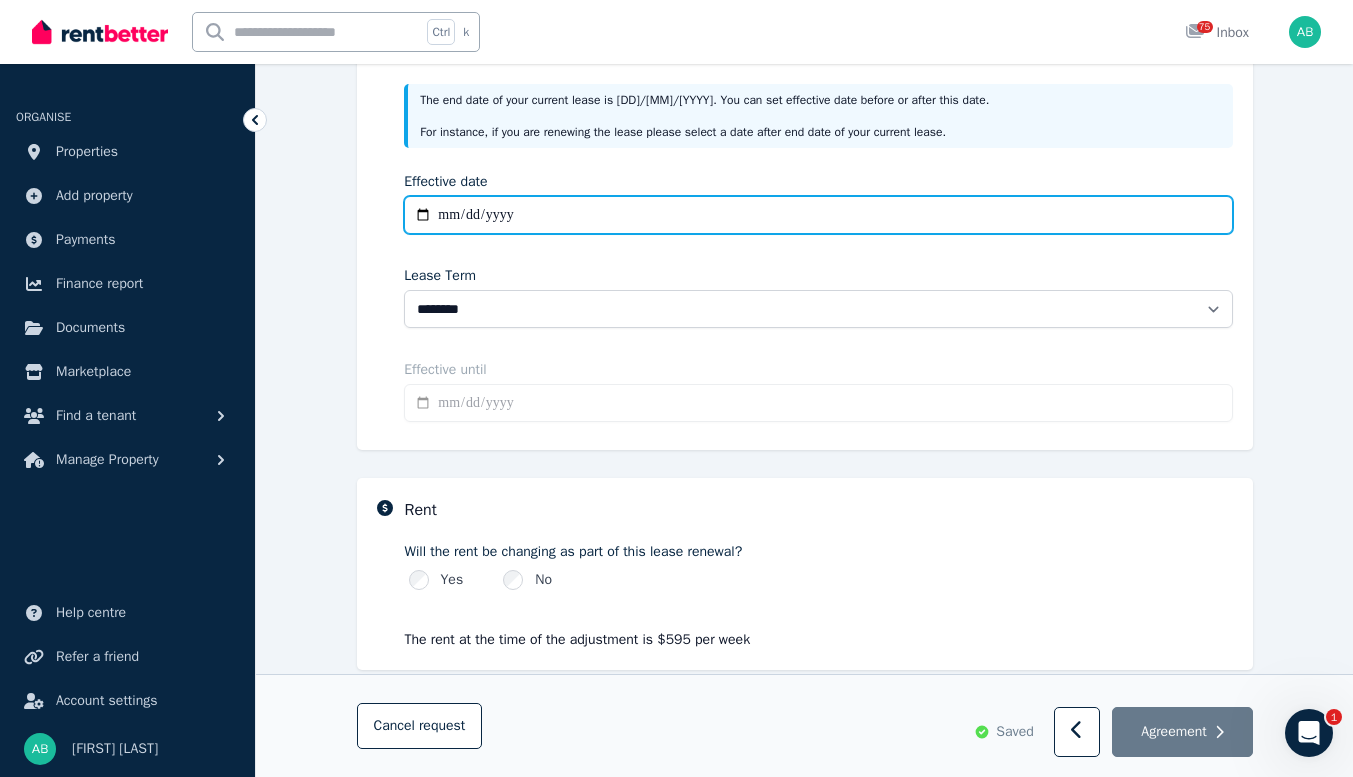 type on "**********" 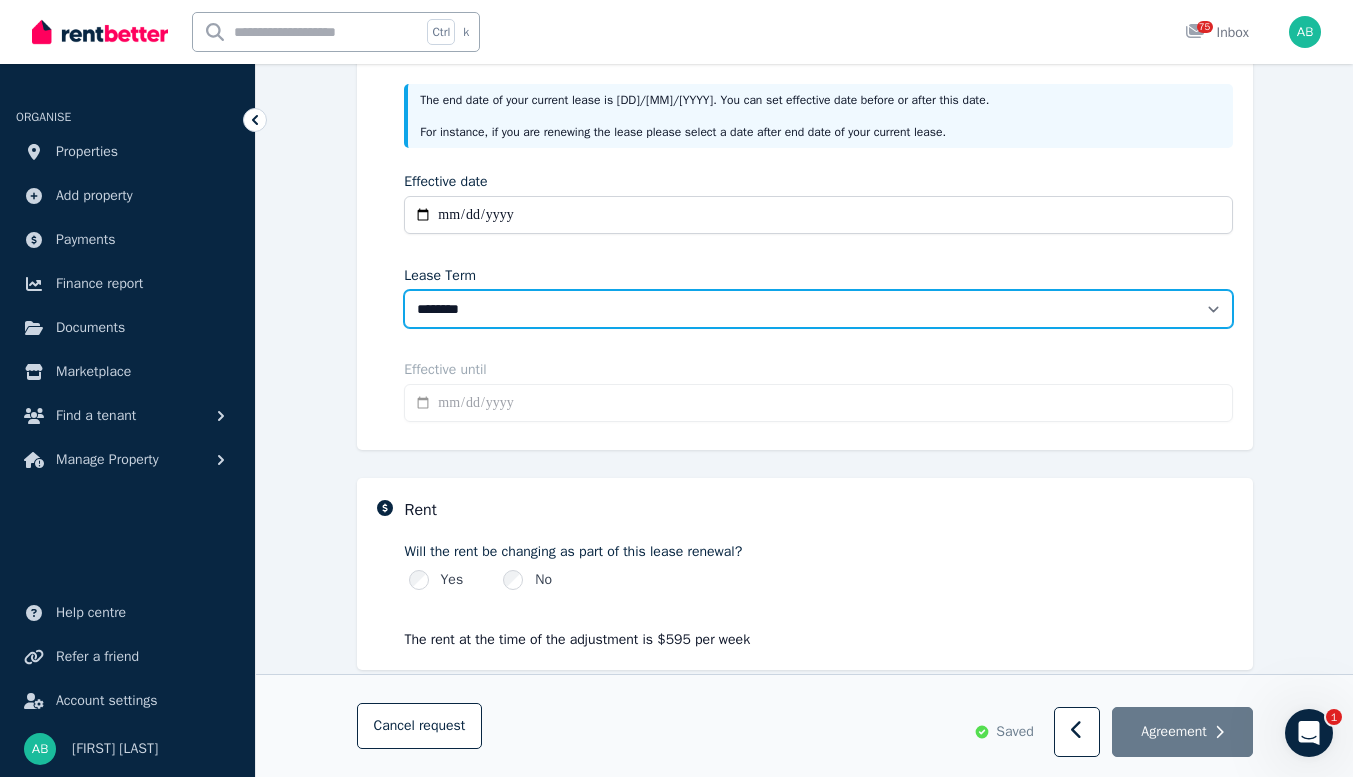 click on "******** ******** ********* ******* ******* ******* ******* ***** ********" at bounding box center (818, 309) 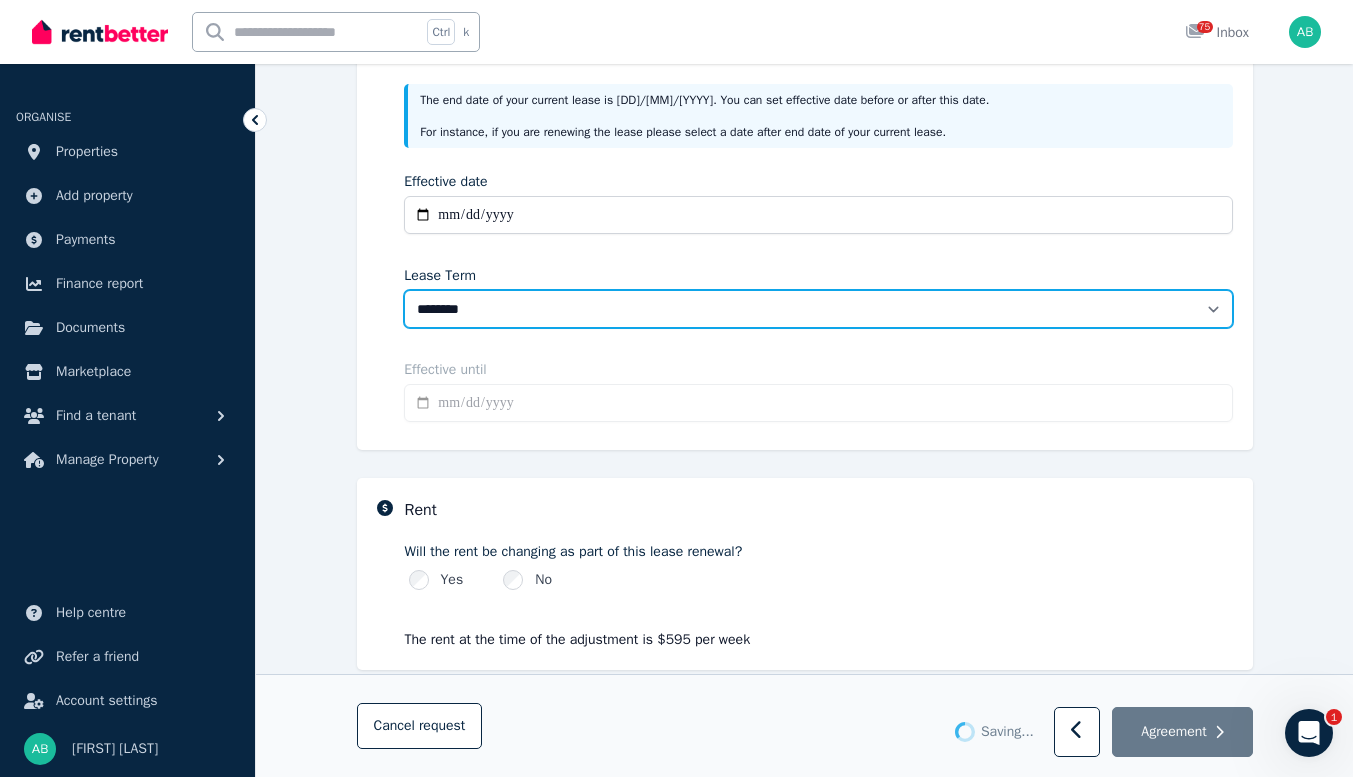 type on "**********" 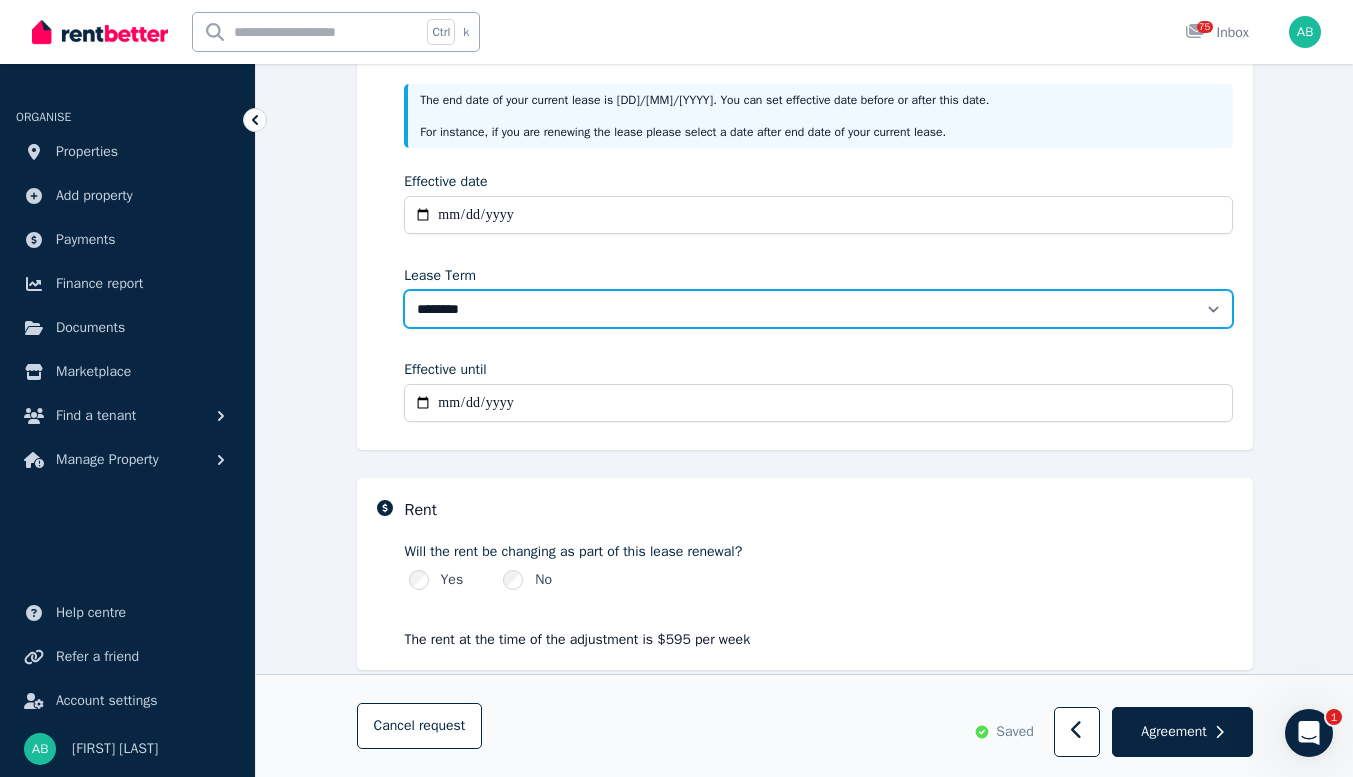 select on "**********" 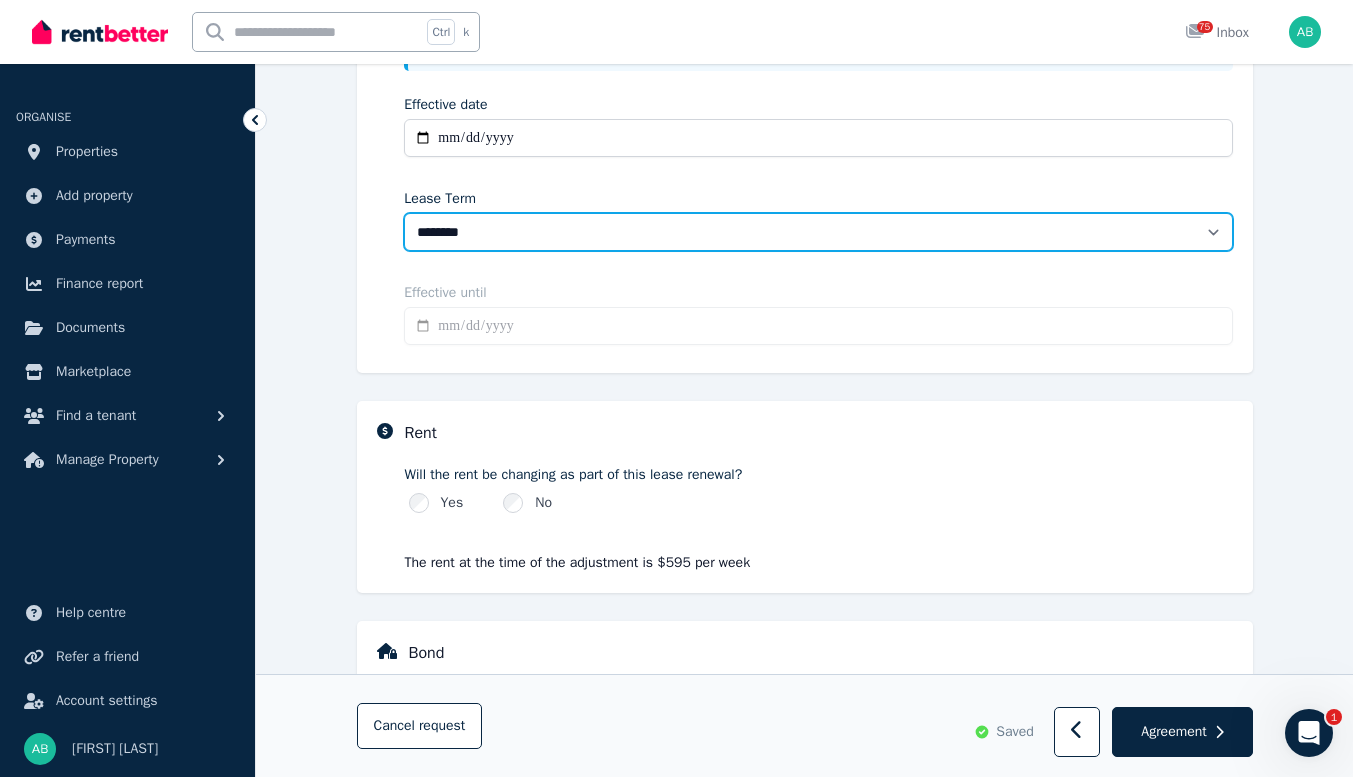 scroll, scrollTop: 400, scrollLeft: 0, axis: vertical 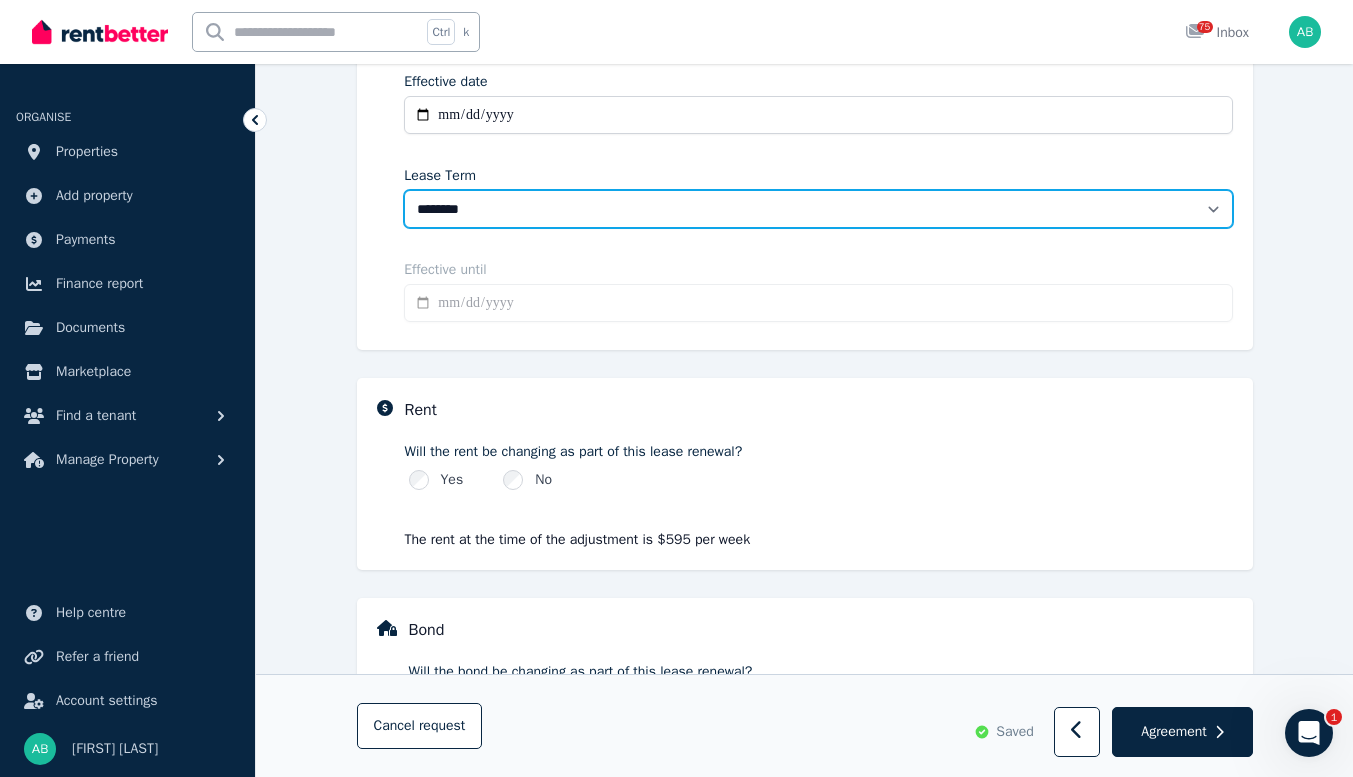 click on "******** ******** ********* ******* ******* ******* ******* ***** ********" at bounding box center (818, 209) 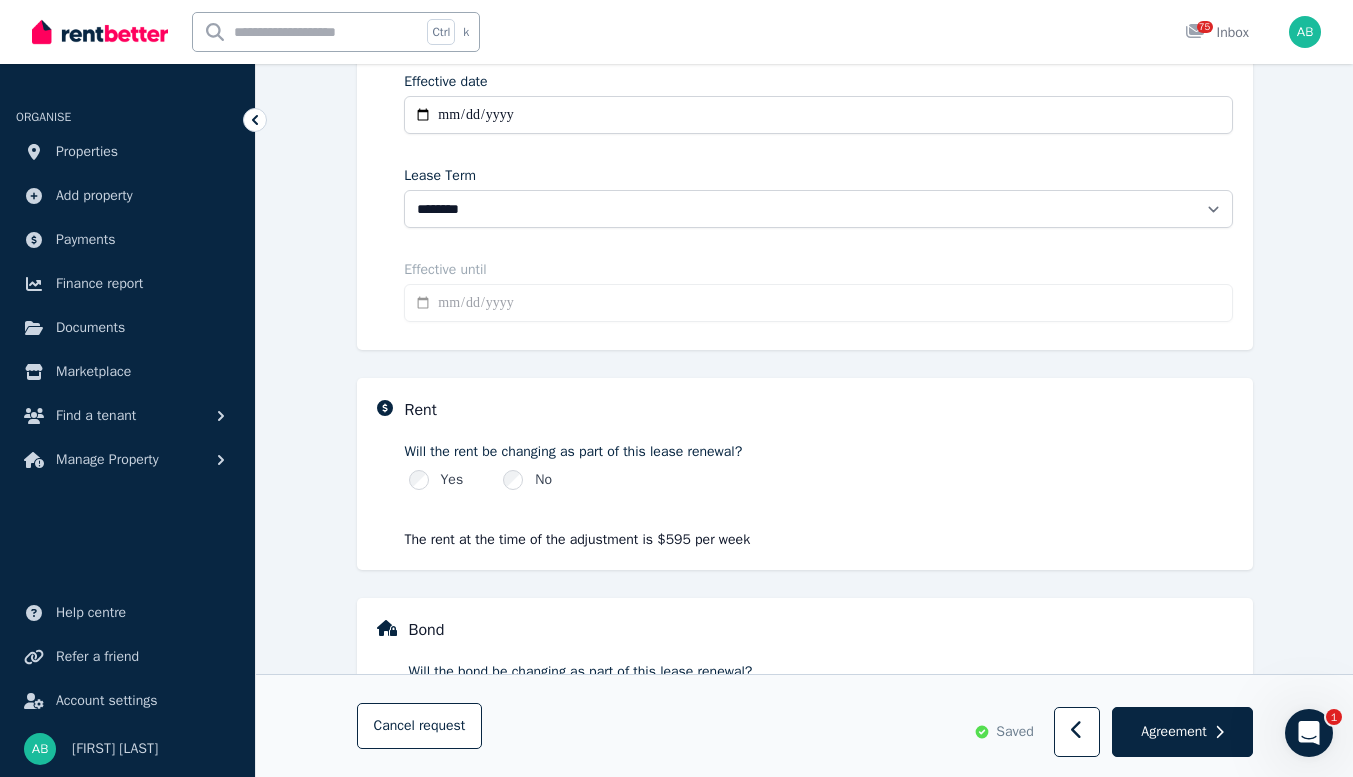 click on "**********" at bounding box center [818, 303] 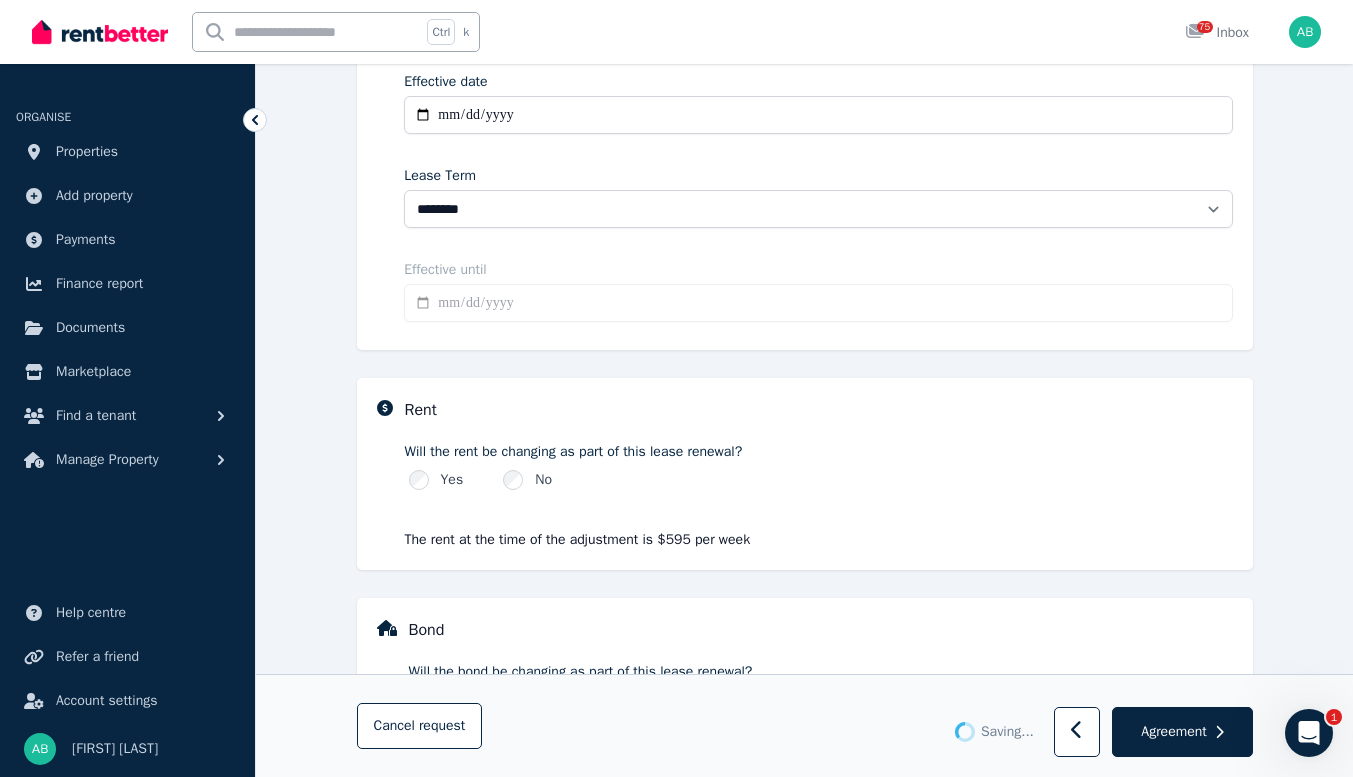 type on "**********" 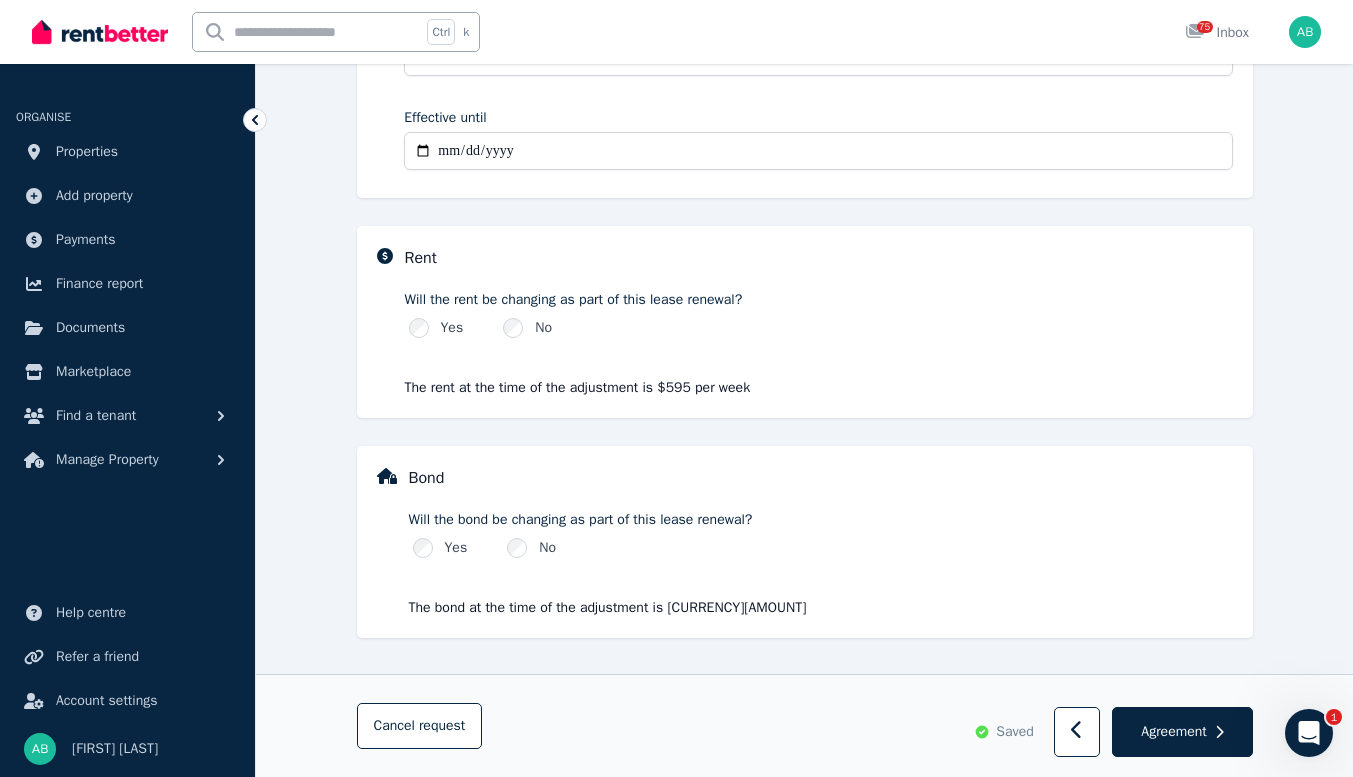 scroll, scrollTop: 700, scrollLeft: 0, axis: vertical 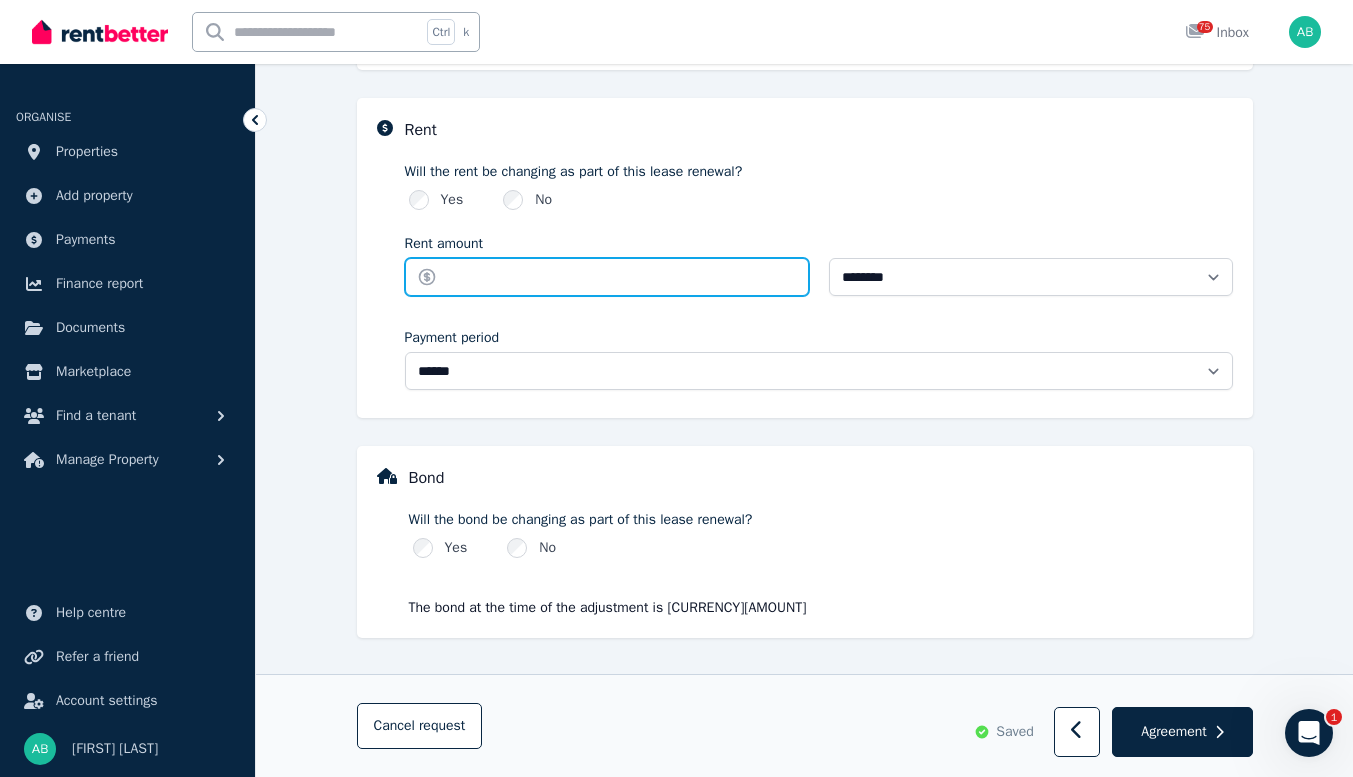 click on "Rent amount" at bounding box center [607, 277] 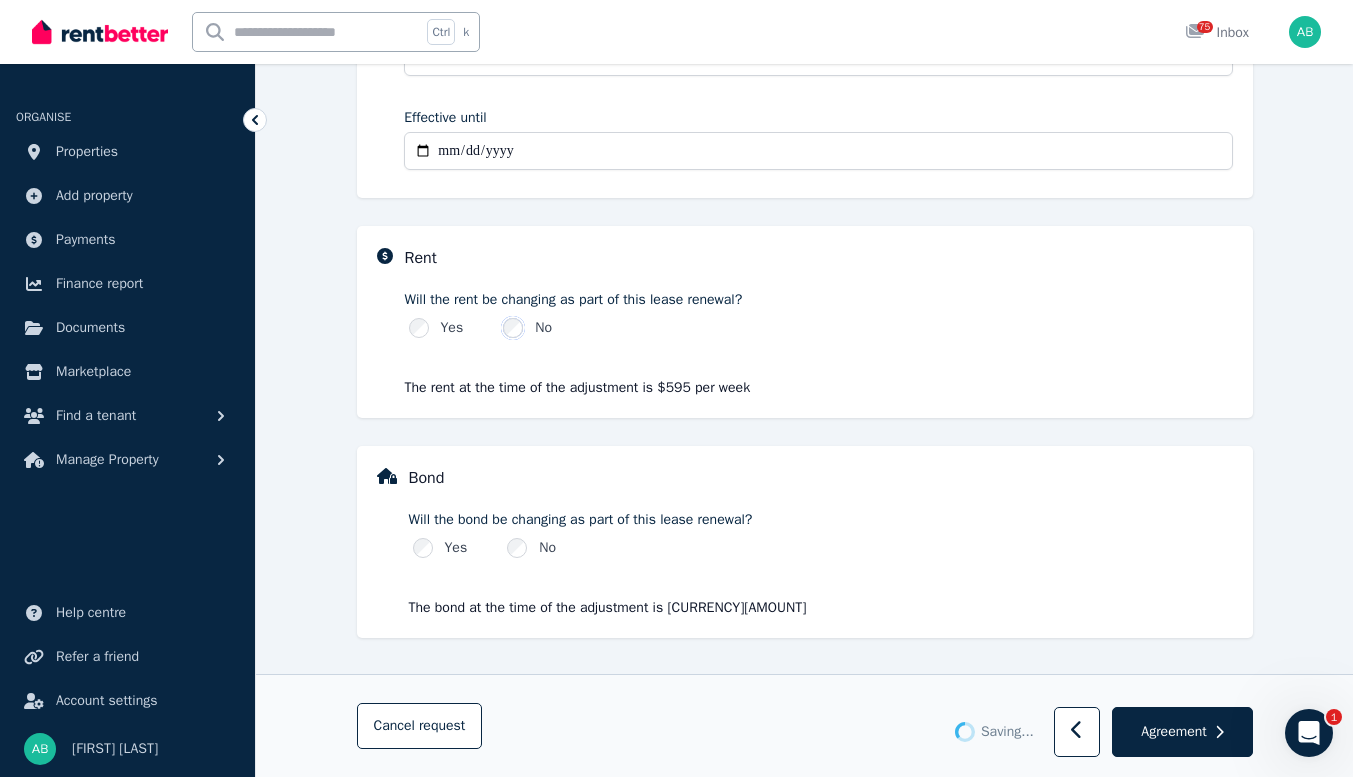 scroll, scrollTop: 879, scrollLeft: 0, axis: vertical 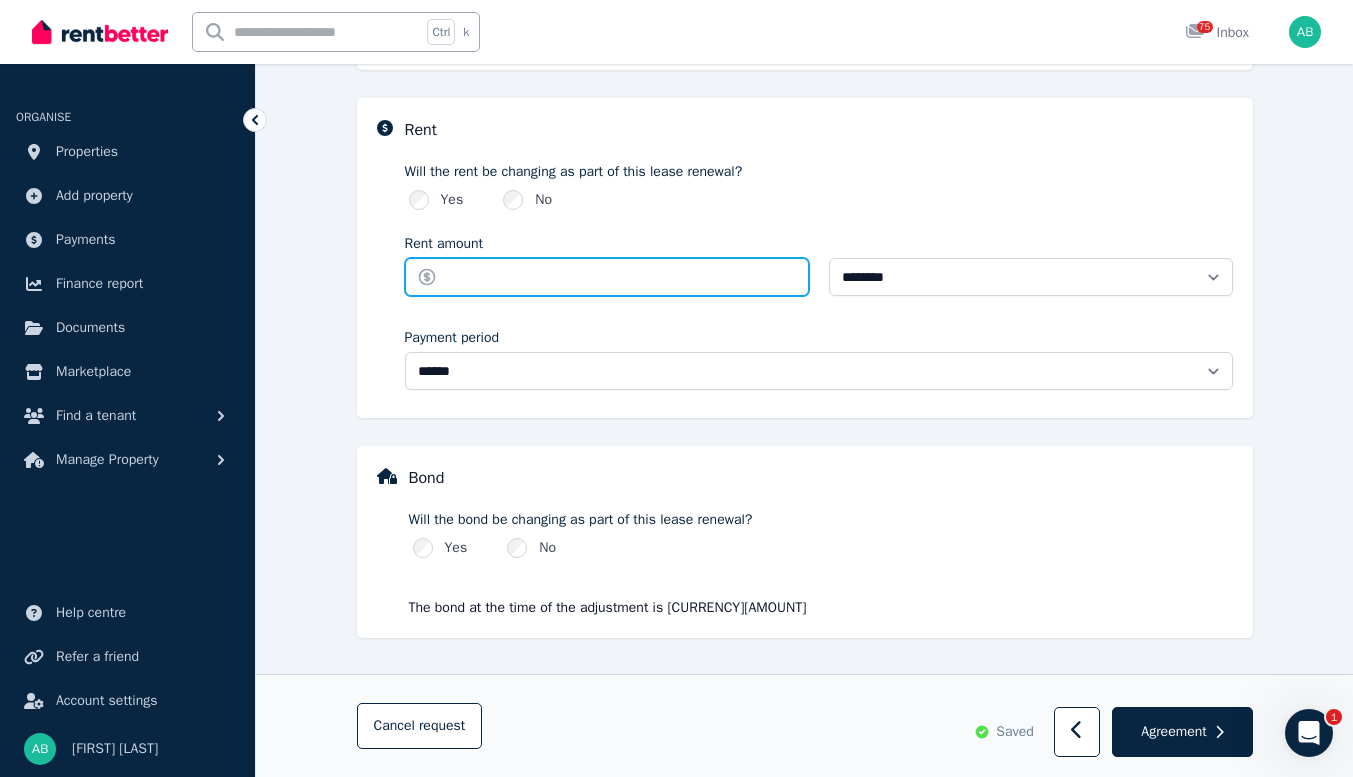 click on "Rent amount" at bounding box center [607, 277] 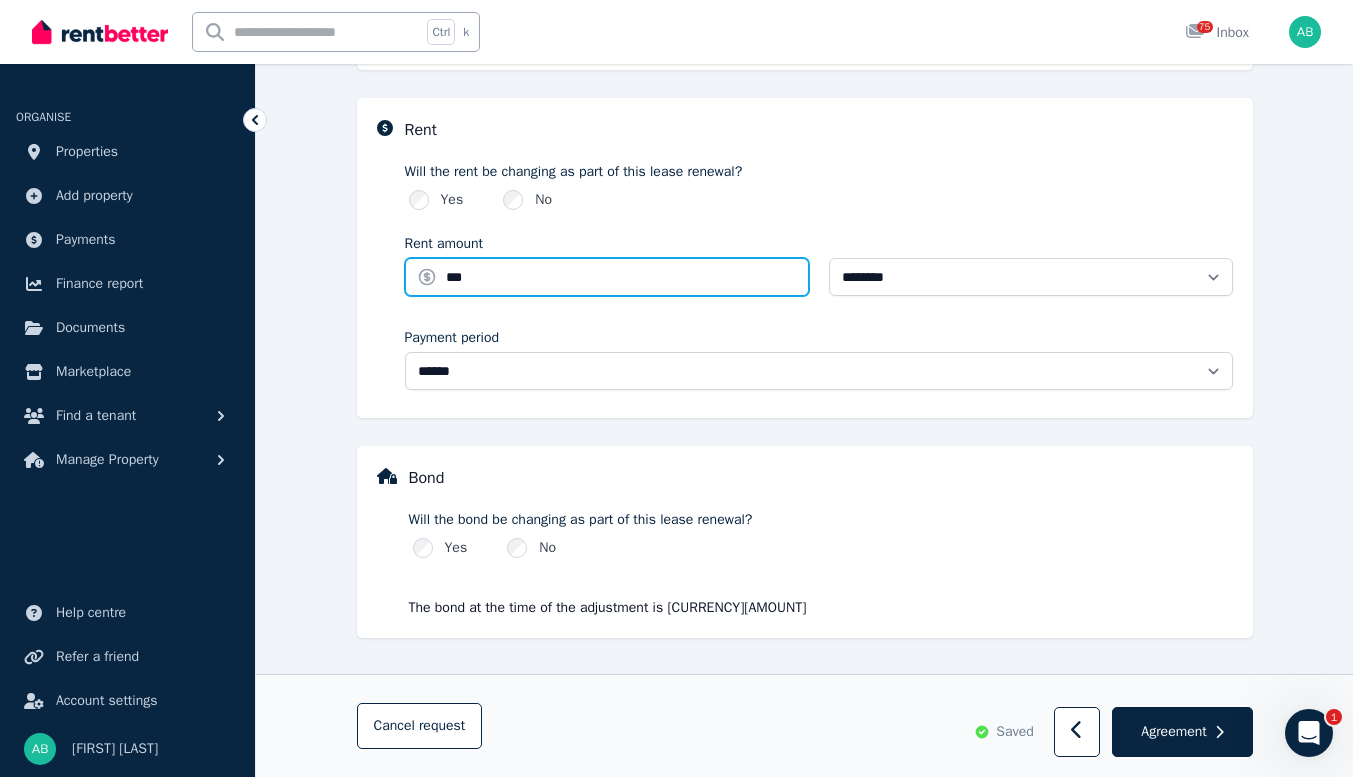 scroll, scrollTop: 1038, scrollLeft: 0, axis: vertical 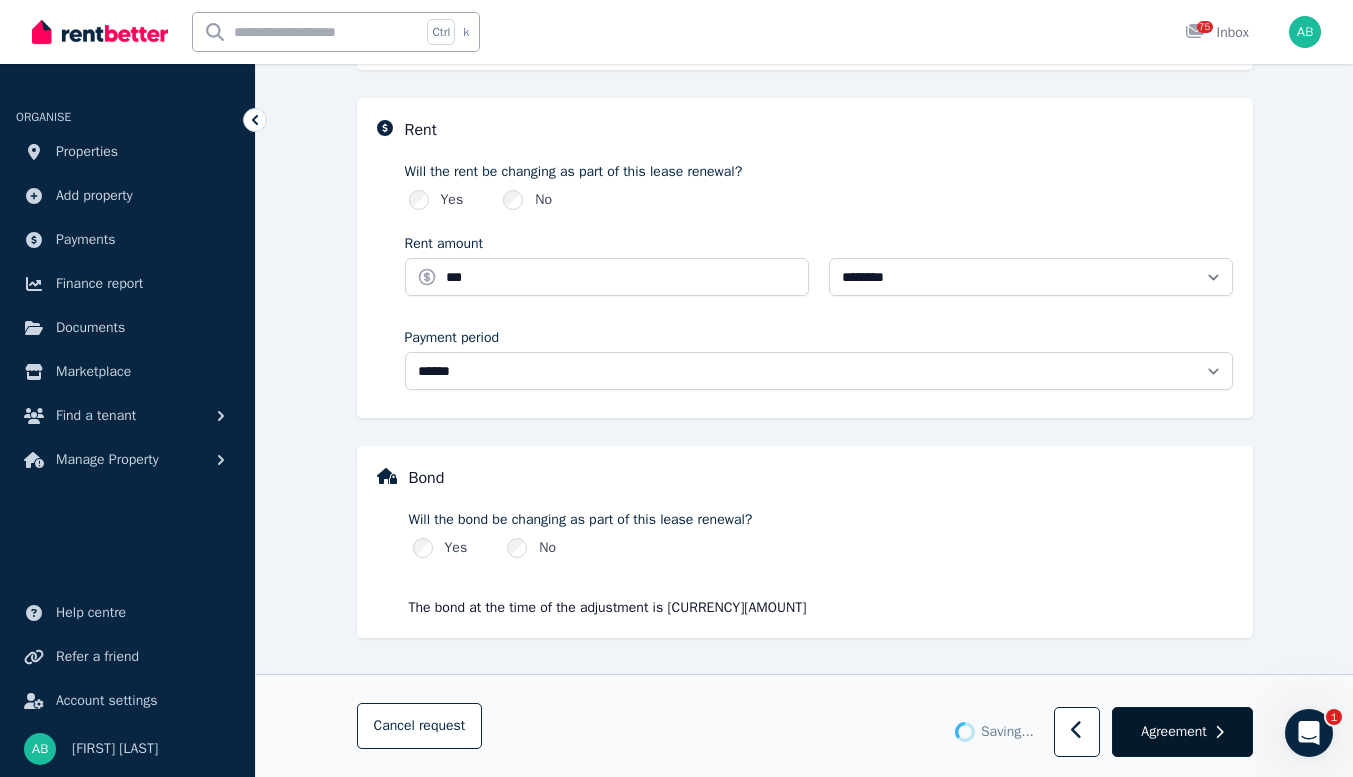 click on "Agreement" at bounding box center [1173, 732] 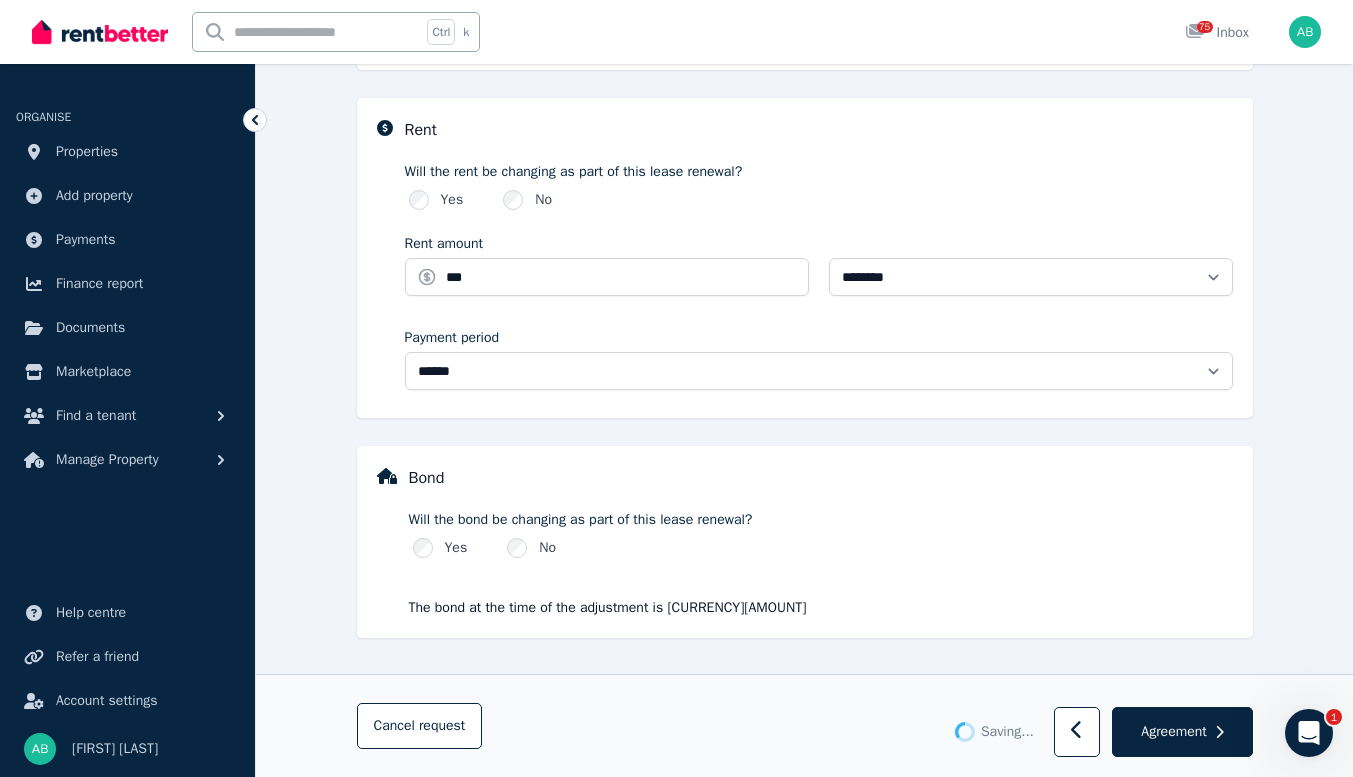 type on "******" 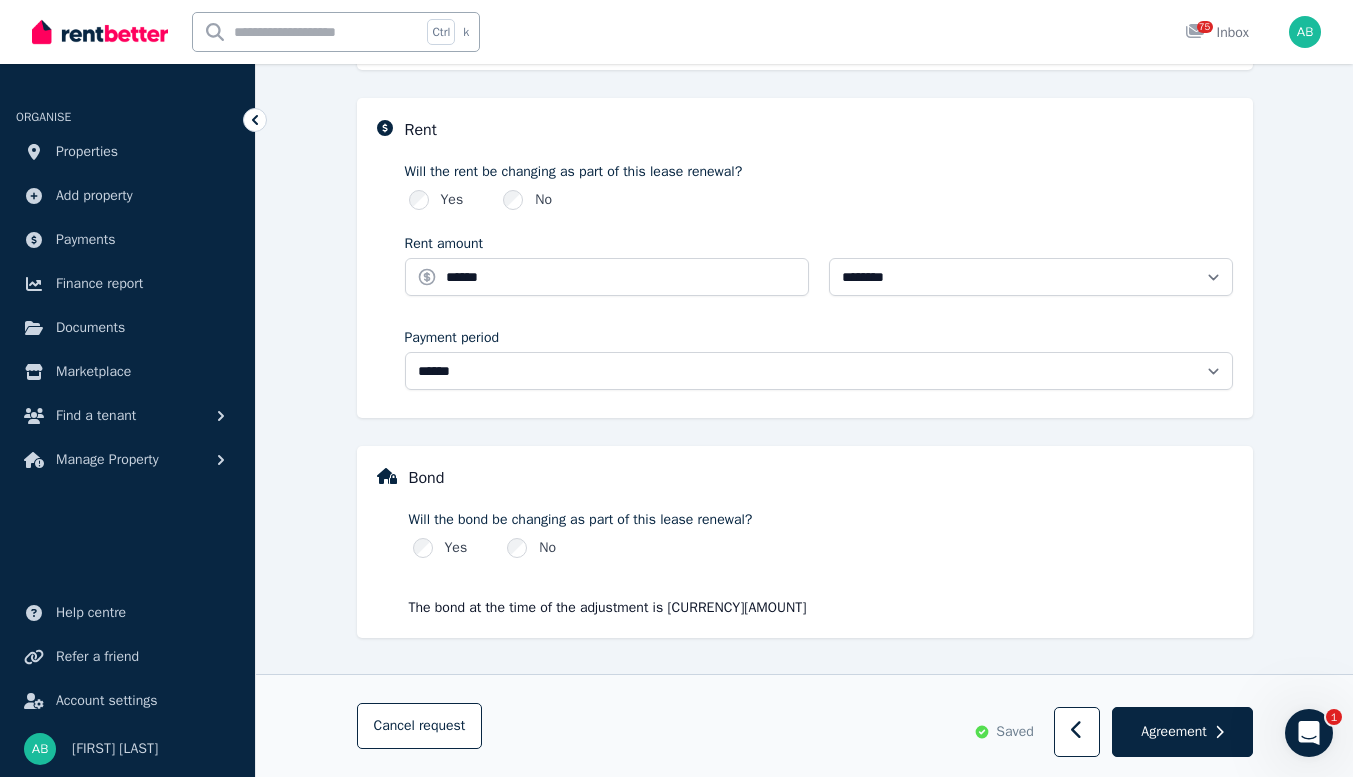 scroll, scrollTop: 1038, scrollLeft: 0, axis: vertical 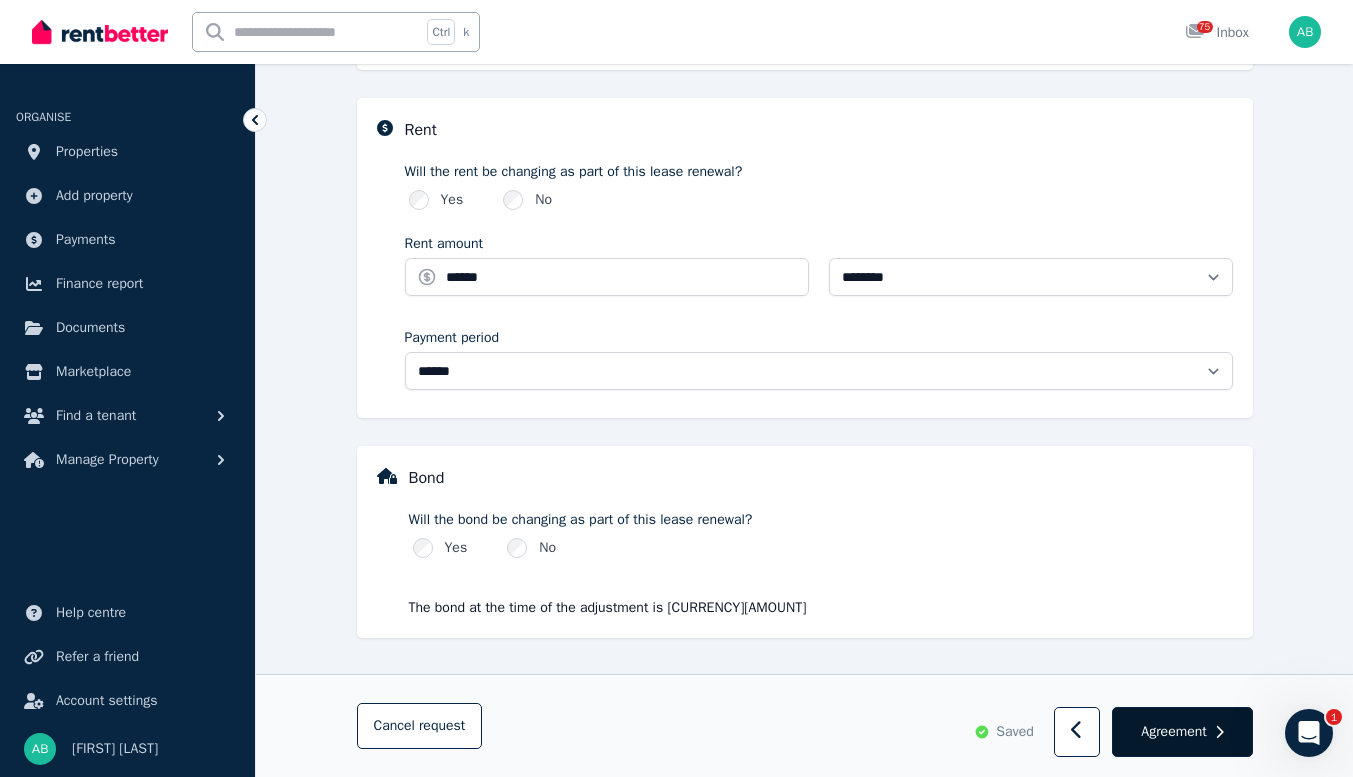 click on "Agreement" at bounding box center [1173, 732] 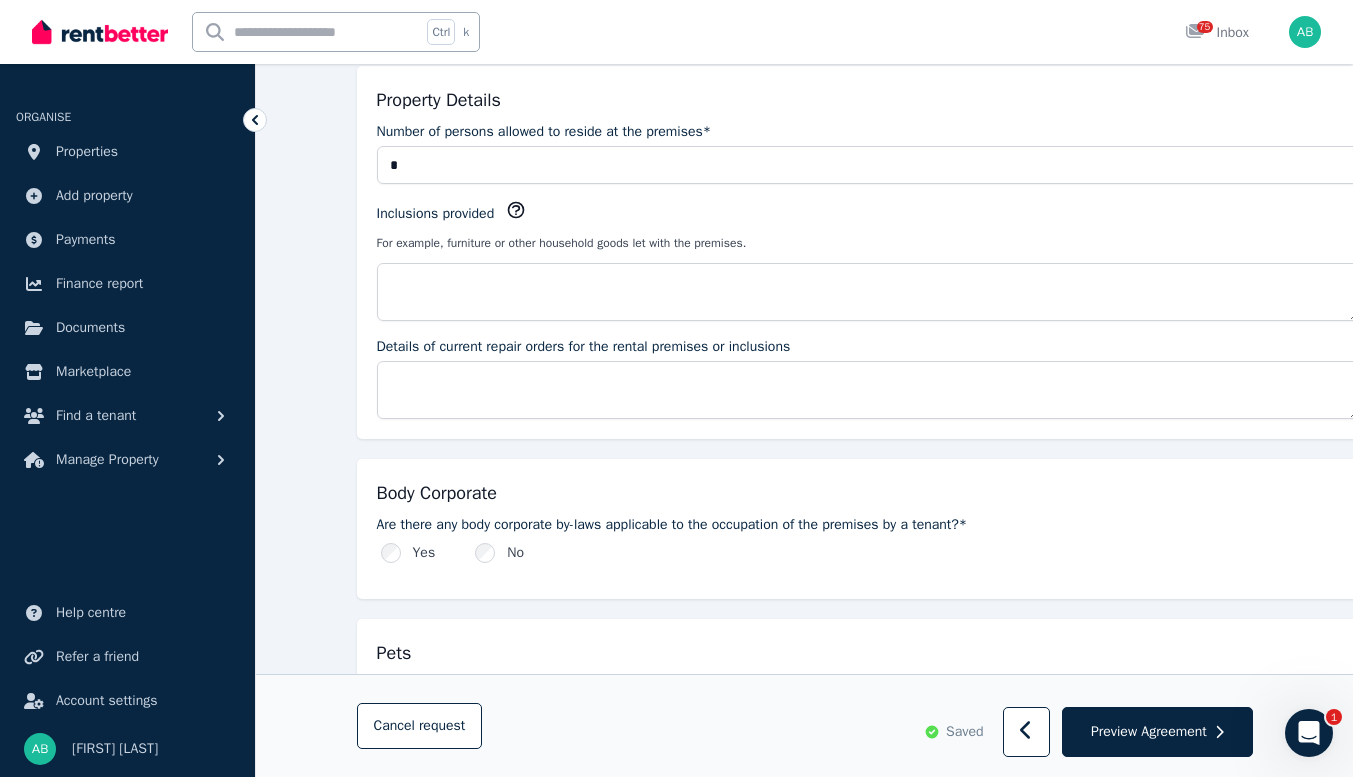 scroll, scrollTop: 1200, scrollLeft: 0, axis: vertical 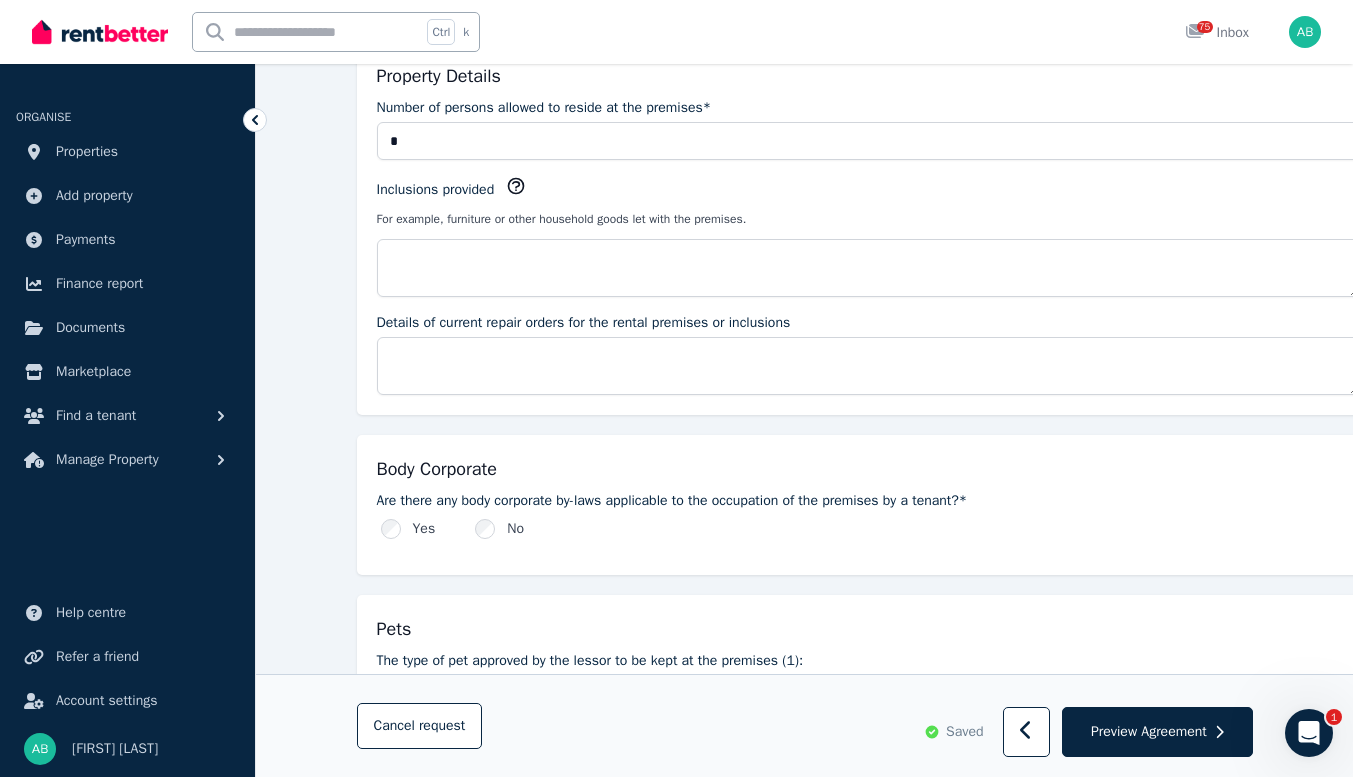 click on "When was the rent for the premises last increased?" at bounding box center [868, -33] 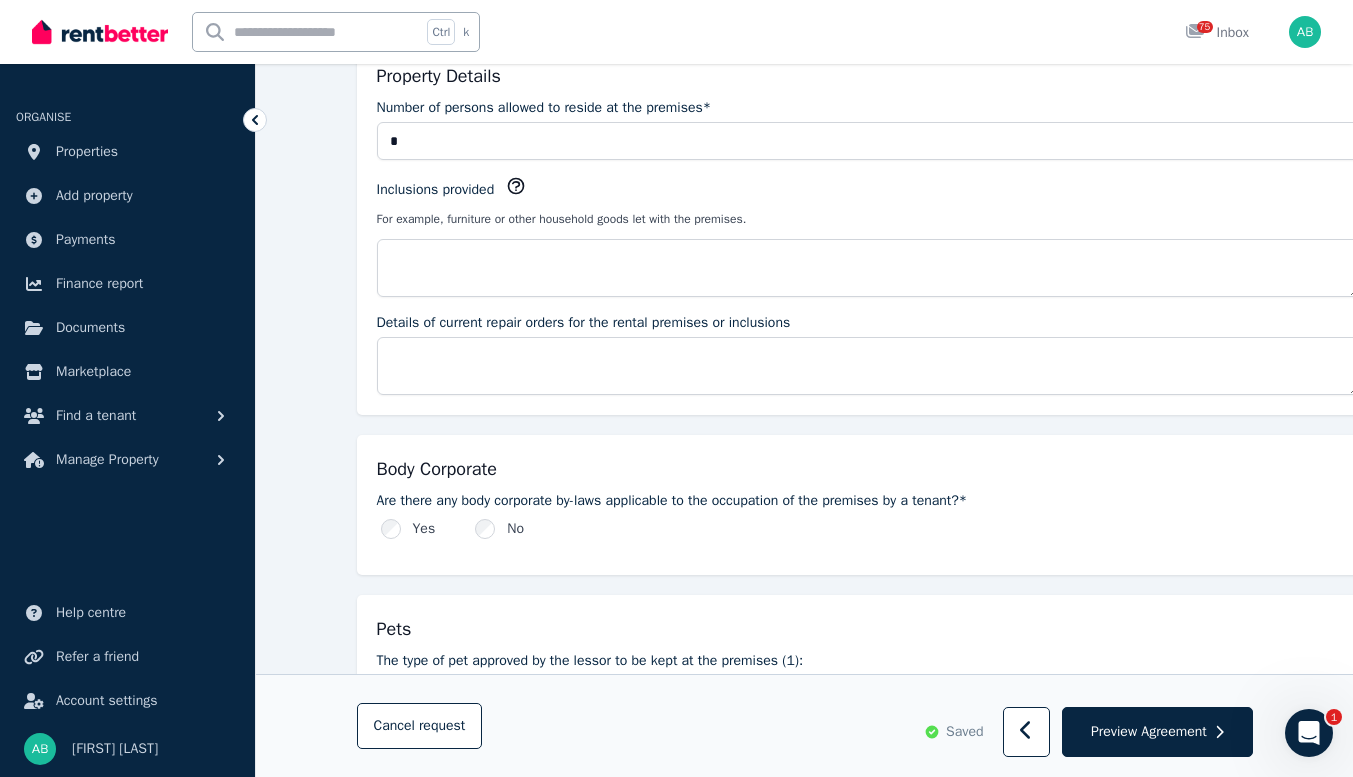 click on "When was the rent for the premises last increased?" at bounding box center (868, -33) 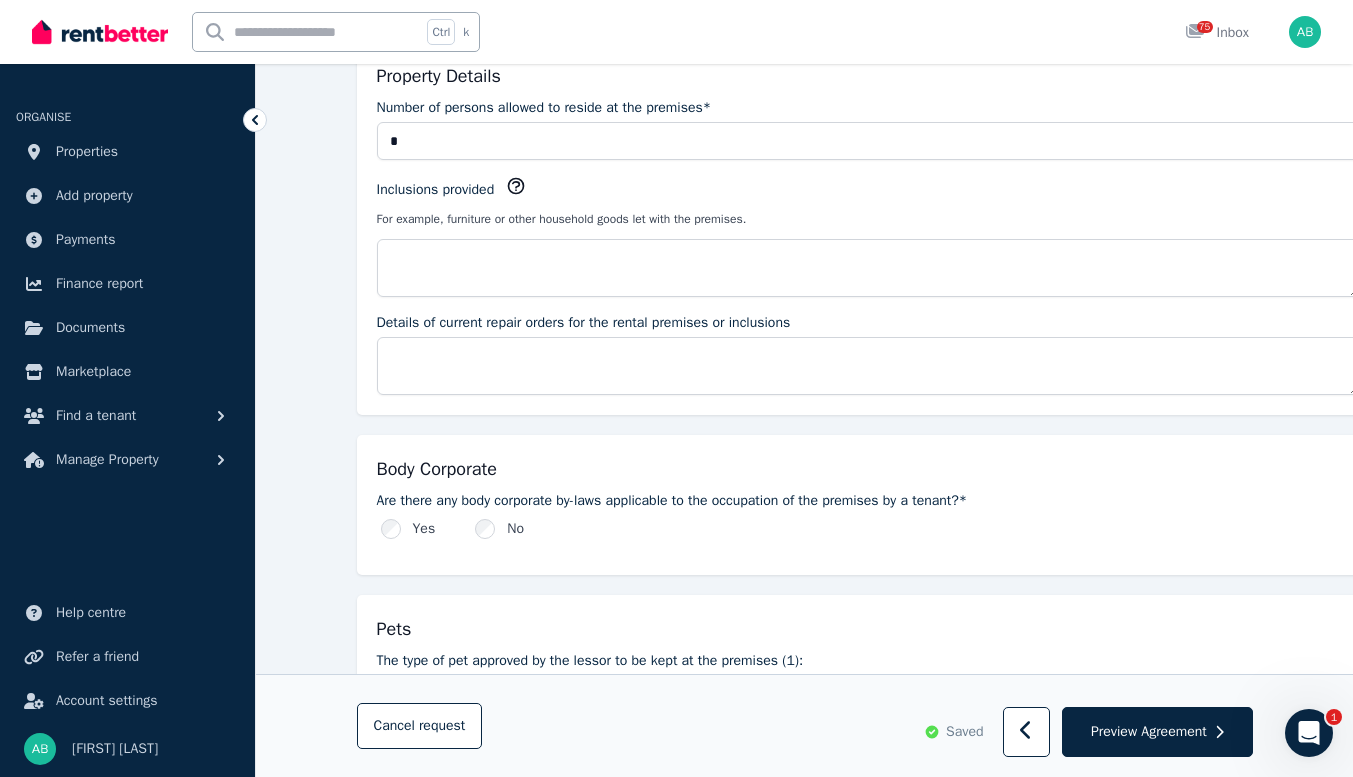 click on "When was the rent for the premises last increased?" at bounding box center (868, -33) 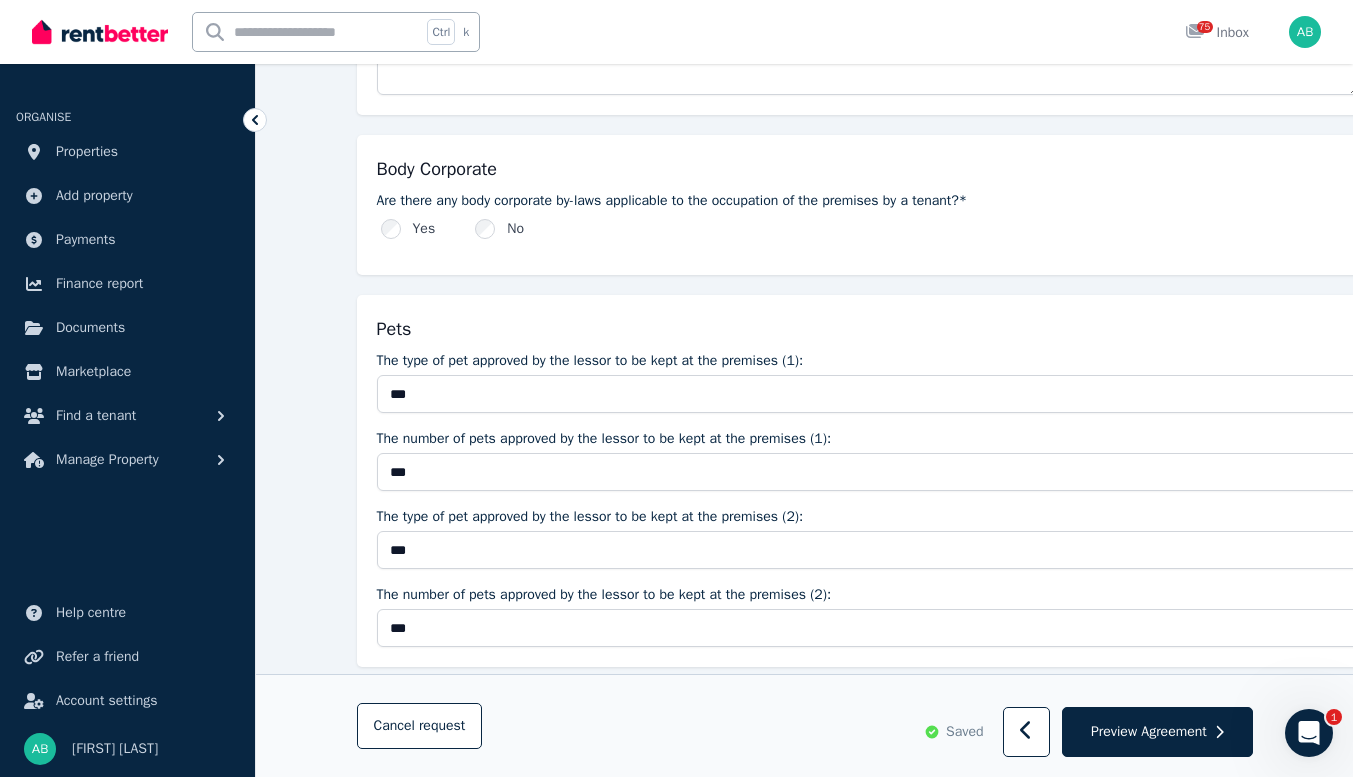 scroll, scrollTop: 1600, scrollLeft: 0, axis: vertical 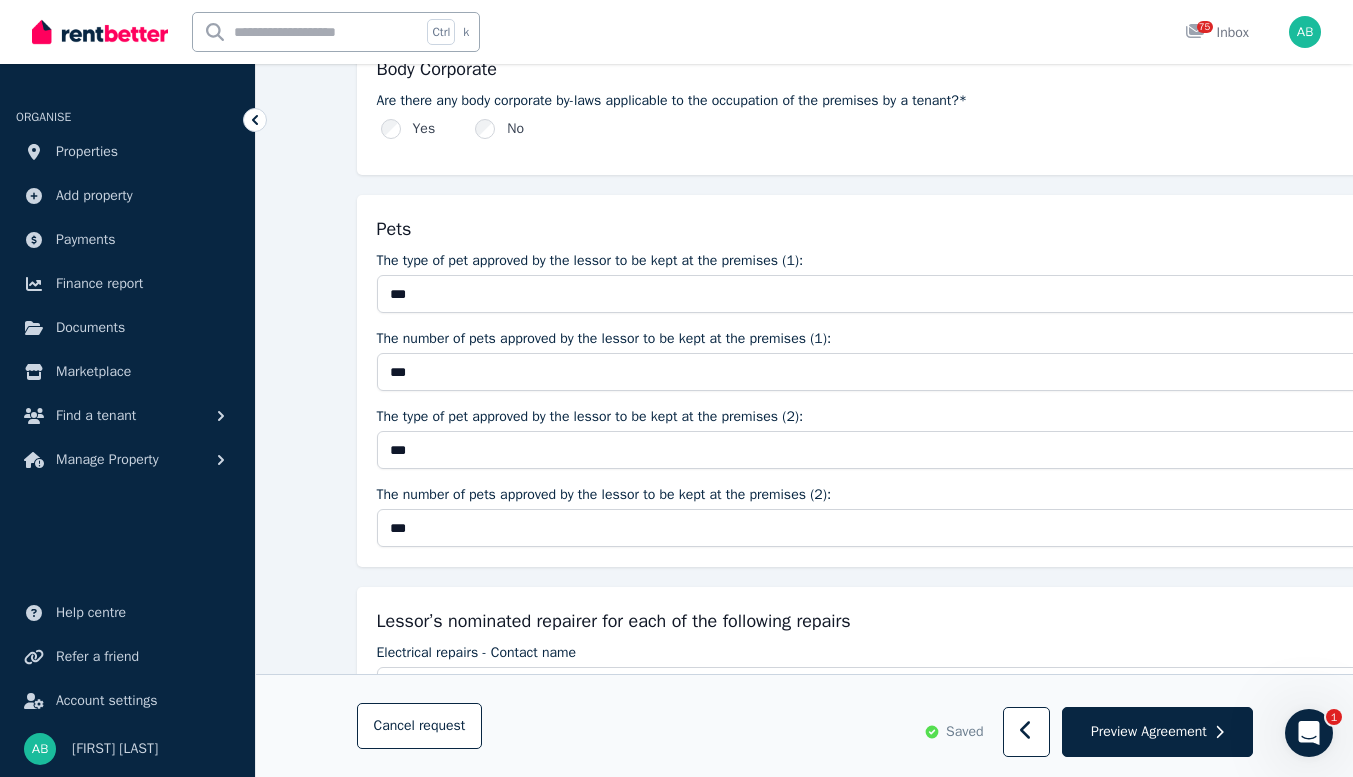 drag, startPoint x: 480, startPoint y: 229, endPoint x: 460, endPoint y: 232, distance: 20.22375 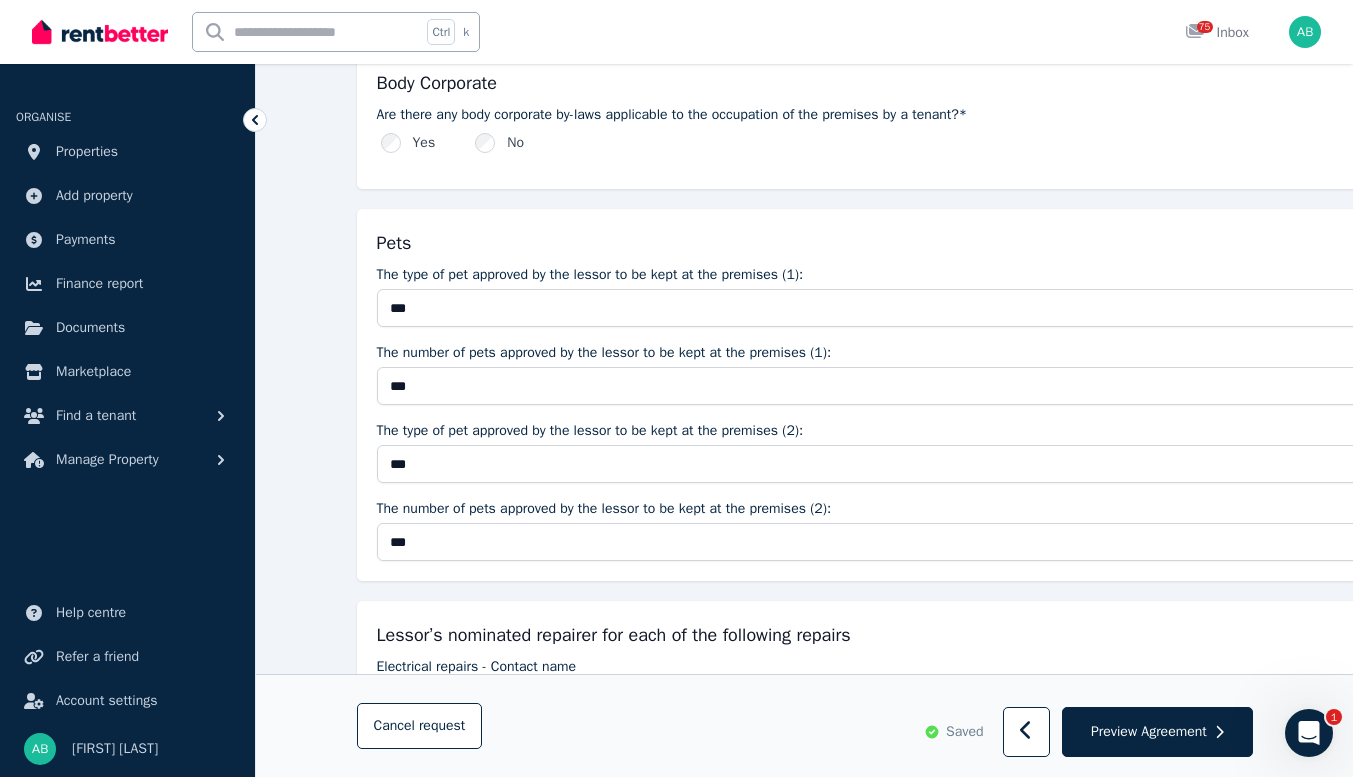 type on "**********" 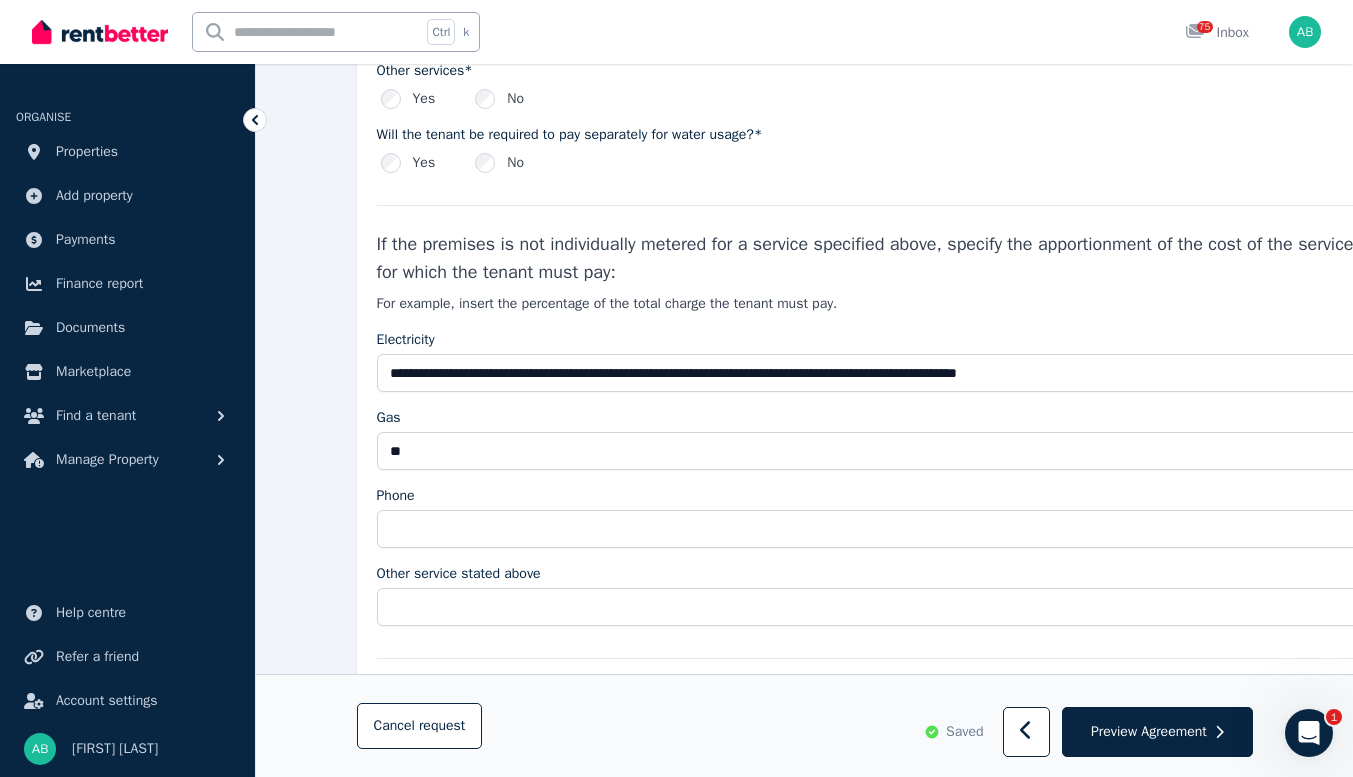 scroll, scrollTop: 3200, scrollLeft: 0, axis: vertical 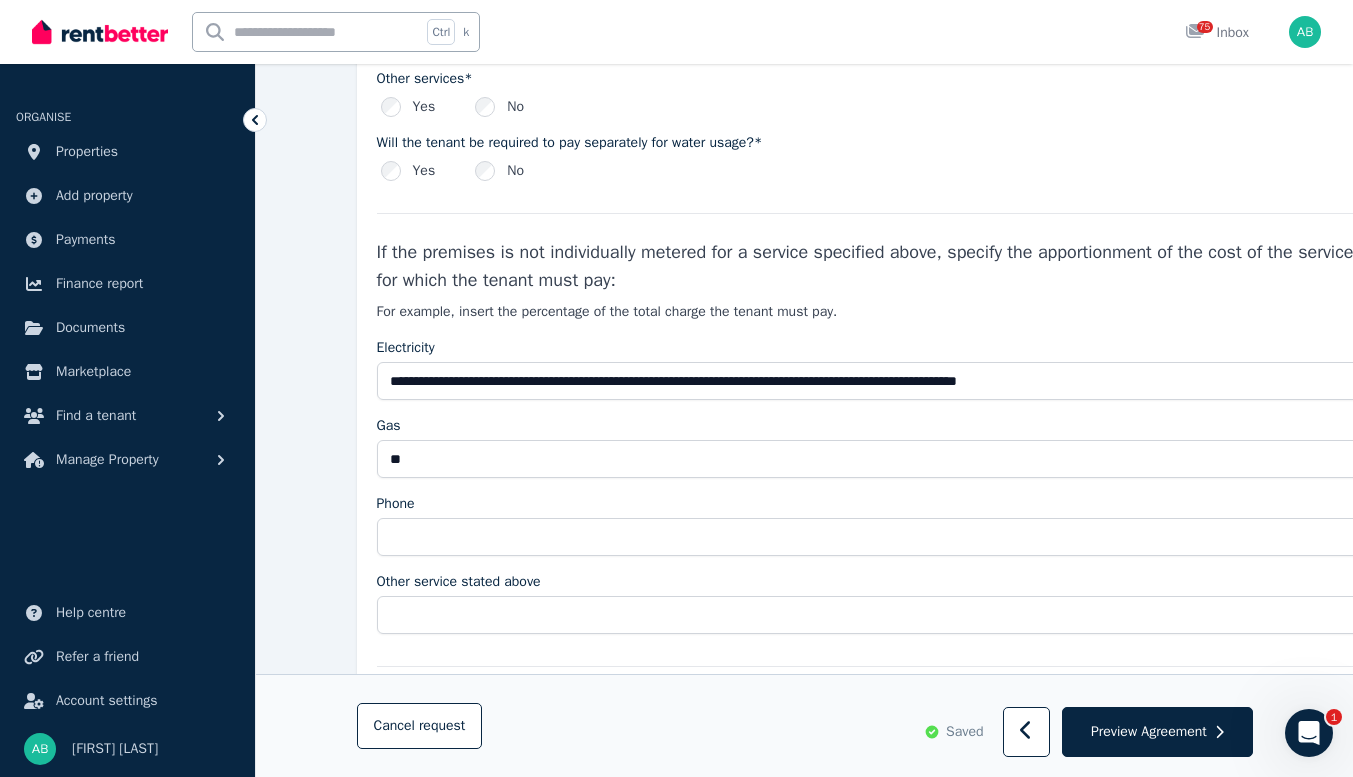drag, startPoint x: 595, startPoint y: 310, endPoint x: 330, endPoint y: 296, distance: 265.36957 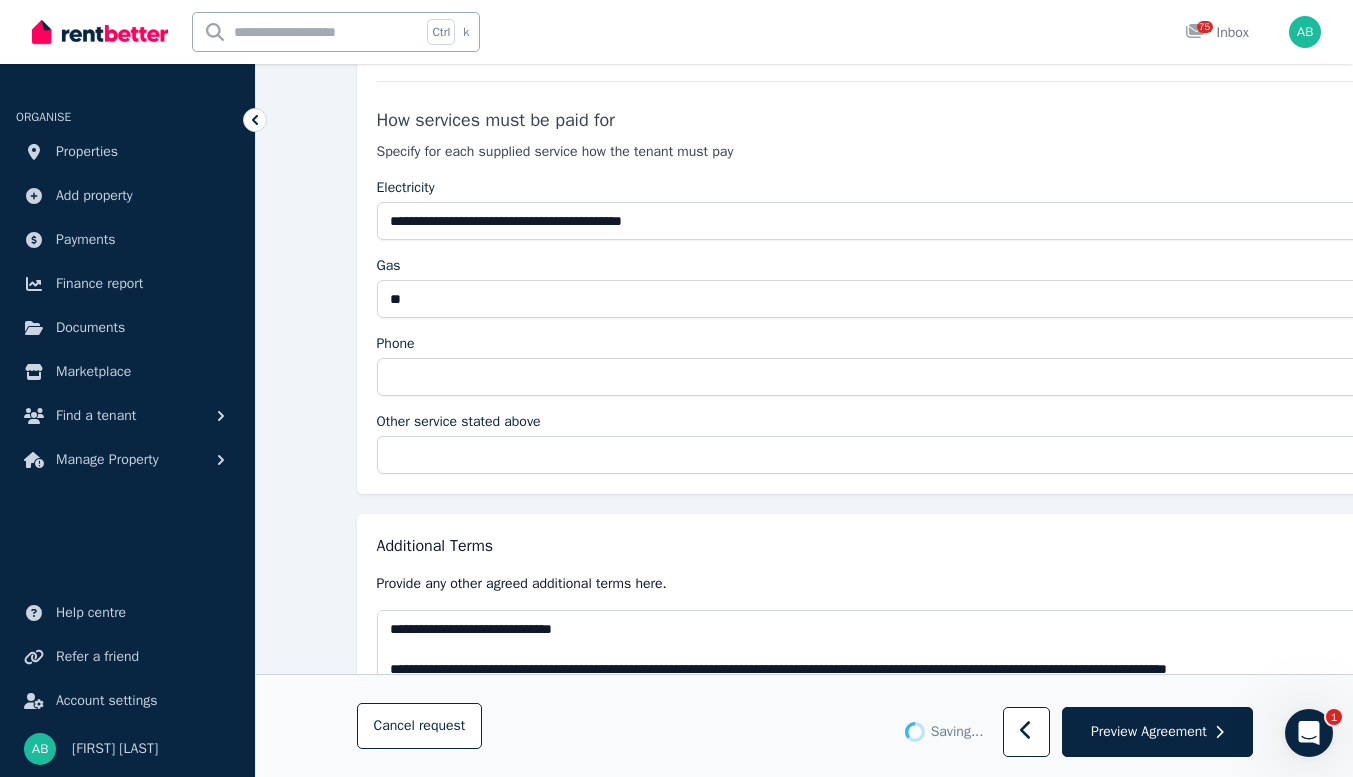 scroll, scrollTop: 3700, scrollLeft: 0, axis: vertical 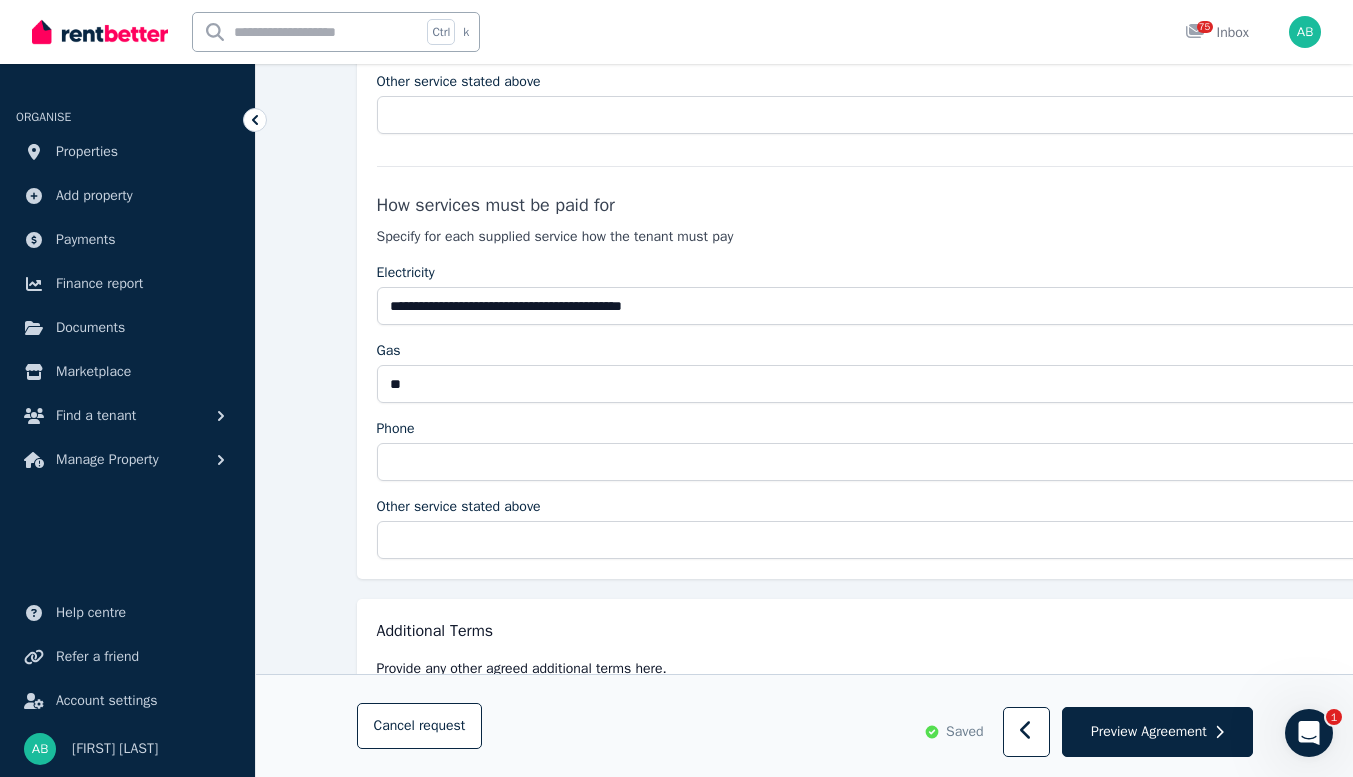 type on "**********" 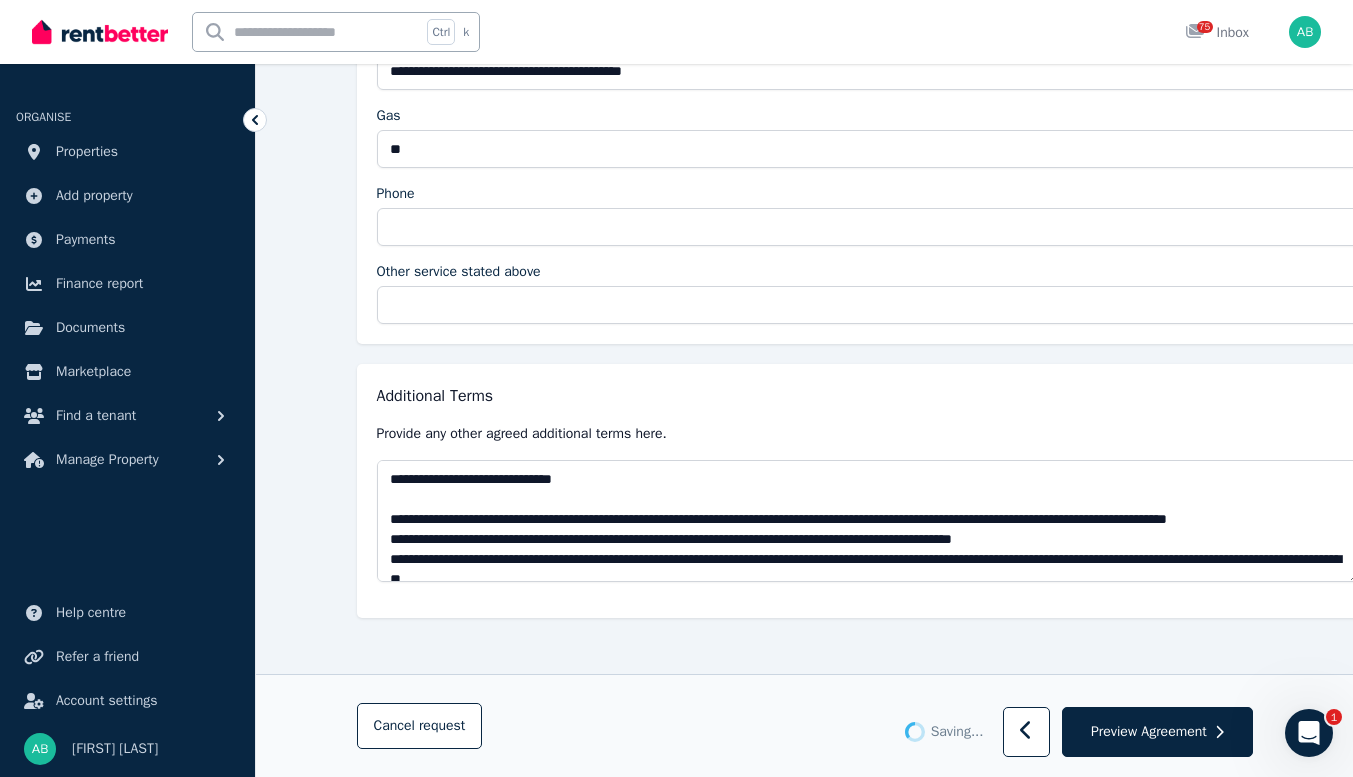 scroll, scrollTop: 5043, scrollLeft: 0, axis: vertical 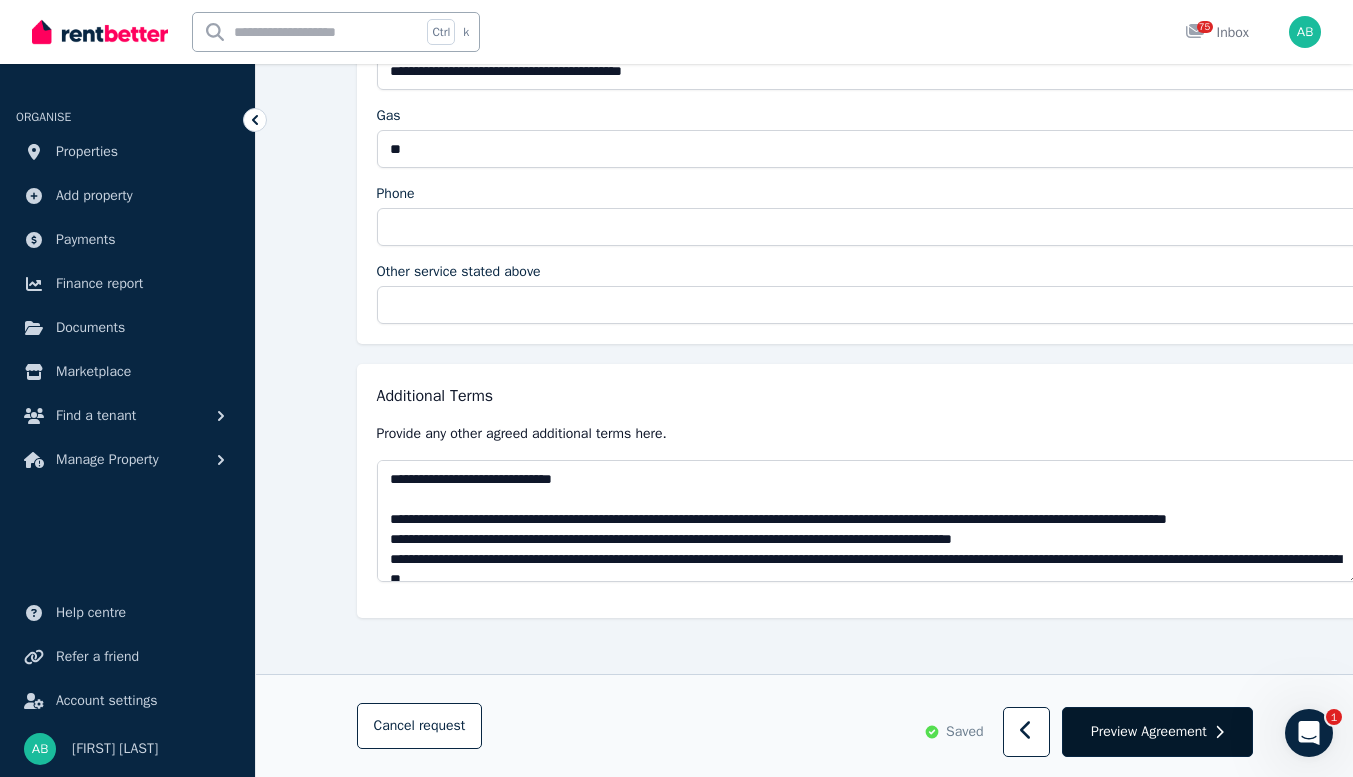 click on "Preview Agreement" at bounding box center [1149, 732] 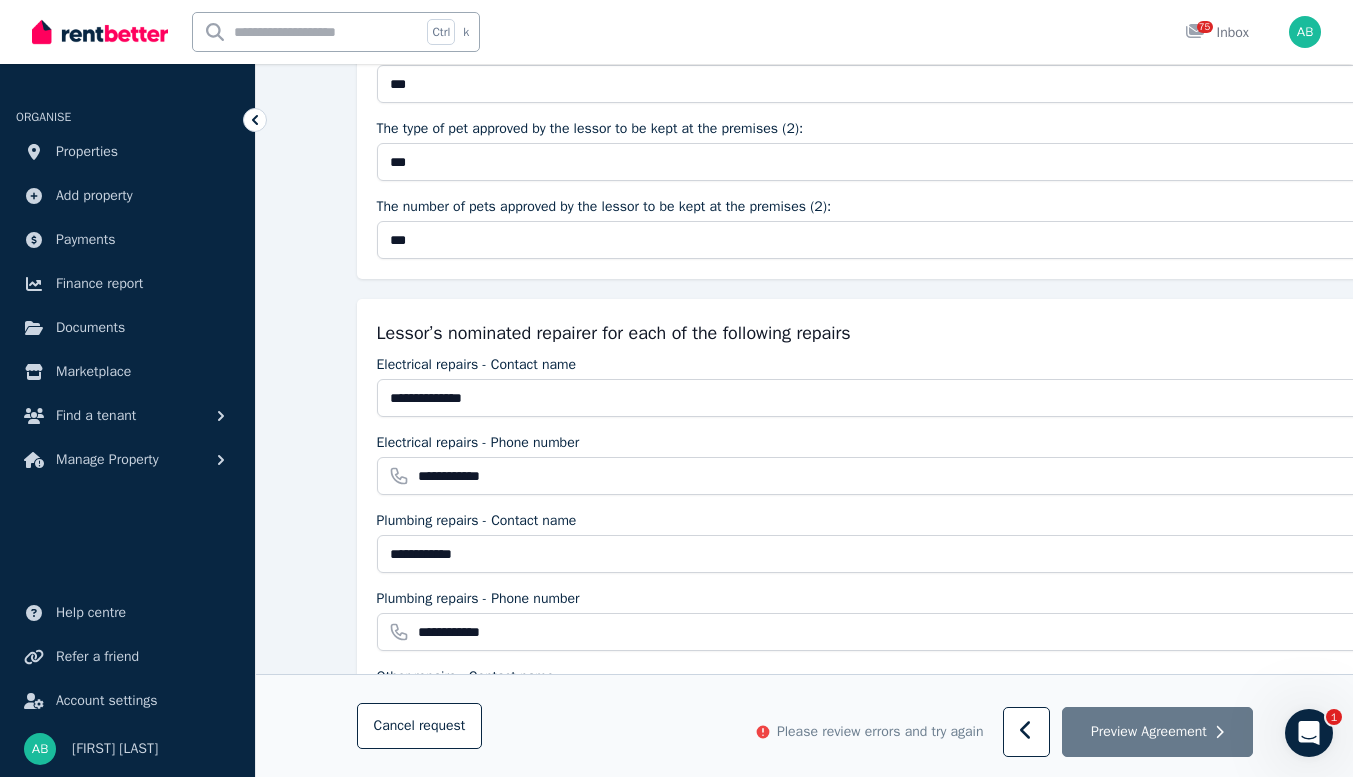 scroll, scrollTop: 1778, scrollLeft: 0, axis: vertical 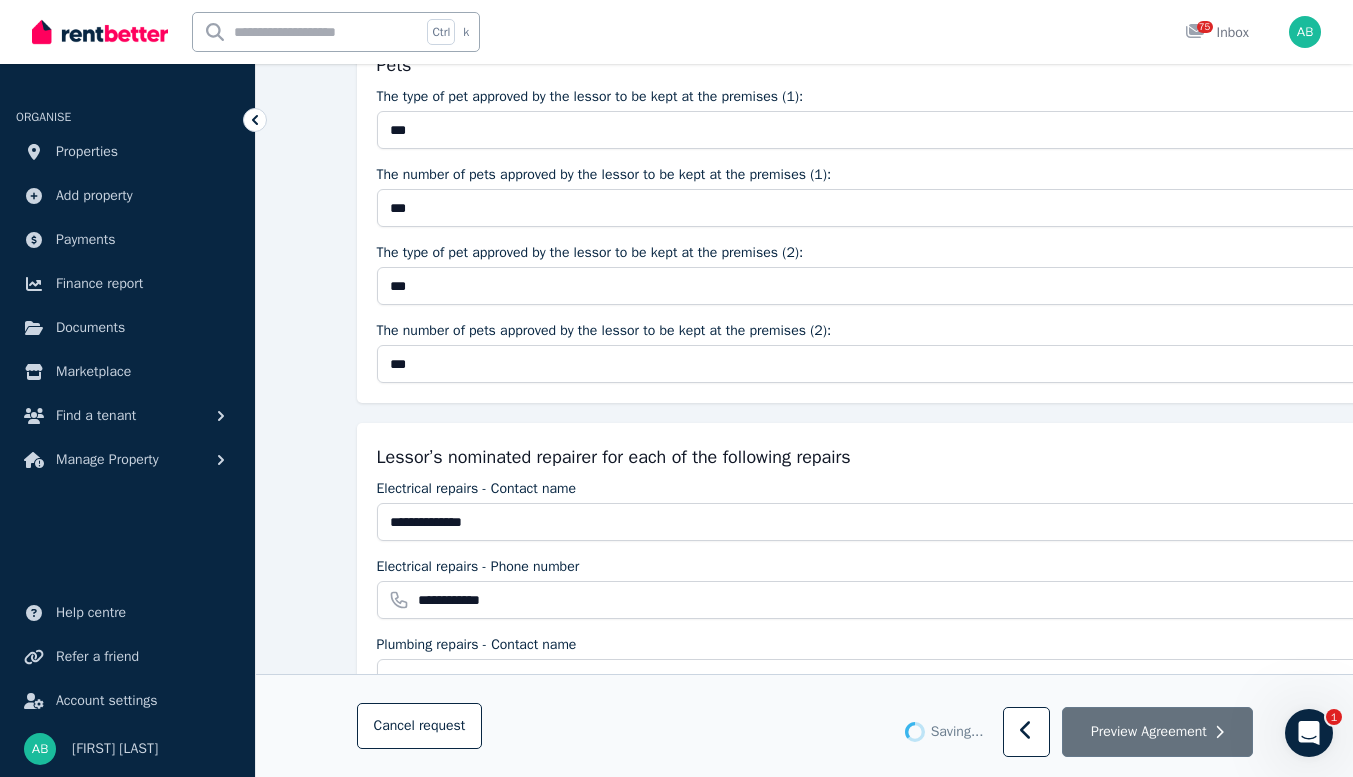 click on "Preview Agreement" at bounding box center (1157, 733) 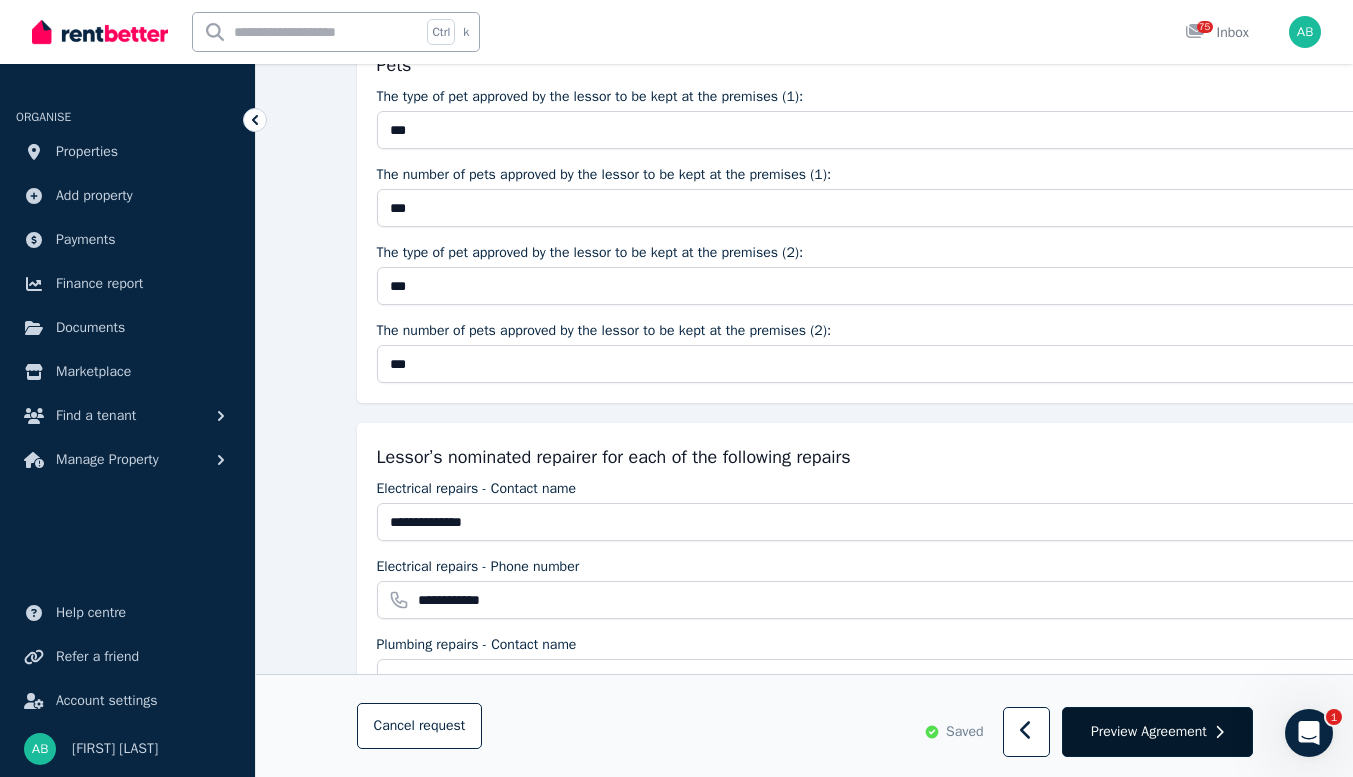 click on "Preview Agreement" at bounding box center [1149, 732] 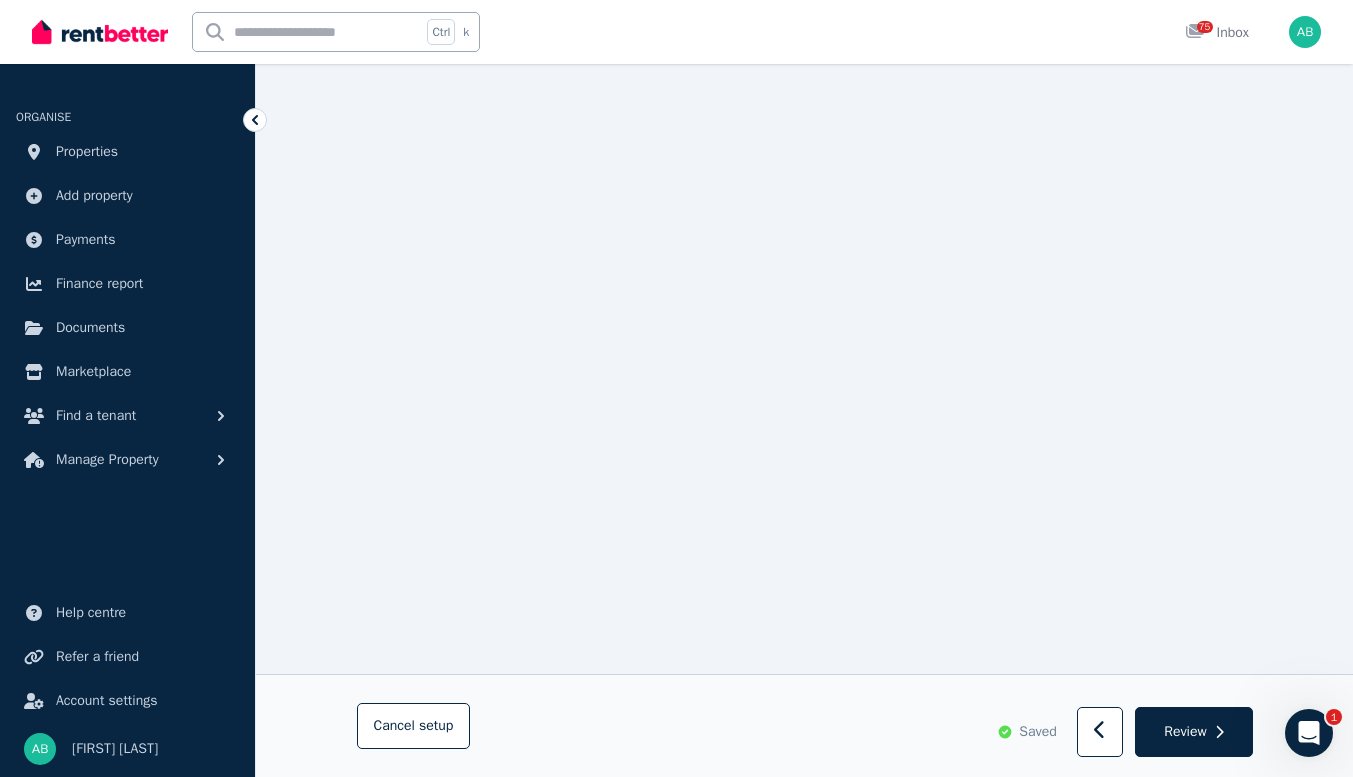 scroll, scrollTop: 390, scrollLeft: 0, axis: vertical 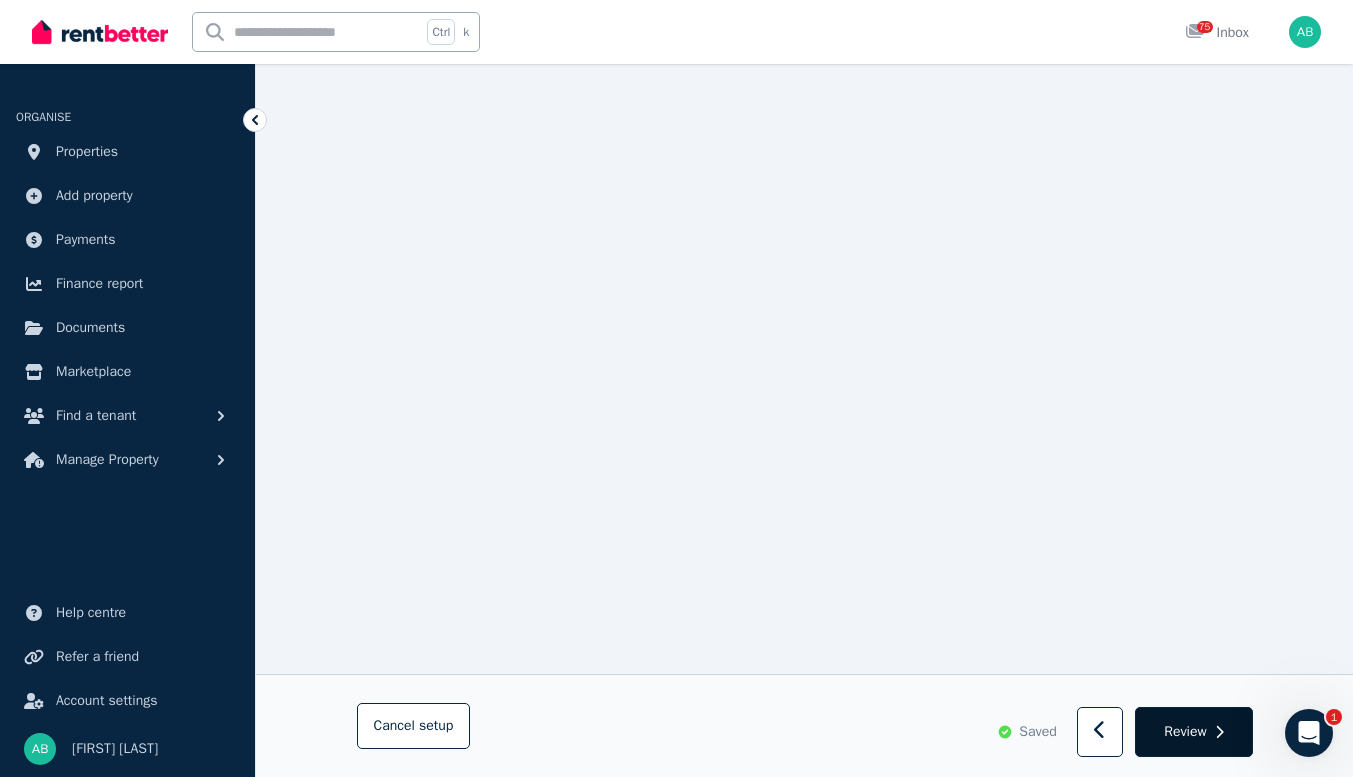 click on "Review" at bounding box center [1185, 732] 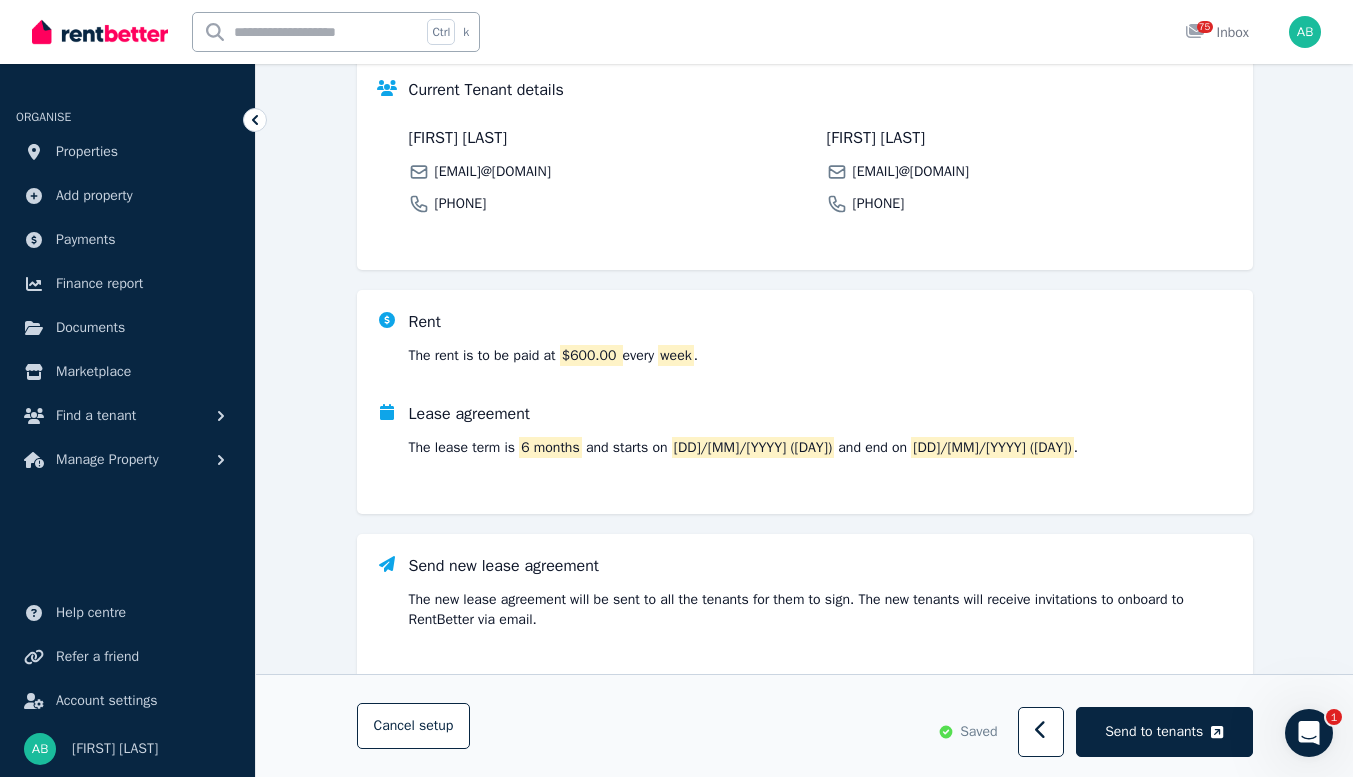 scroll, scrollTop: 0, scrollLeft: 0, axis: both 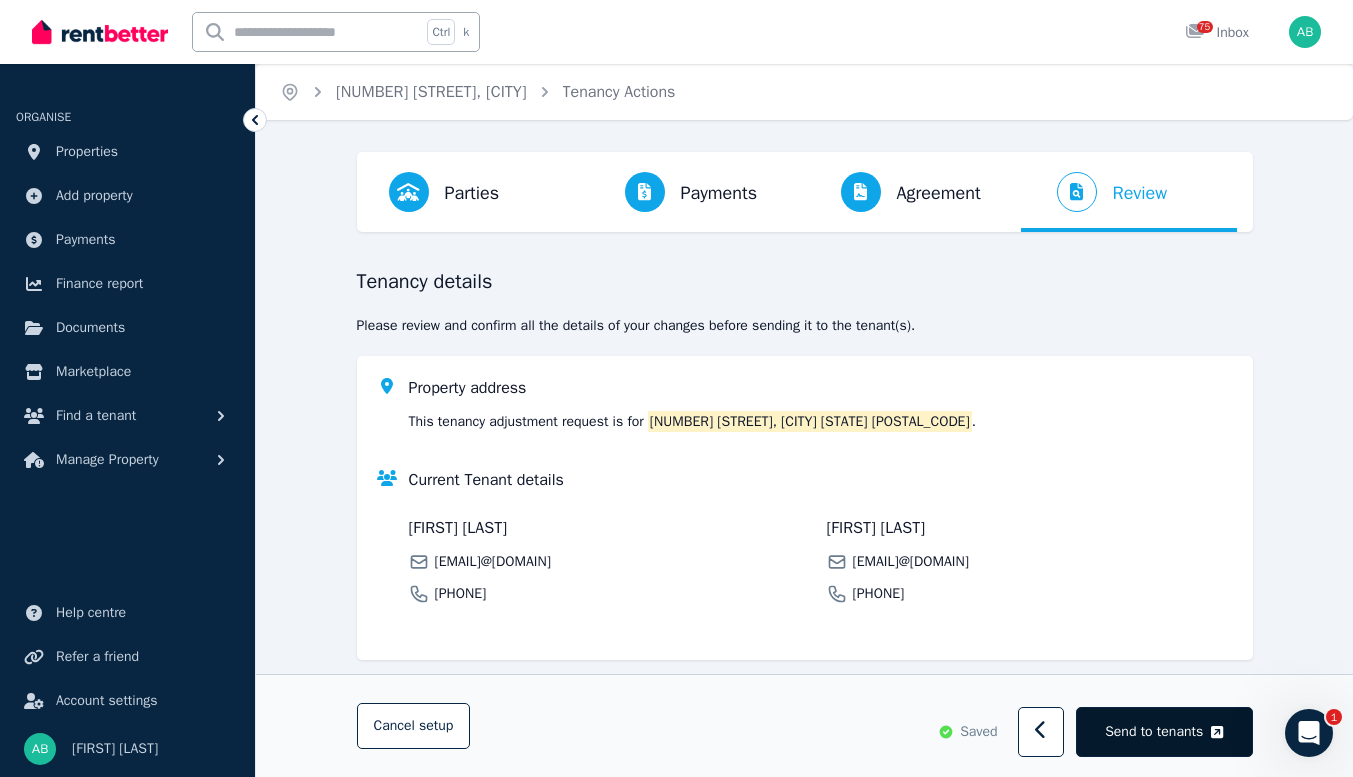click on "Send to tenants" at bounding box center (1164, 733) 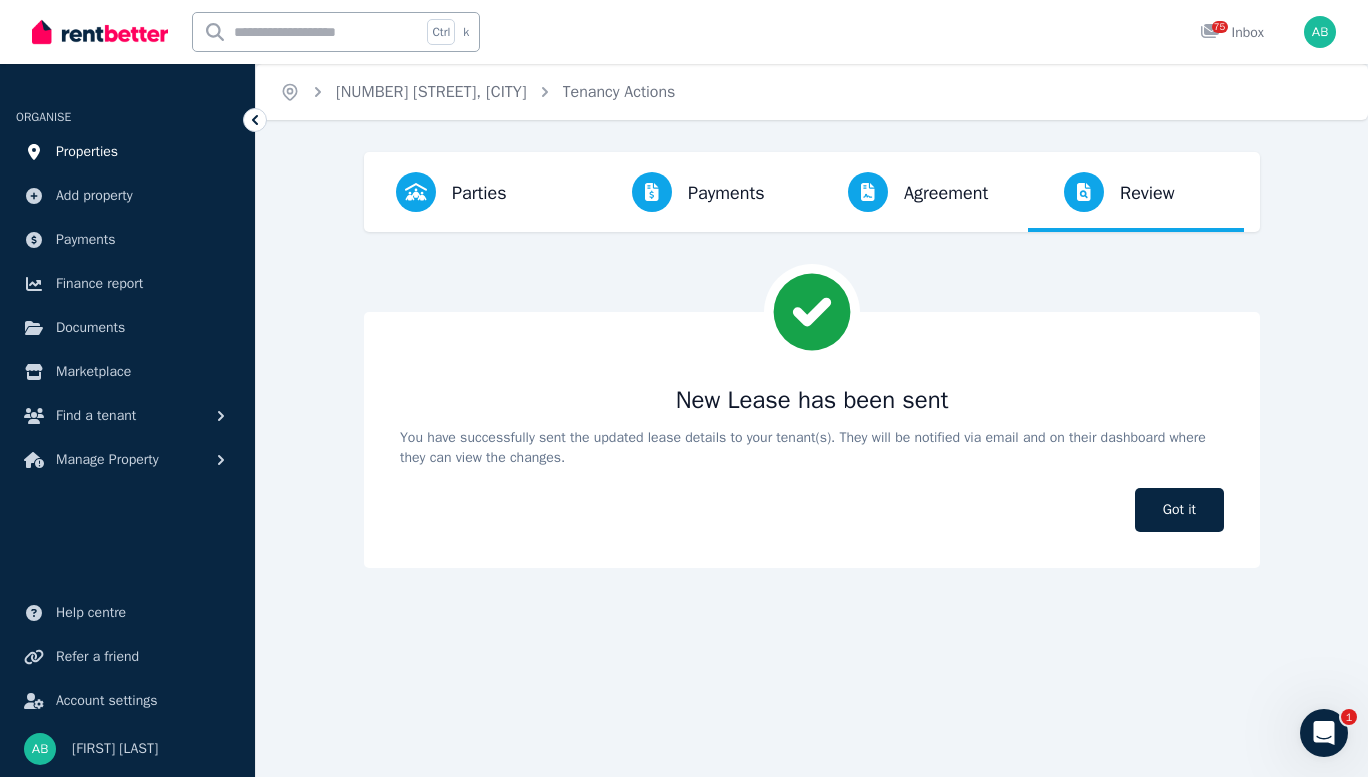 click on "Properties" at bounding box center [87, 152] 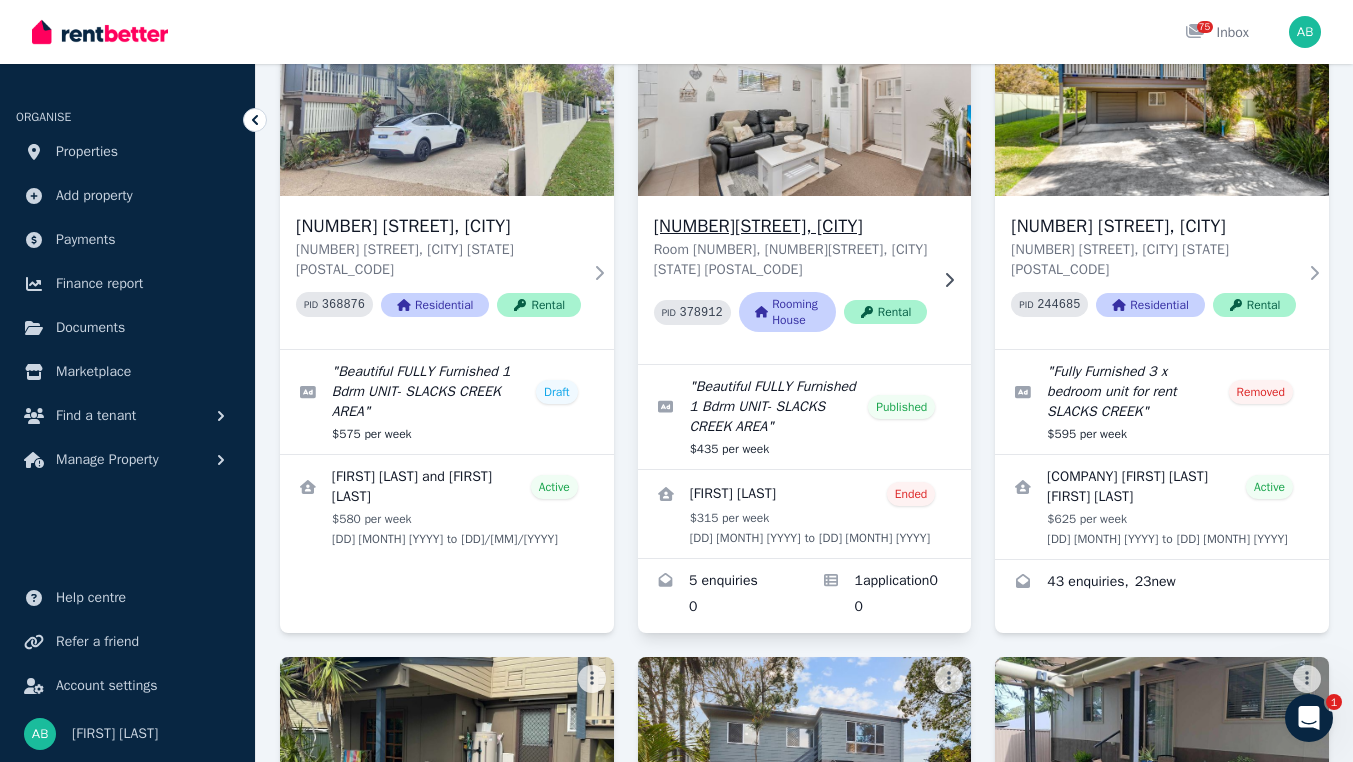 scroll, scrollTop: 400, scrollLeft: 0, axis: vertical 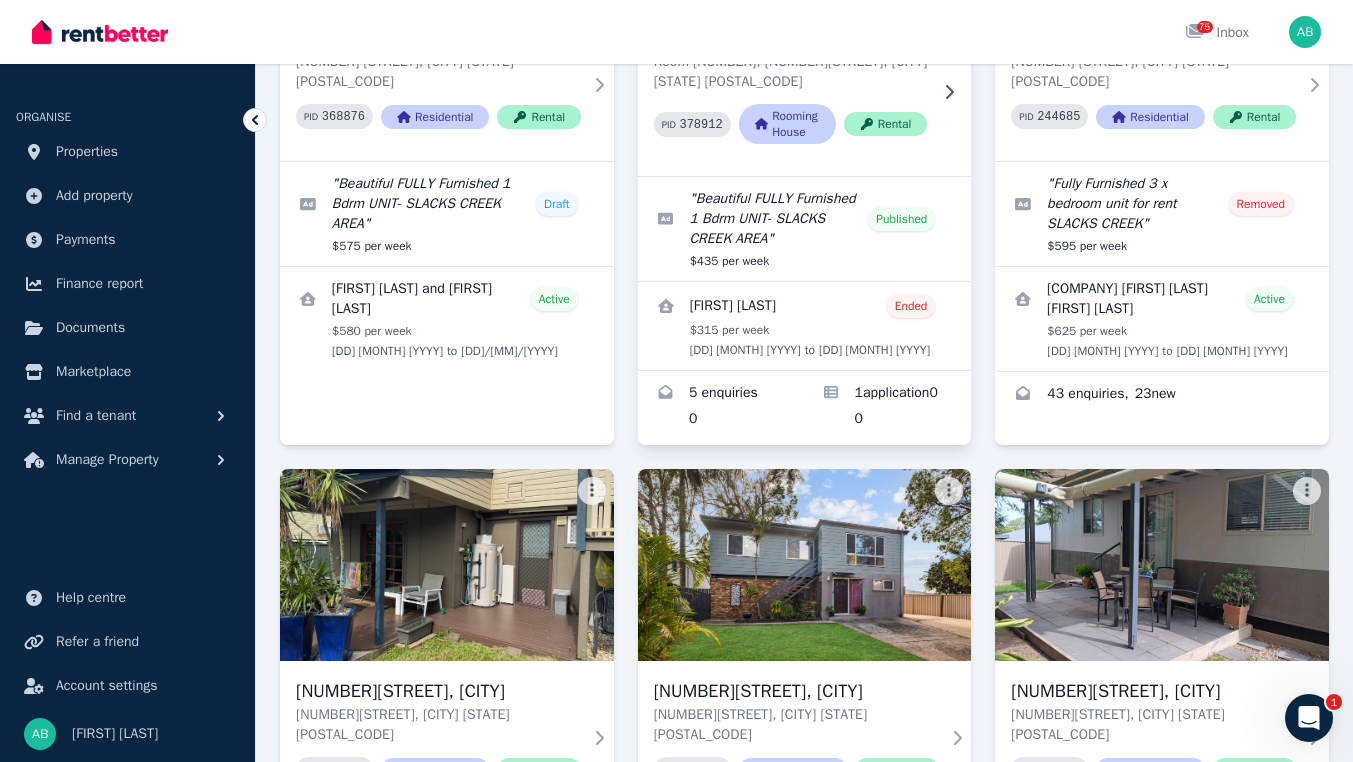 click on "[NUMBER][STREET], [CITY]" at bounding box center [791, 38] 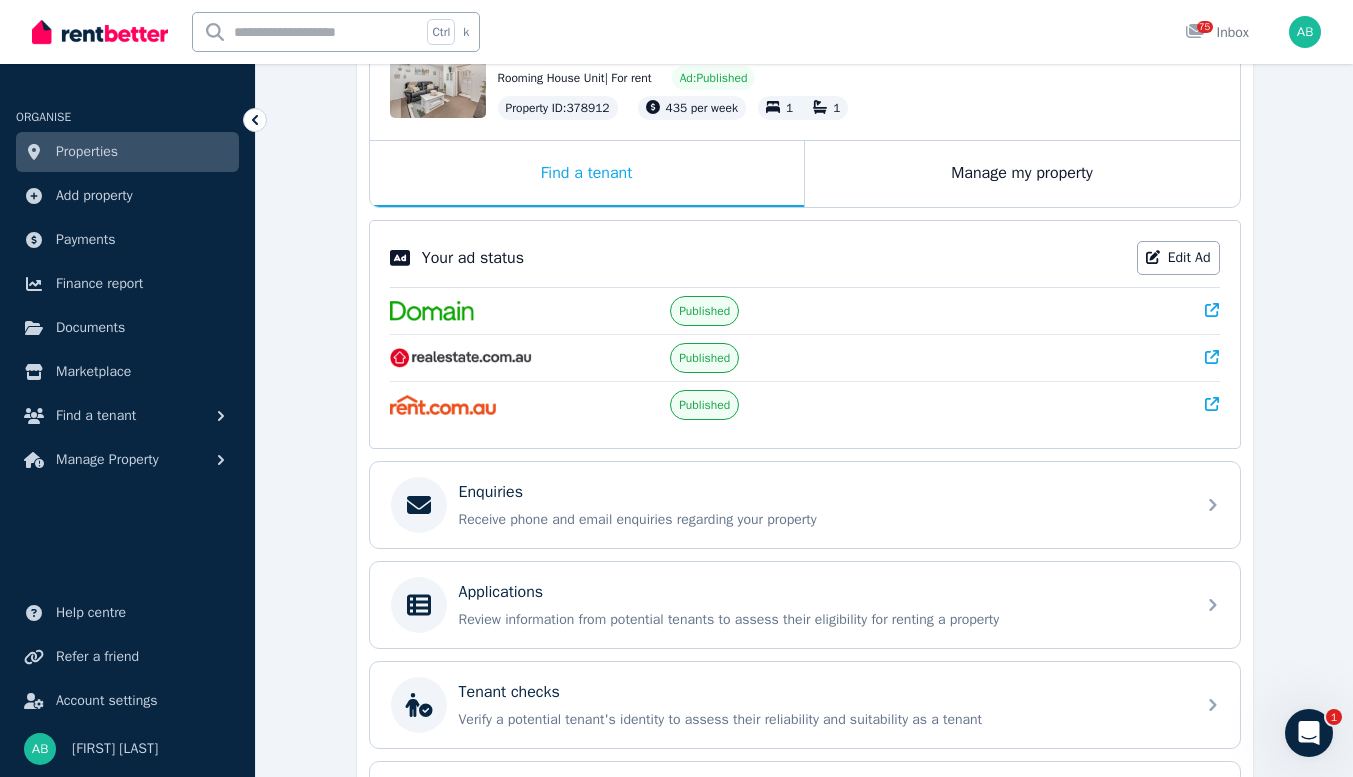 scroll, scrollTop: 304, scrollLeft: 0, axis: vertical 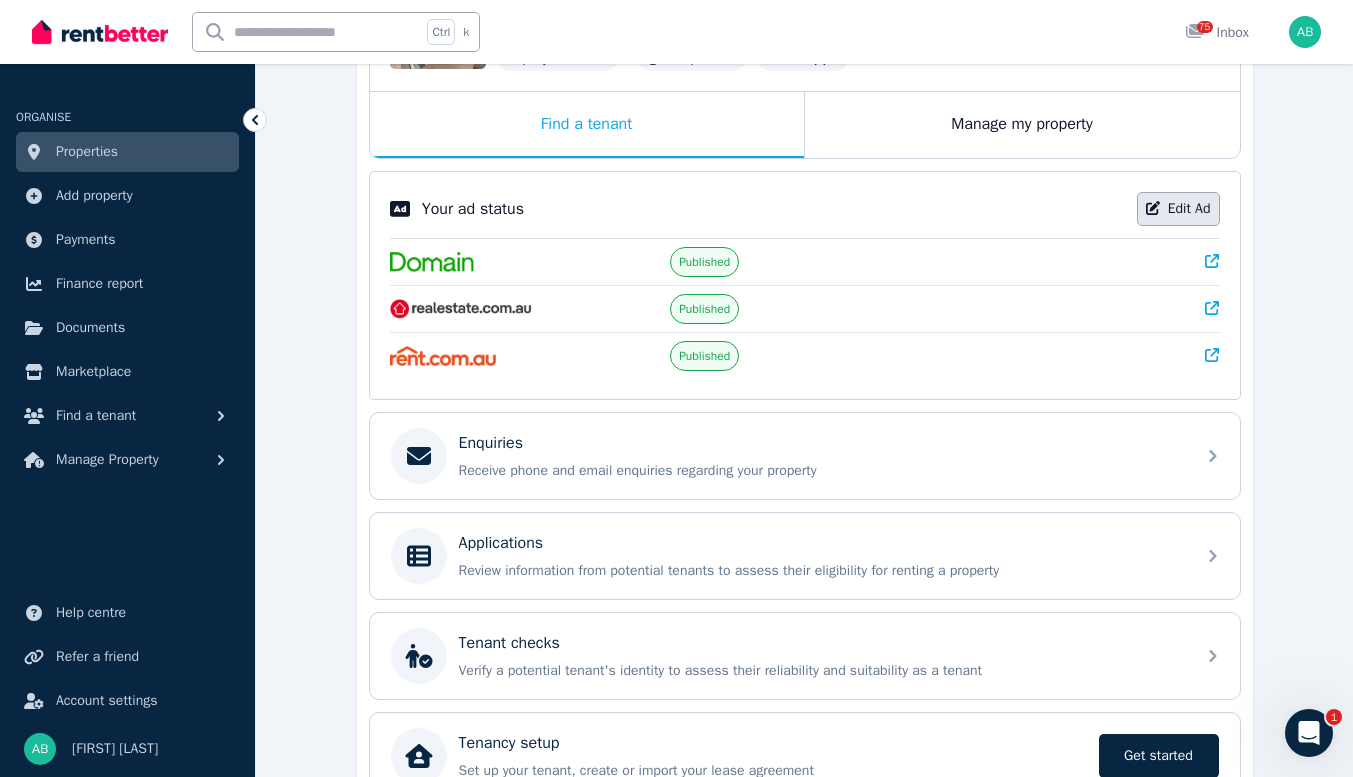 click on "Edit Ad" at bounding box center [1178, 209] 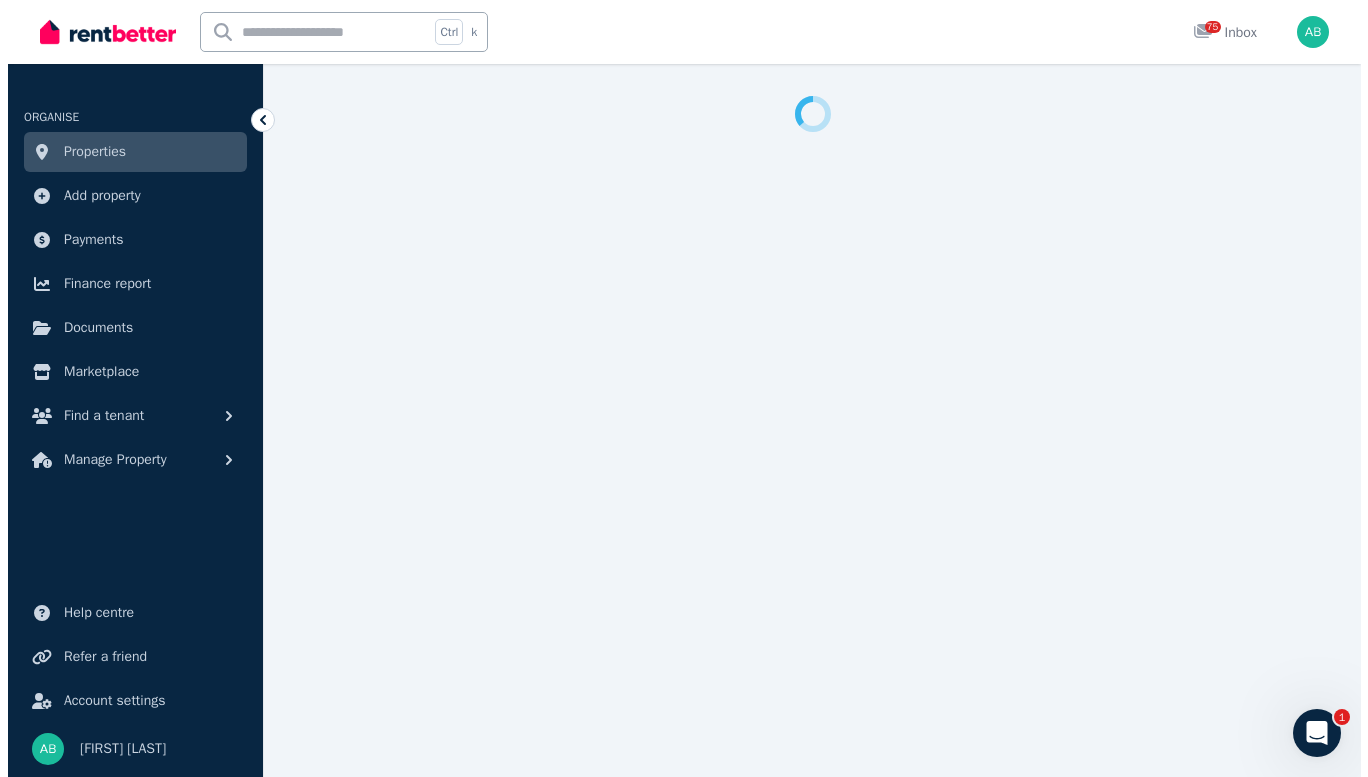 scroll, scrollTop: 0, scrollLeft: 0, axis: both 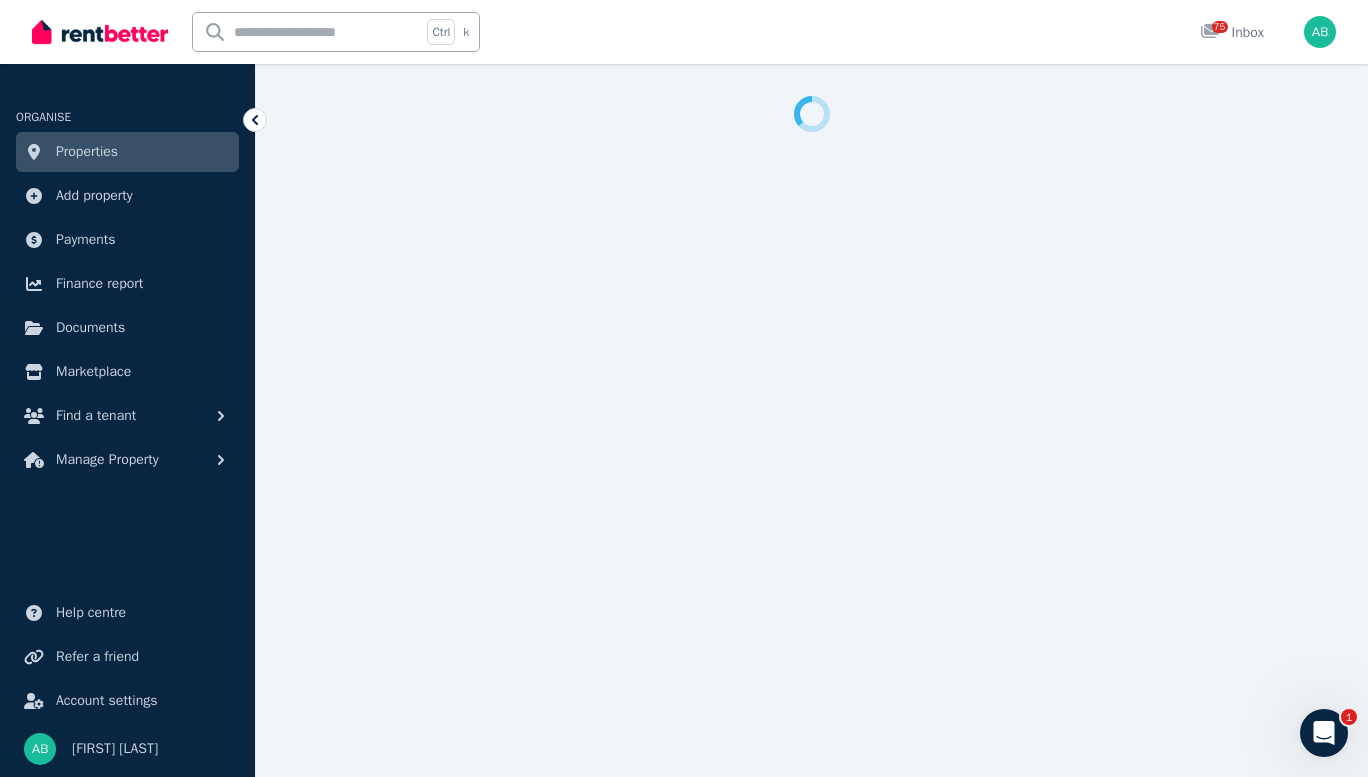 select on "**********" 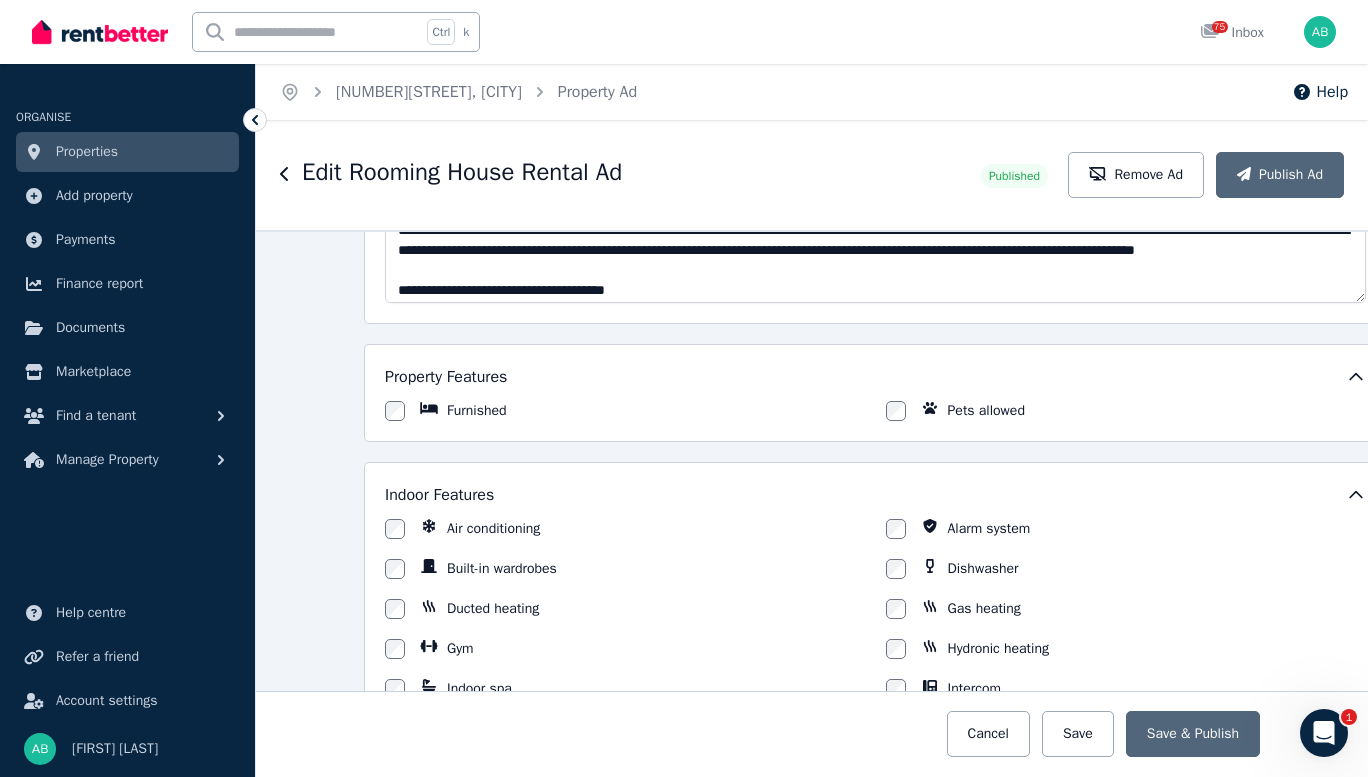 scroll, scrollTop: 1500, scrollLeft: 0, axis: vertical 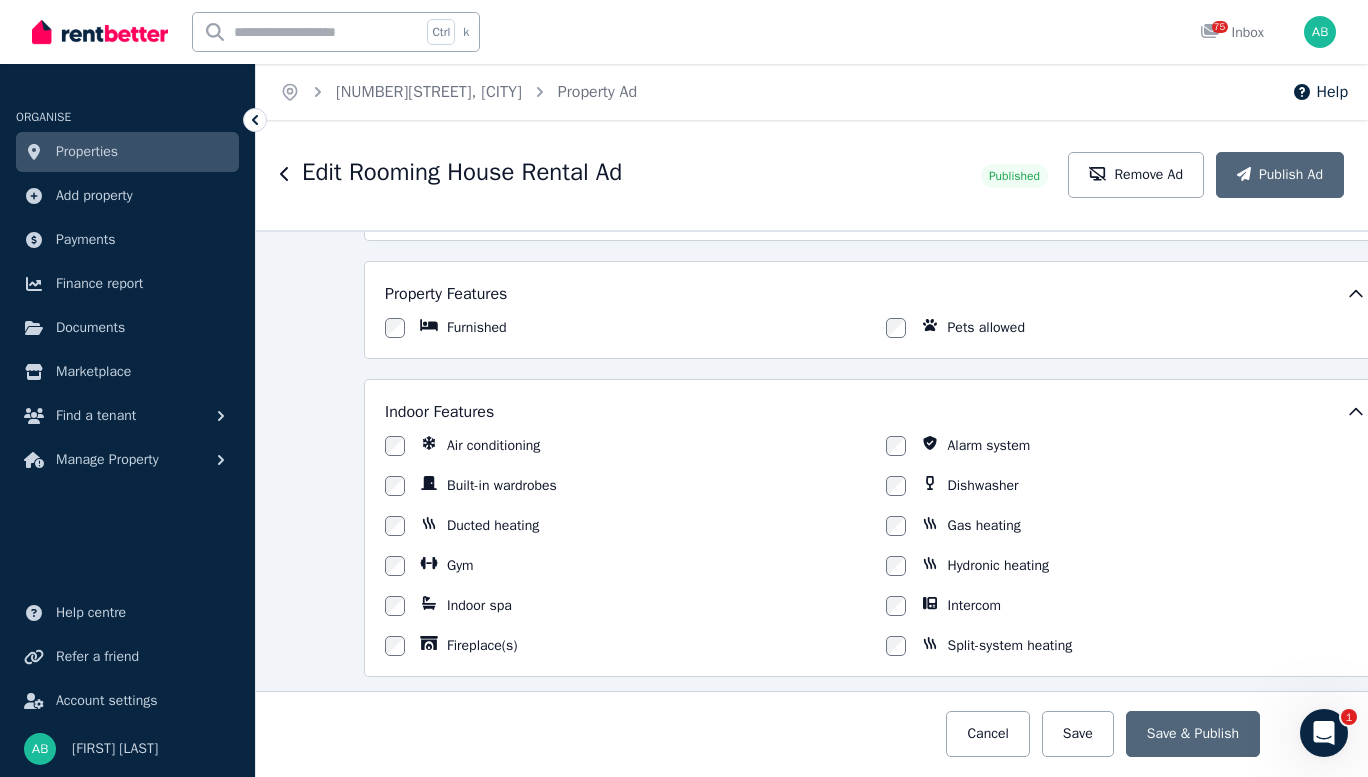 click on "Description" at bounding box center (875, 134) 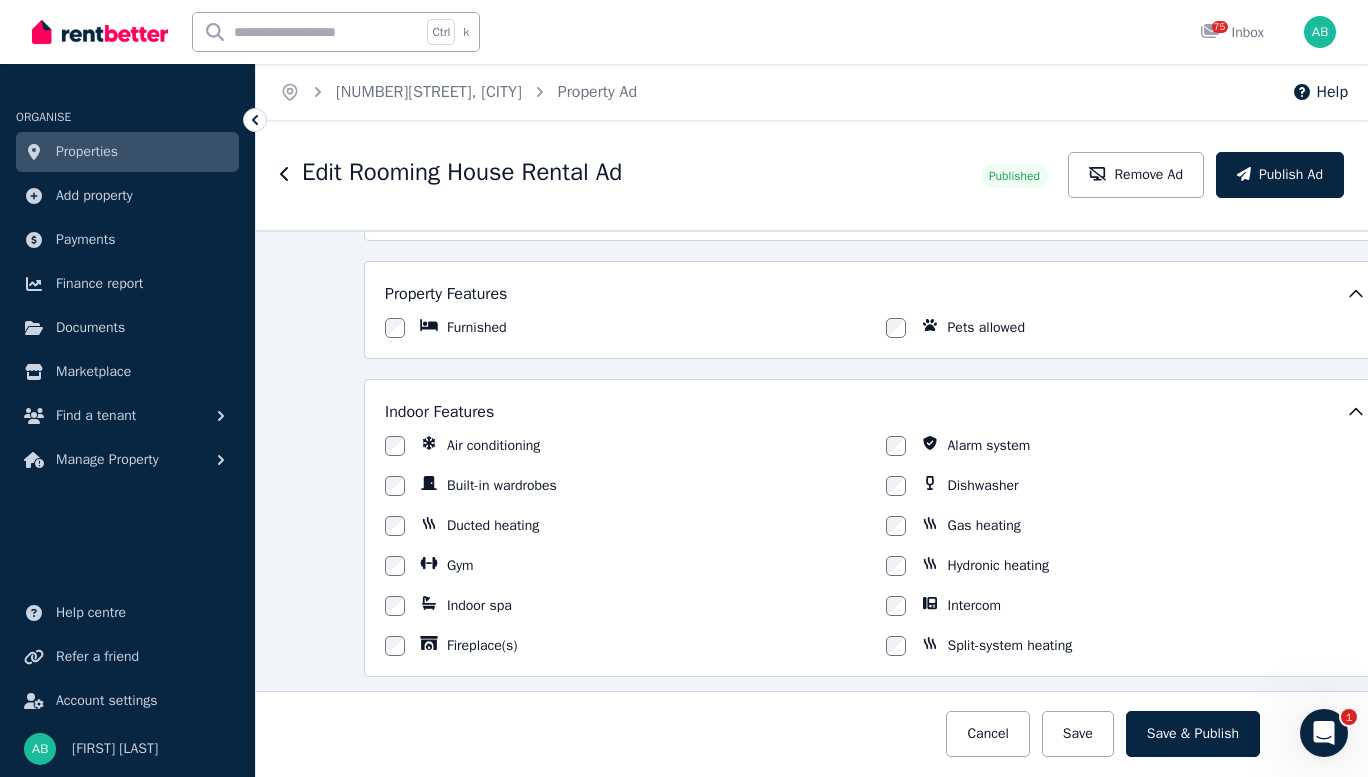click on "Description" at bounding box center (875, 134) 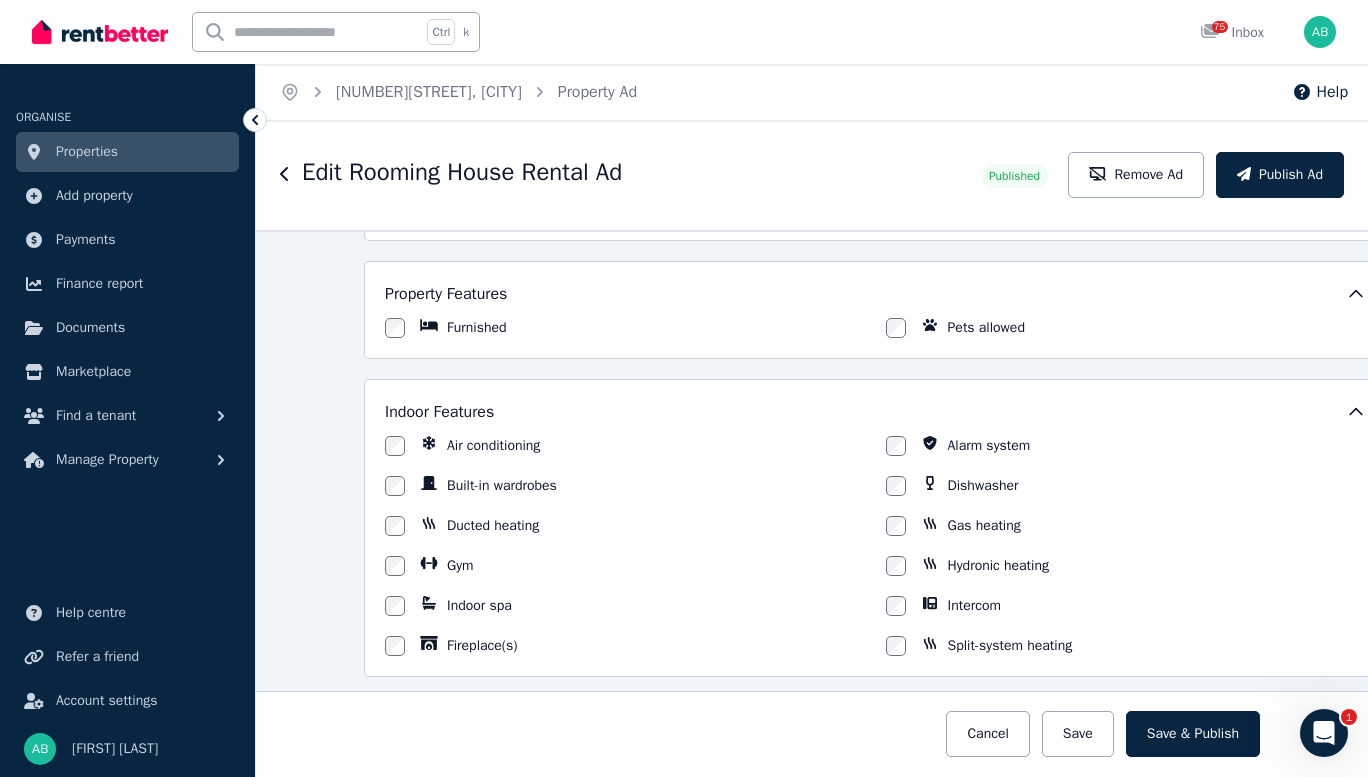 drag, startPoint x: 761, startPoint y: 502, endPoint x: 715, endPoint y: 500, distance: 46.043457 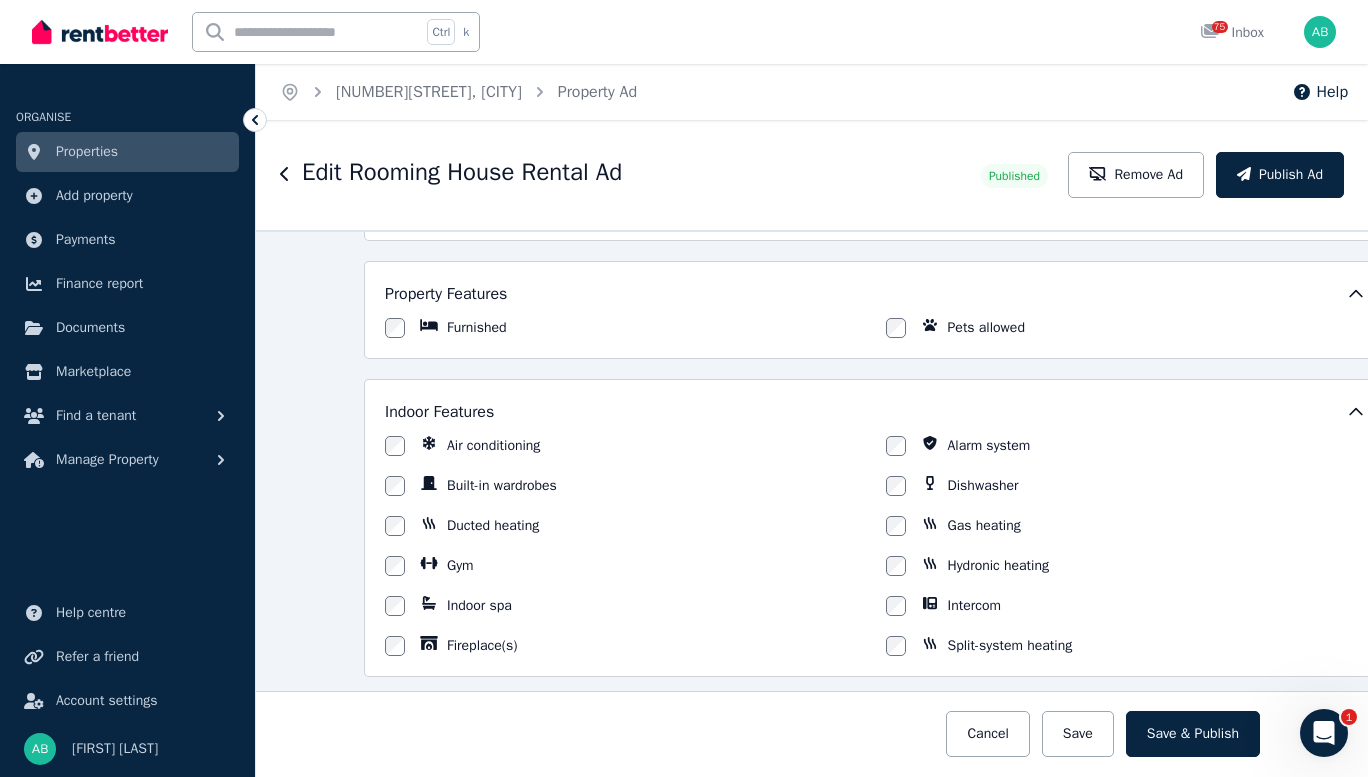 click on "Description" at bounding box center [875, 134] 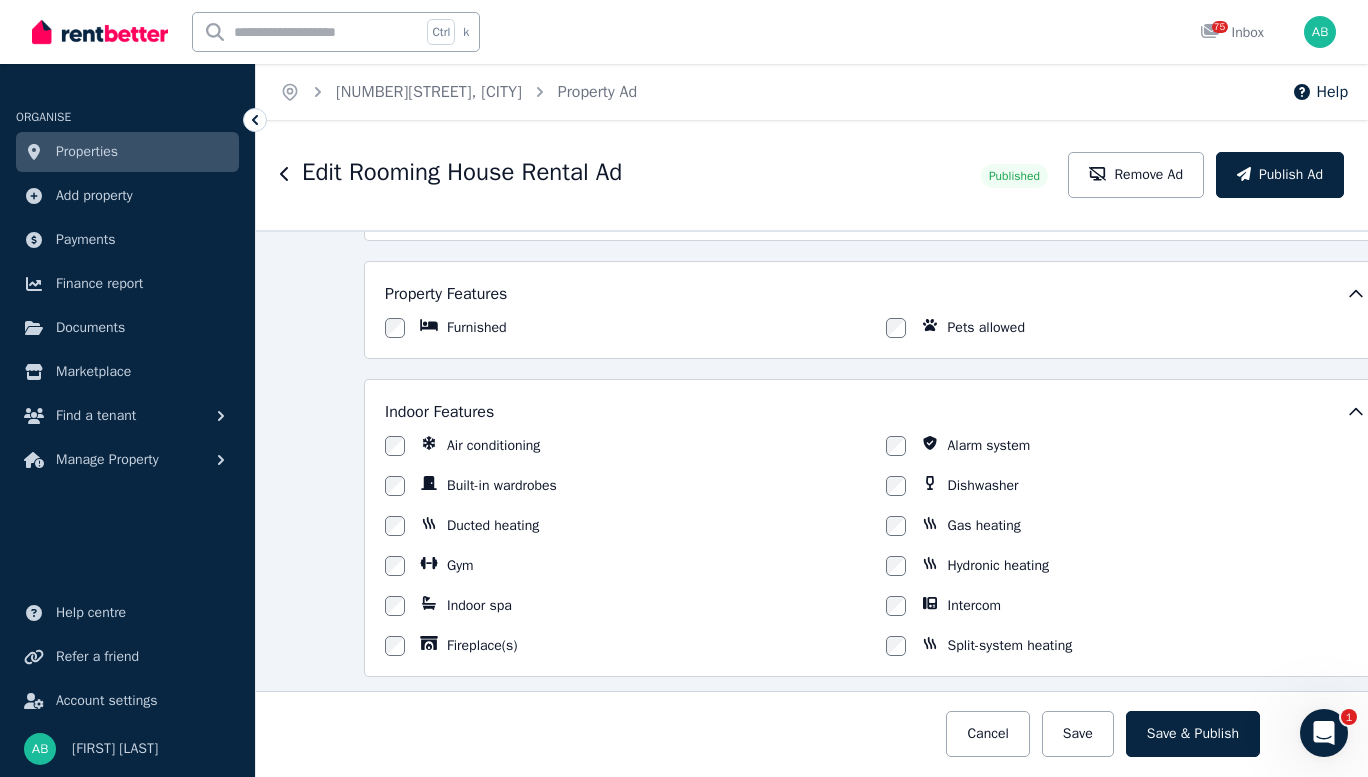 scroll, scrollTop: 300, scrollLeft: 0, axis: vertical 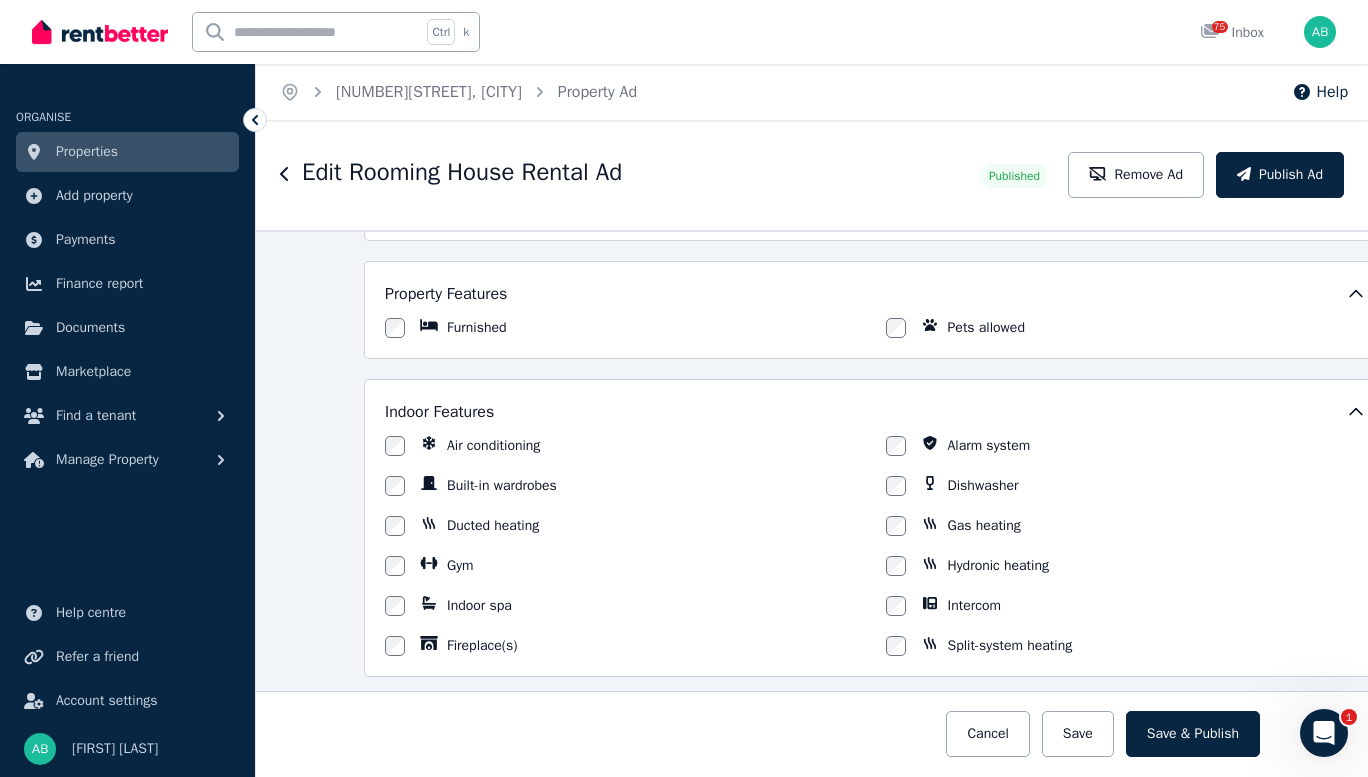 click on "Description" at bounding box center (875, 134) 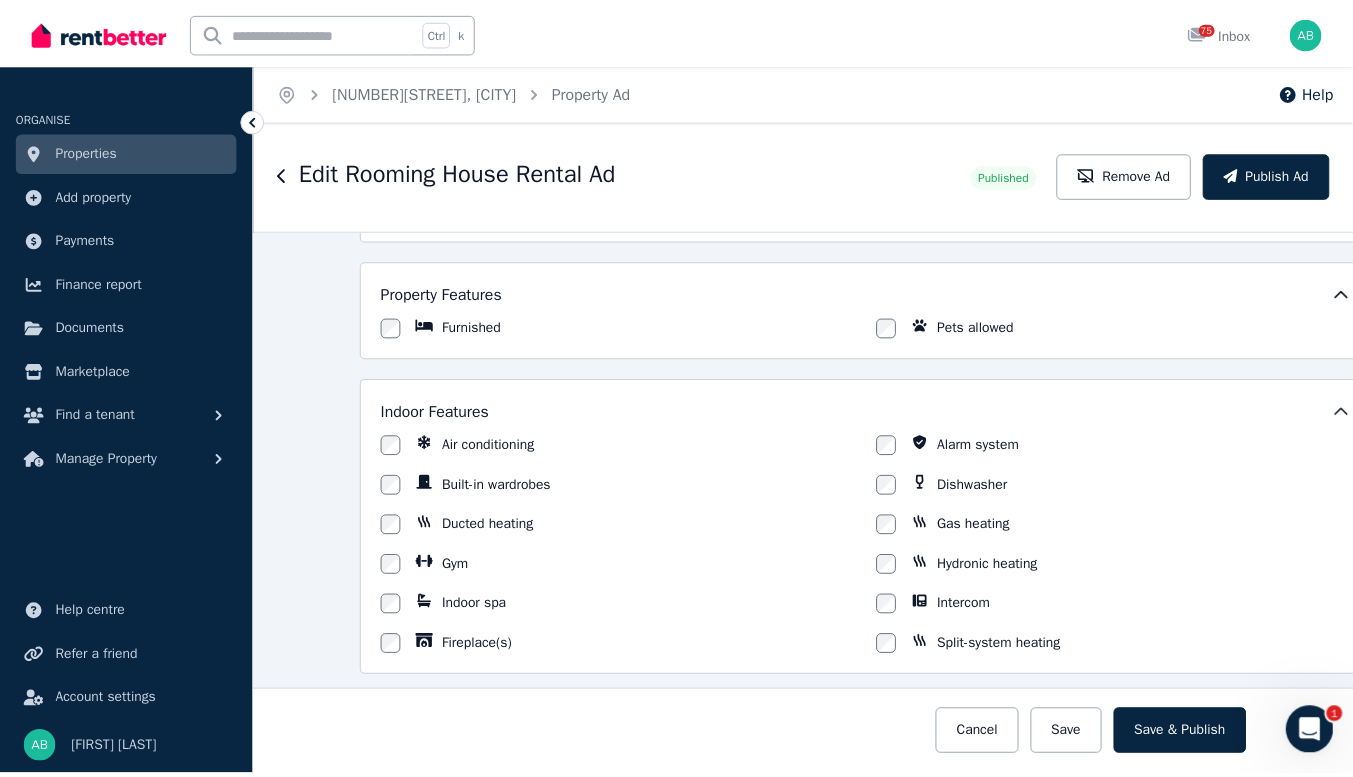 scroll, scrollTop: 500, scrollLeft: 0, axis: vertical 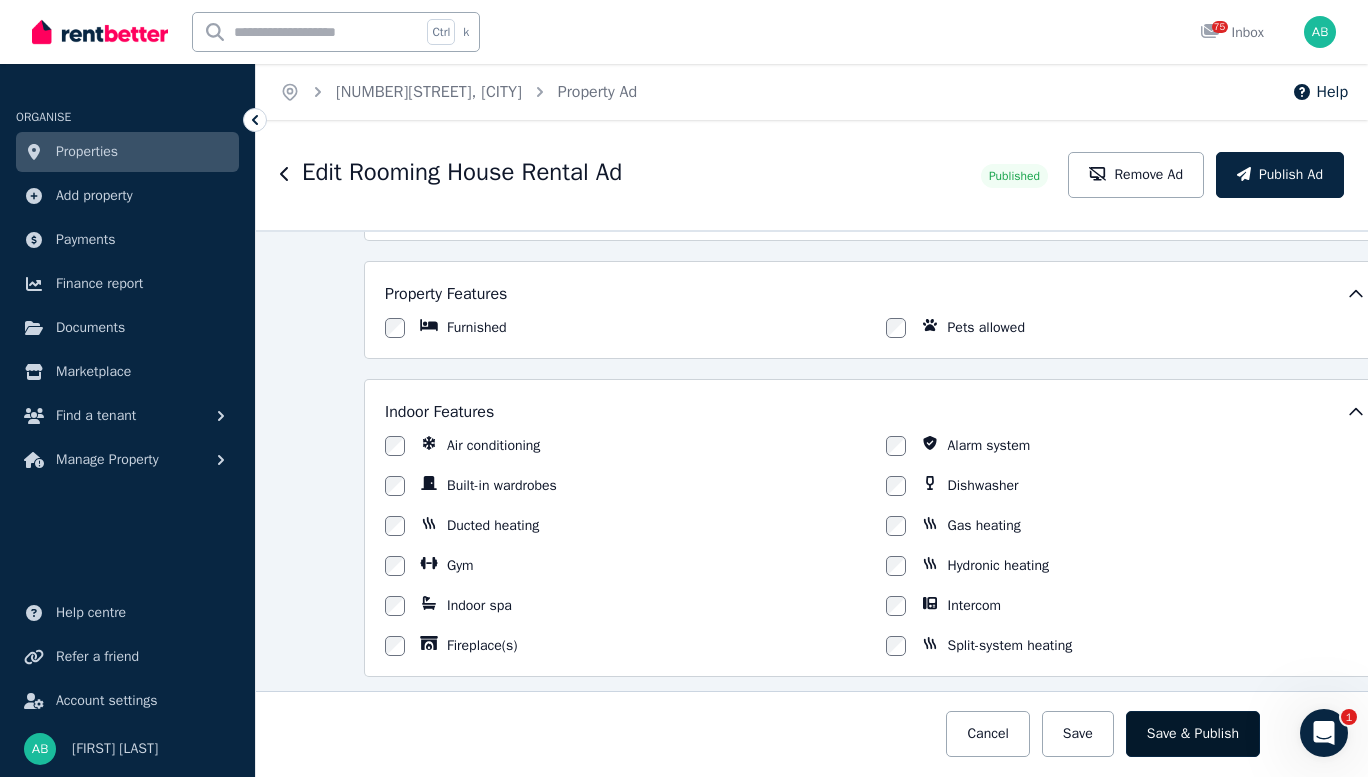 type on "**********" 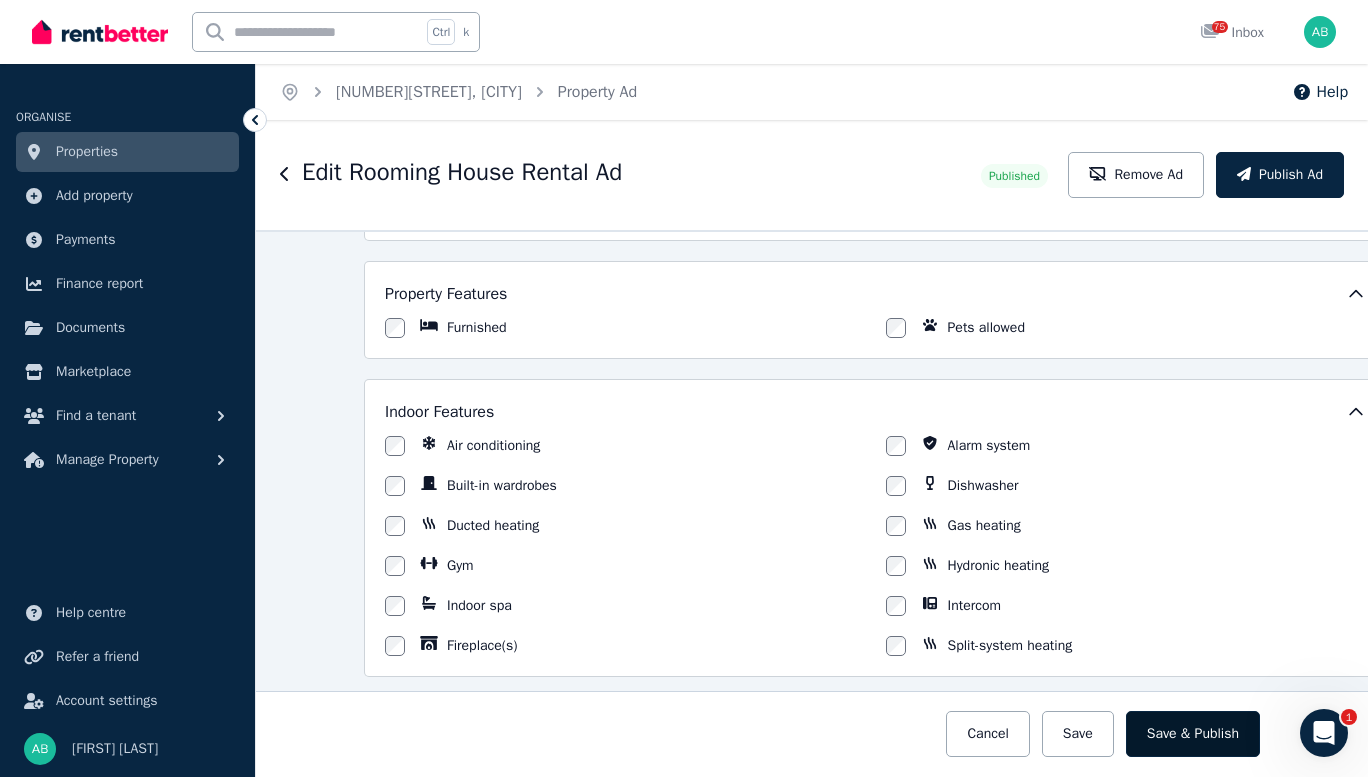 click on "Save & Publish" at bounding box center (1193, 734) 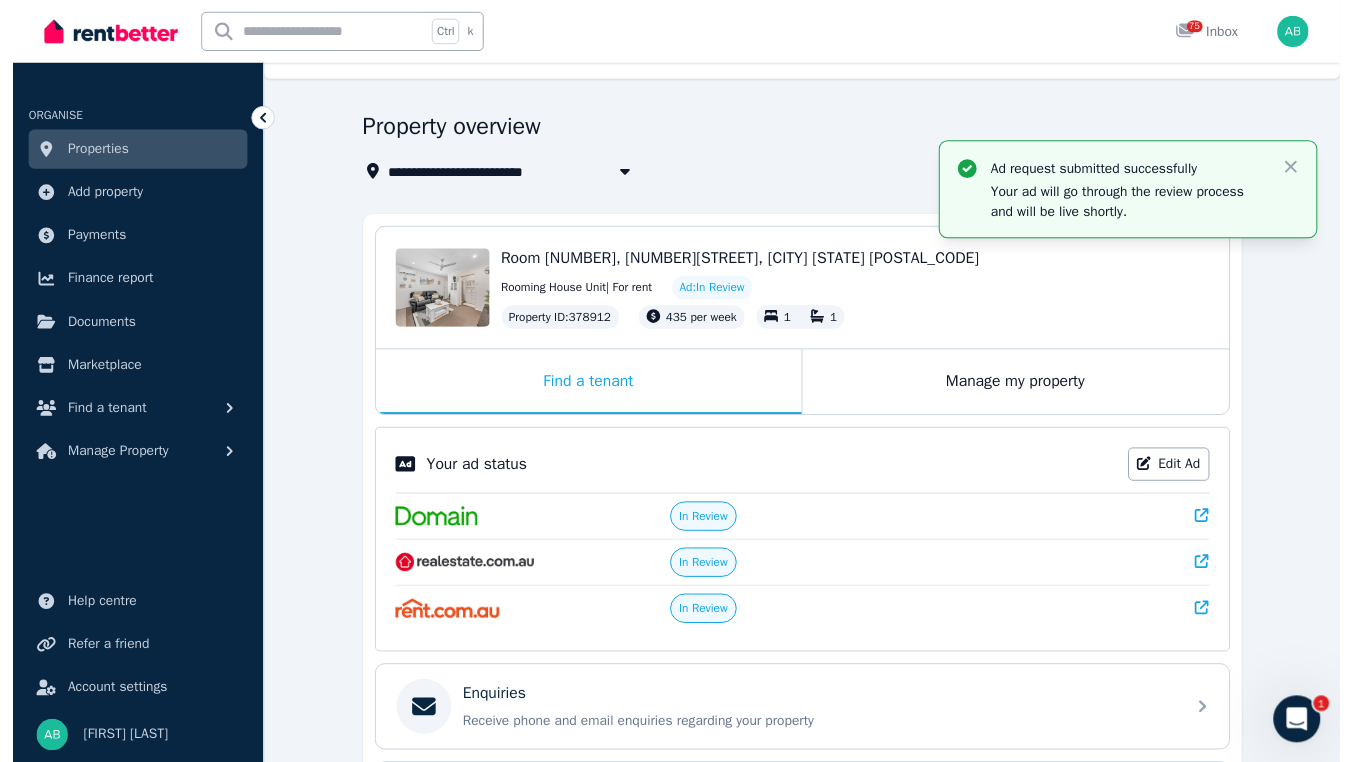 scroll, scrollTop: 0, scrollLeft: 0, axis: both 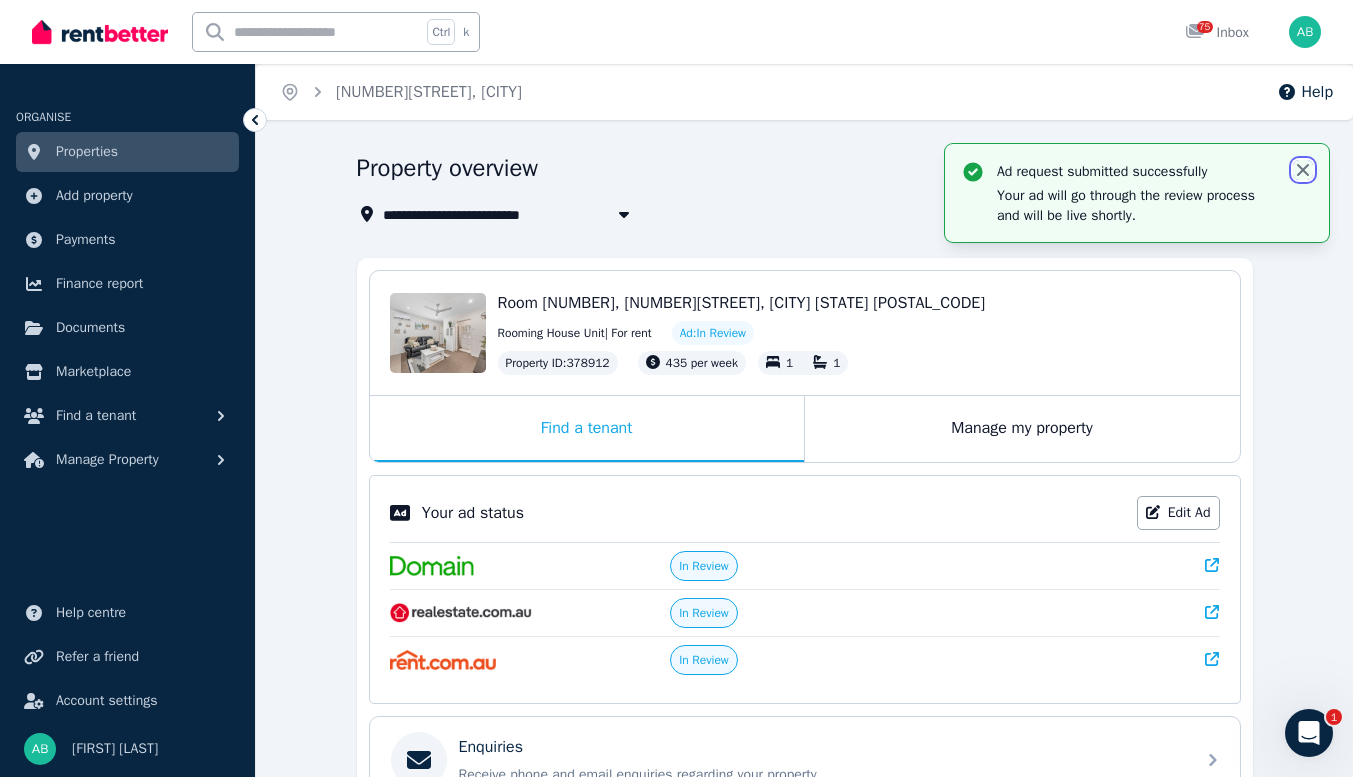 click 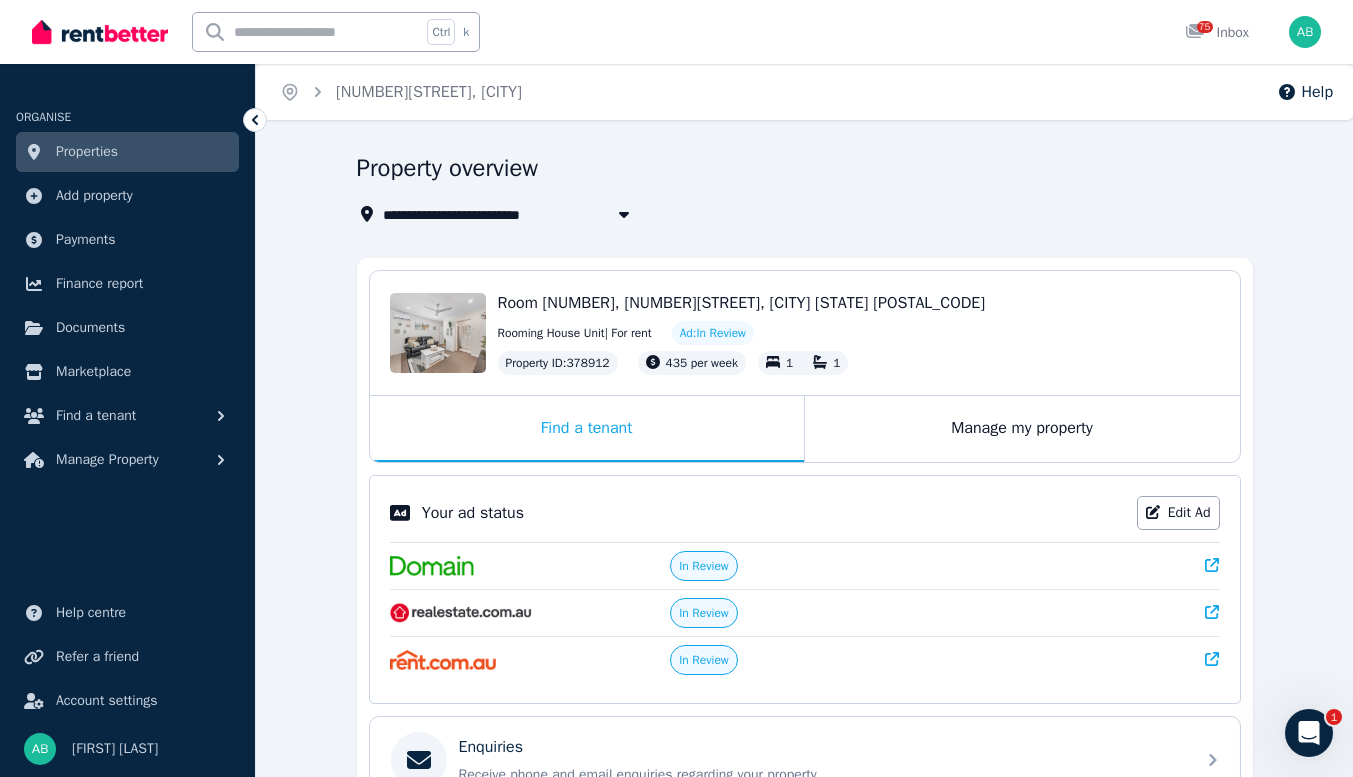 click on "Properties" at bounding box center (87, 152) 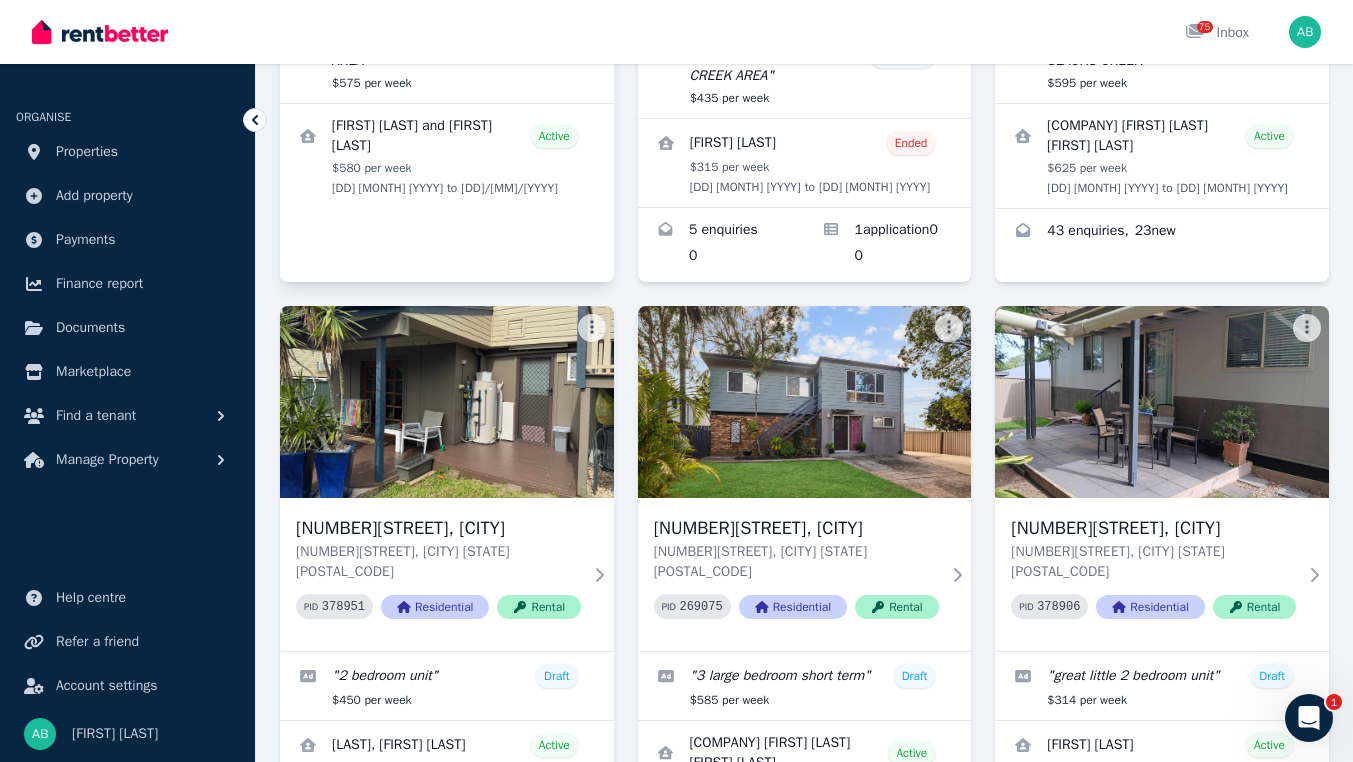 scroll, scrollTop: 300, scrollLeft: 0, axis: vertical 